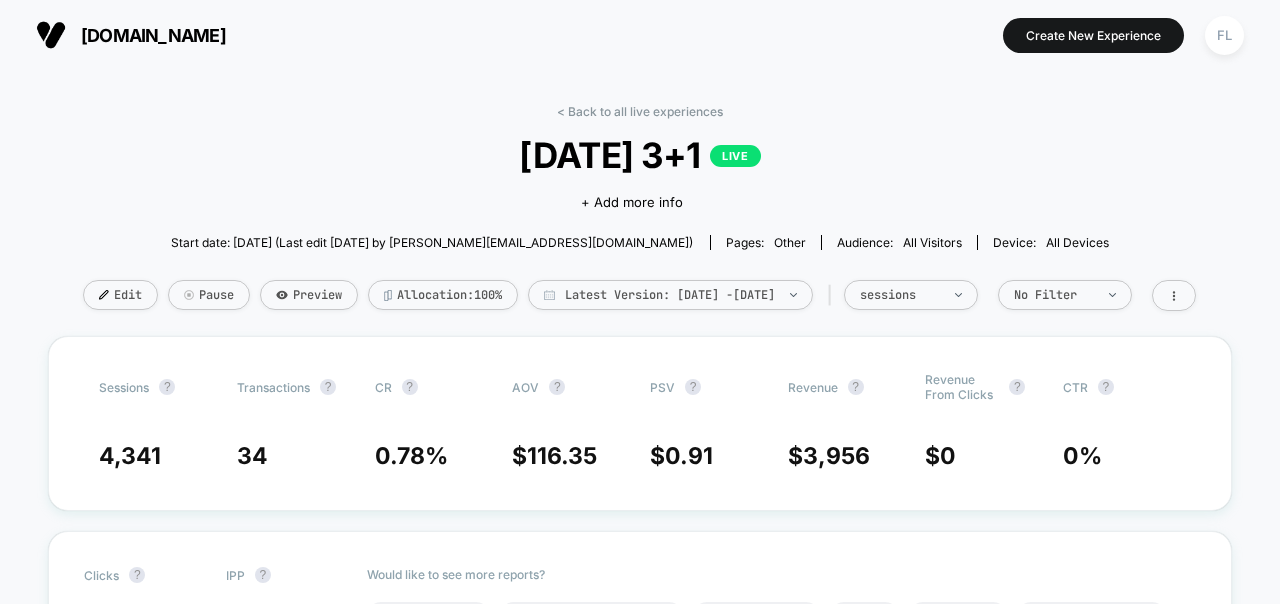 scroll, scrollTop: 0, scrollLeft: 0, axis: both 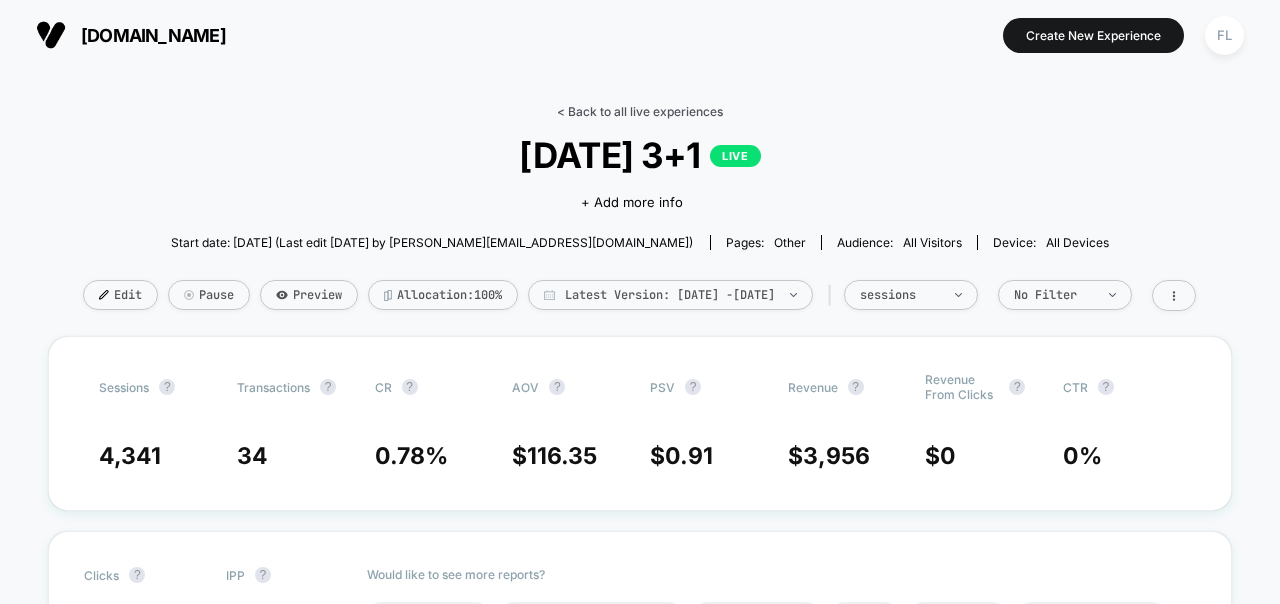 click on "< Back to all live experiences" at bounding box center [640, 111] 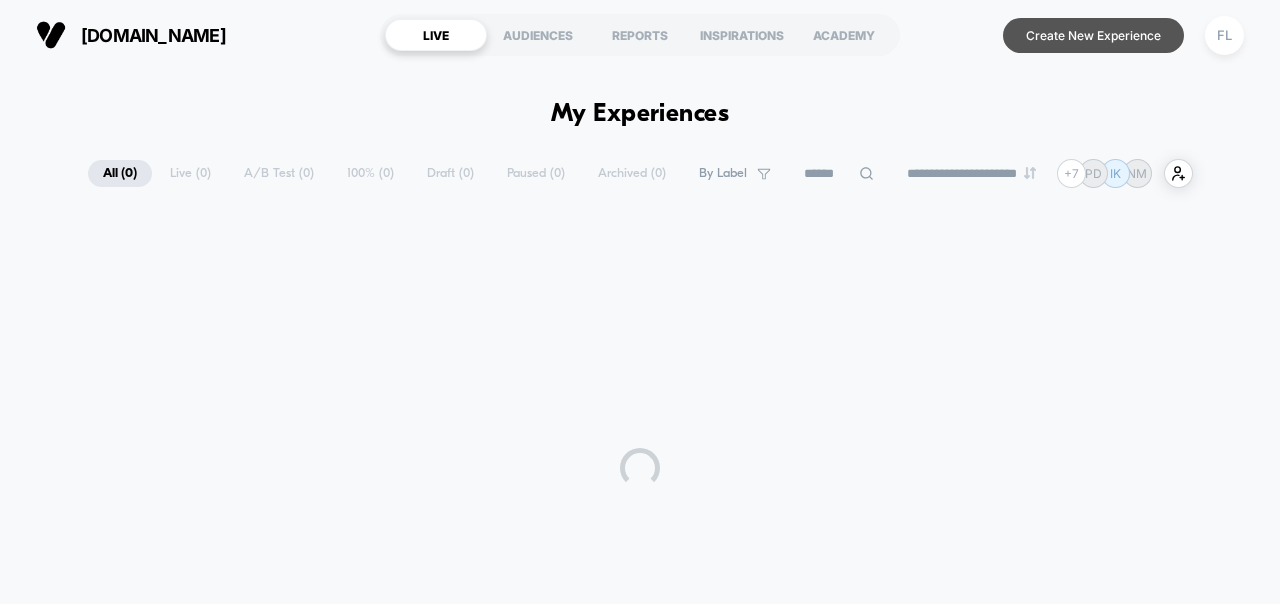 click on "Create New Experience" at bounding box center [1093, 35] 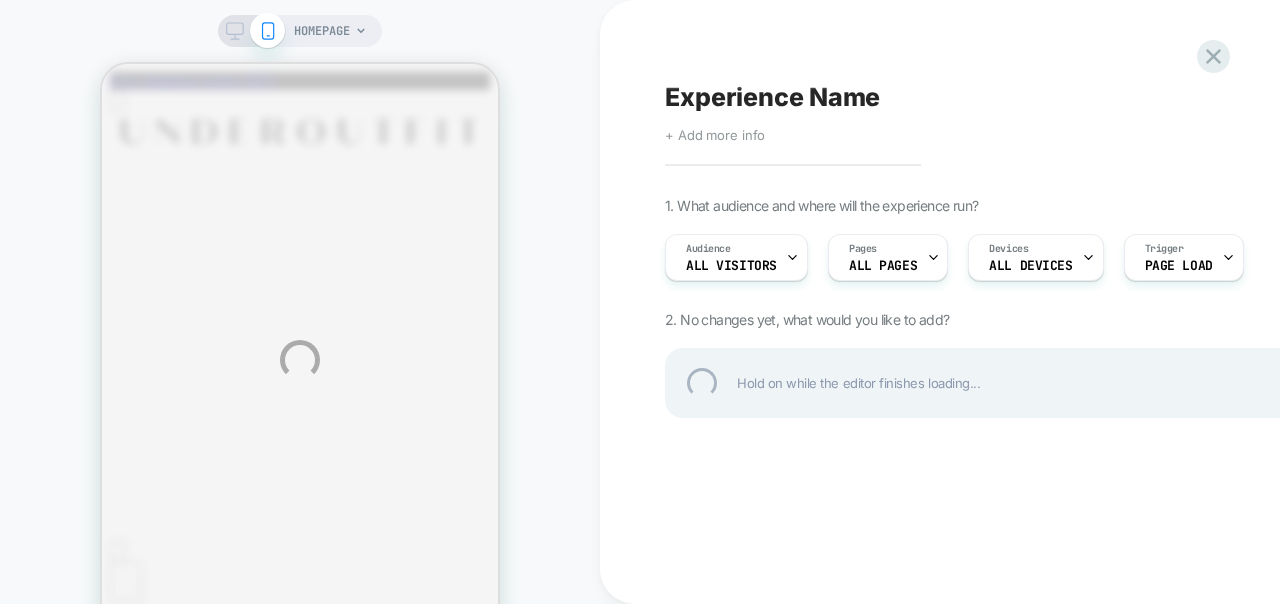 scroll, scrollTop: 0, scrollLeft: 0, axis: both 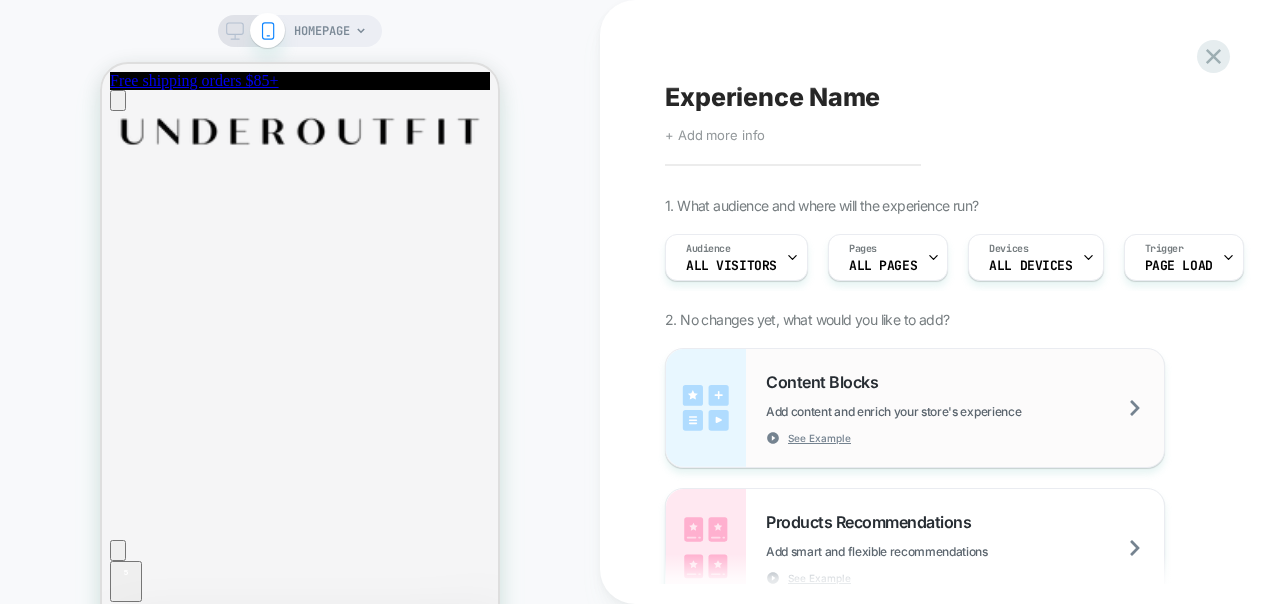 click on "Content Blocks Add content and enrich your store's experience See Example" at bounding box center (965, 408) 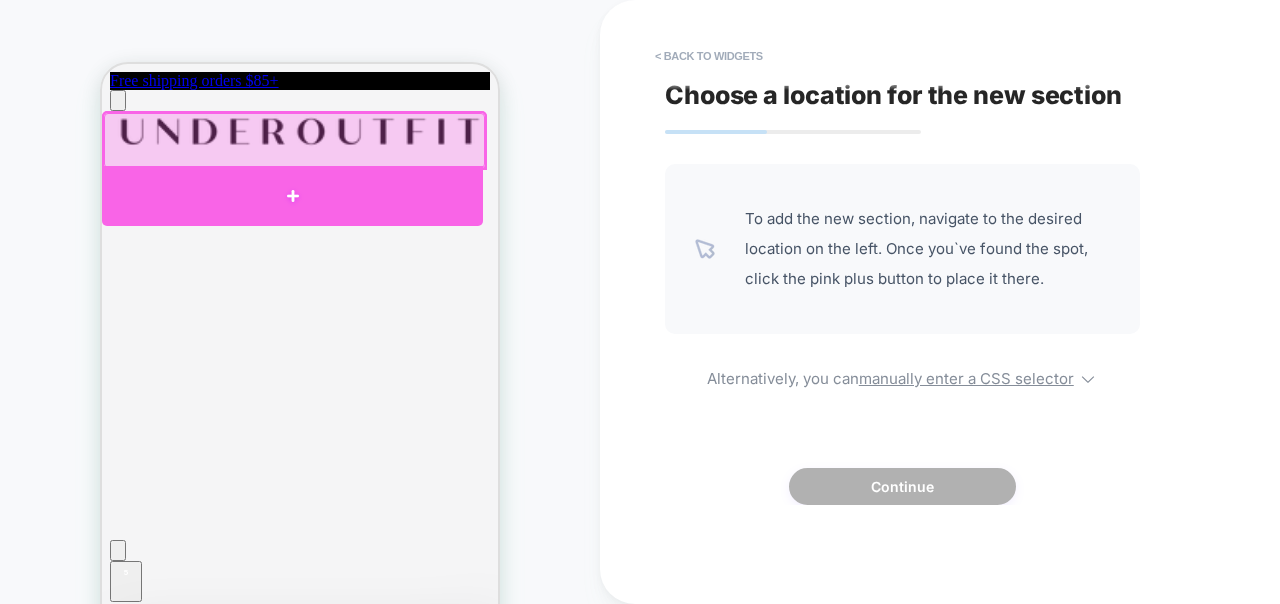 click at bounding box center [292, 196] 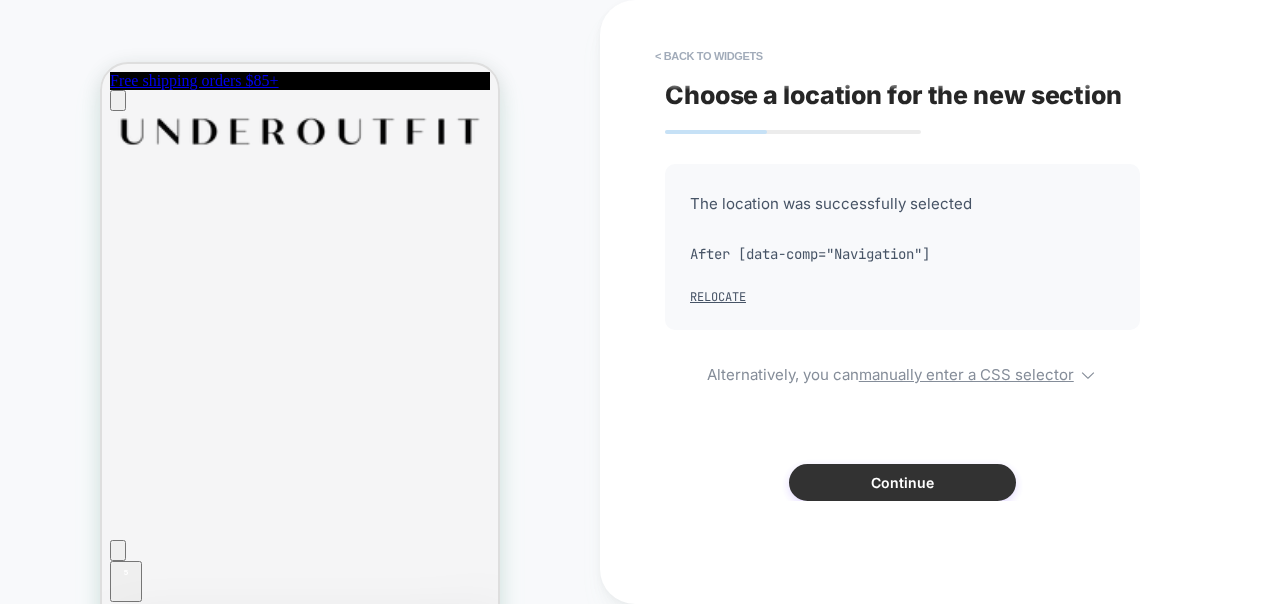click on "Continue" at bounding box center [902, 482] 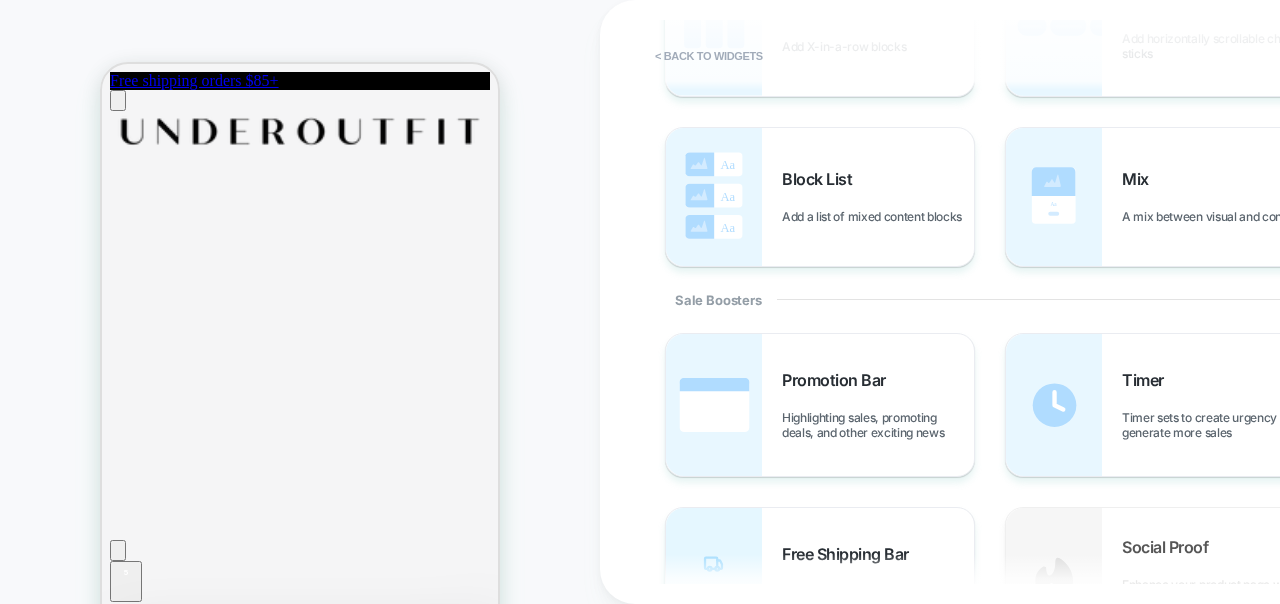 scroll, scrollTop: 755, scrollLeft: 0, axis: vertical 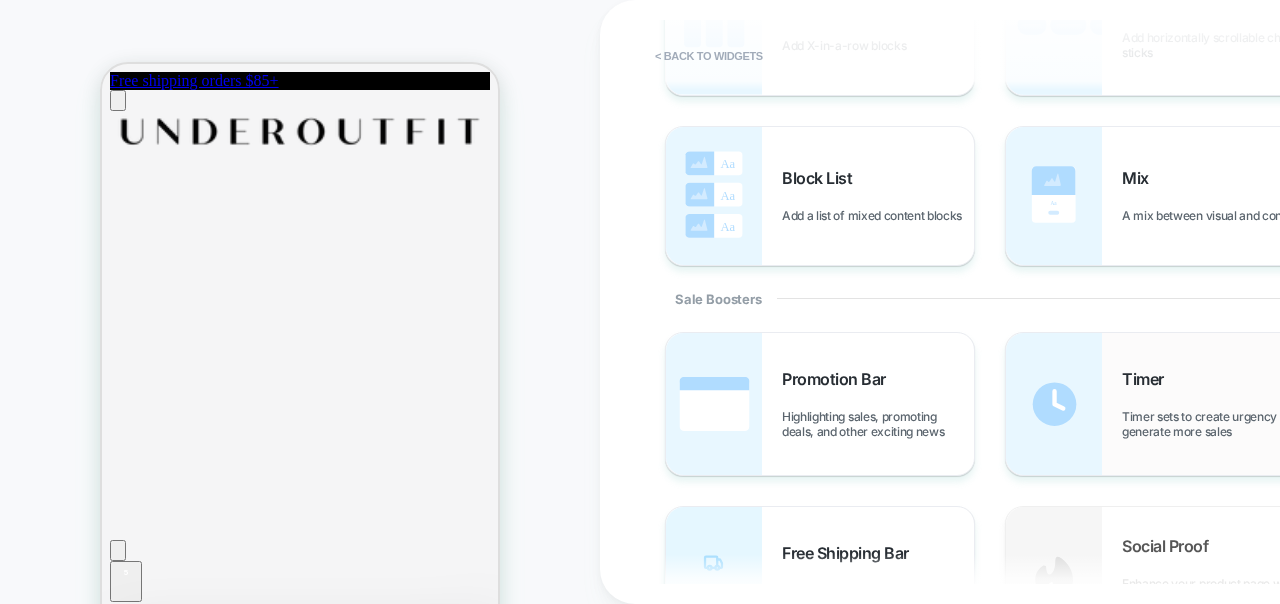 click on "Timer Timer sets to create urgency and generate more sales" at bounding box center [1218, 404] 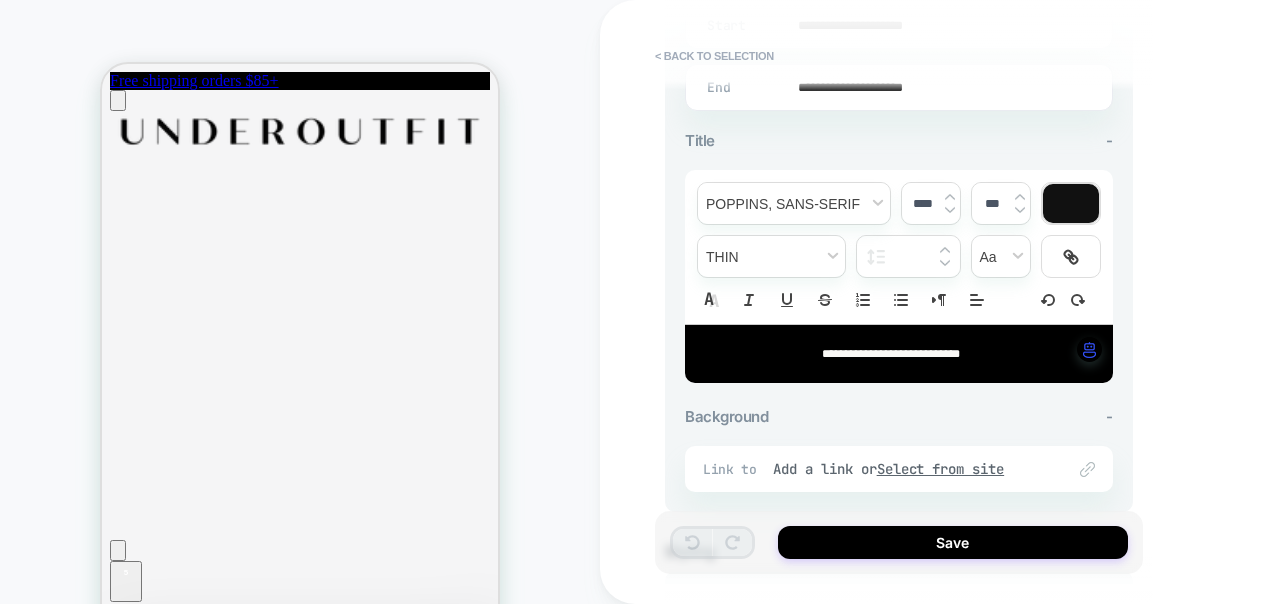scroll, scrollTop: 630, scrollLeft: 0, axis: vertical 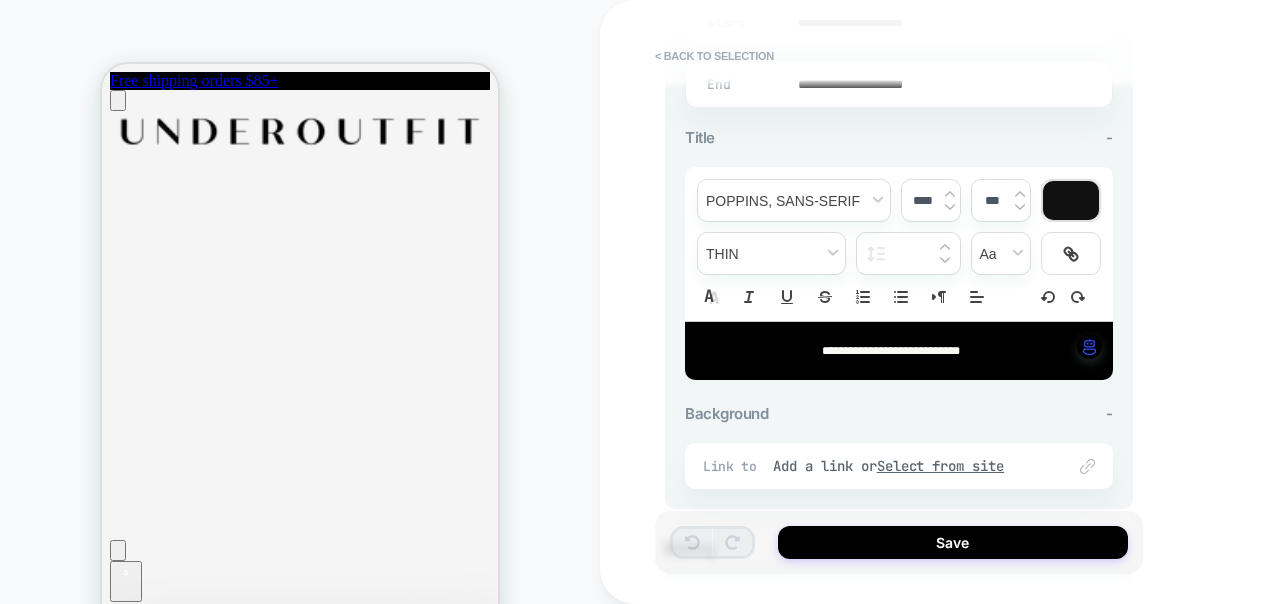 click on "**********" at bounding box center (899, 351) 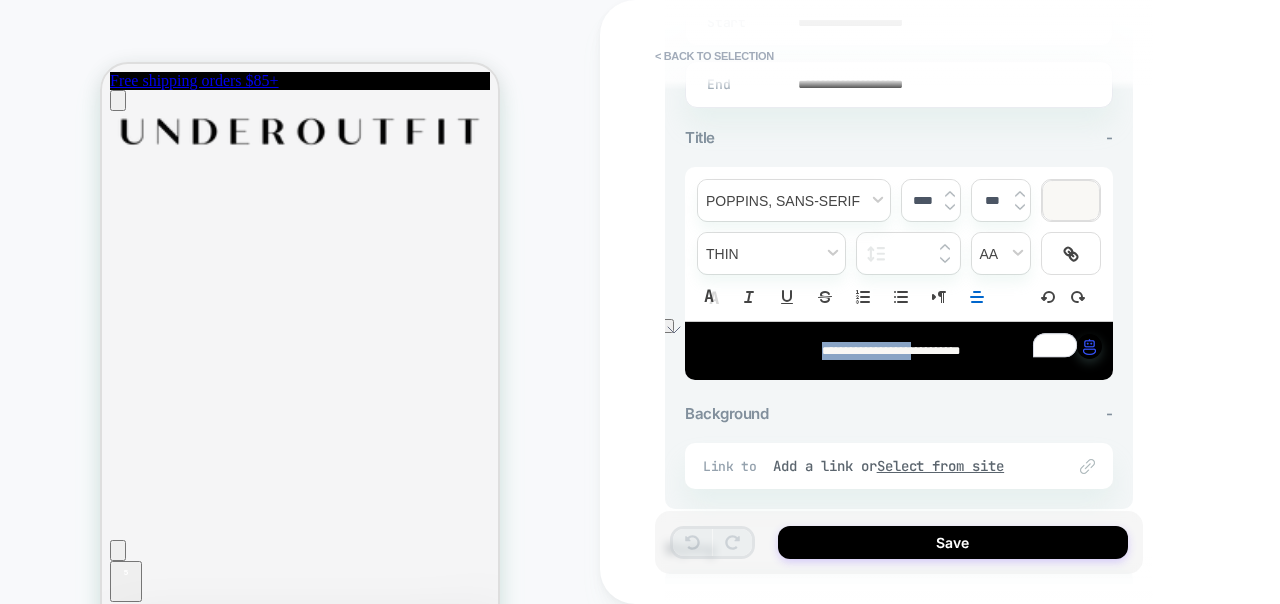 drag, startPoint x: 795, startPoint y: 353, endPoint x: 930, endPoint y: 349, distance: 135.05925 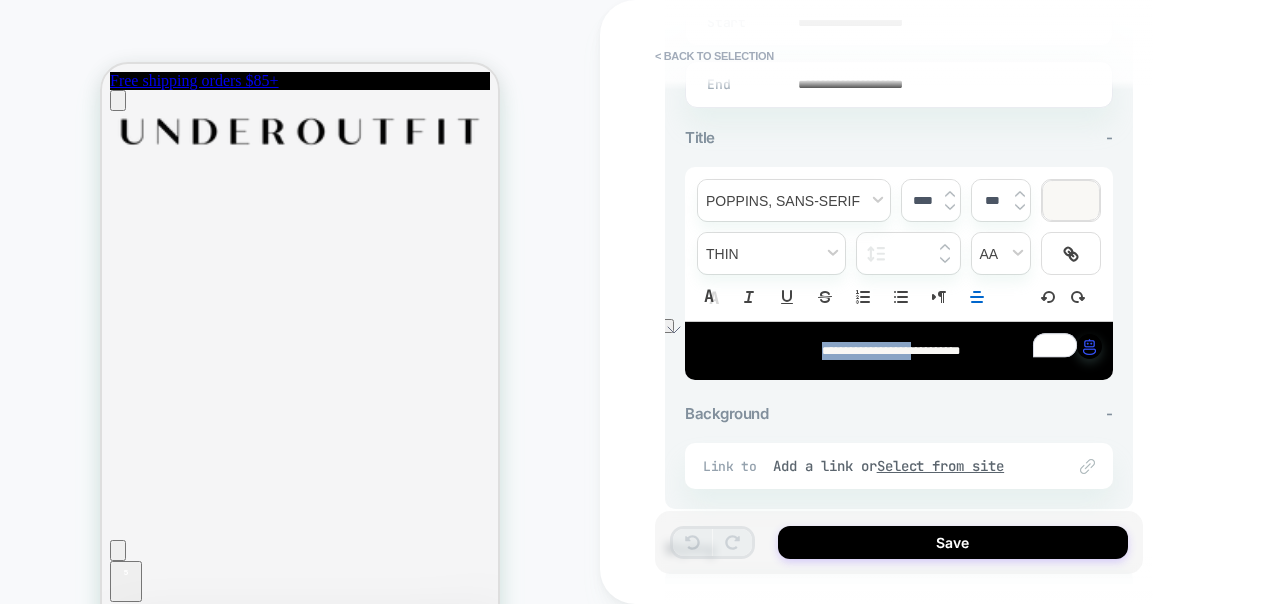 click on "**********" at bounding box center (891, 351) 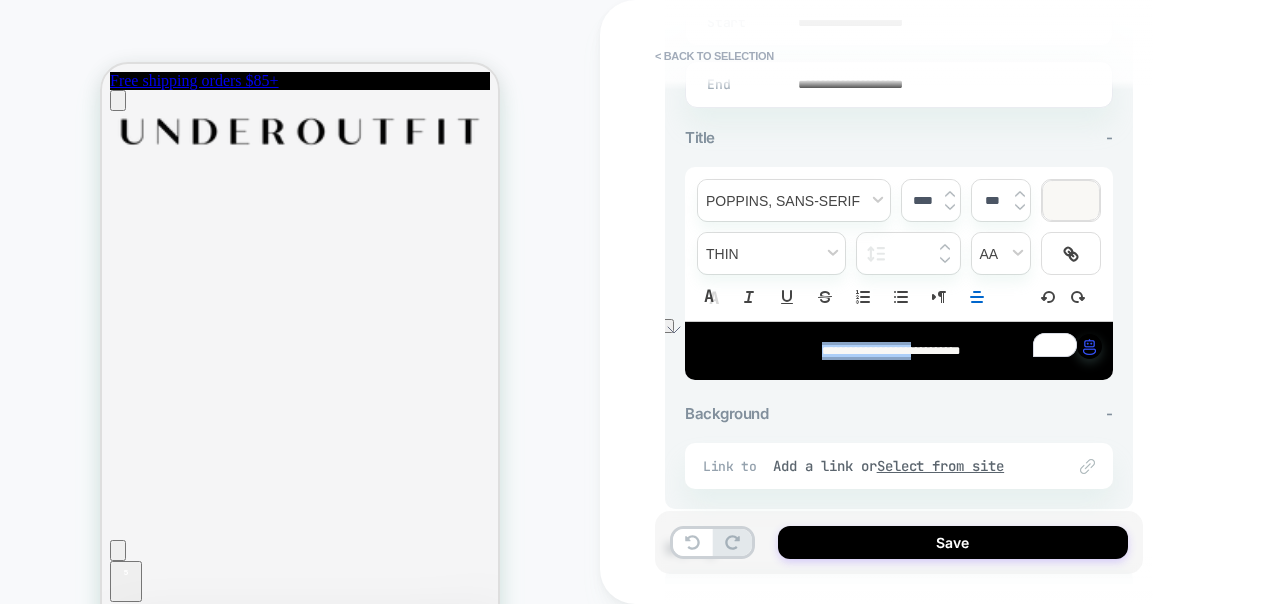 type 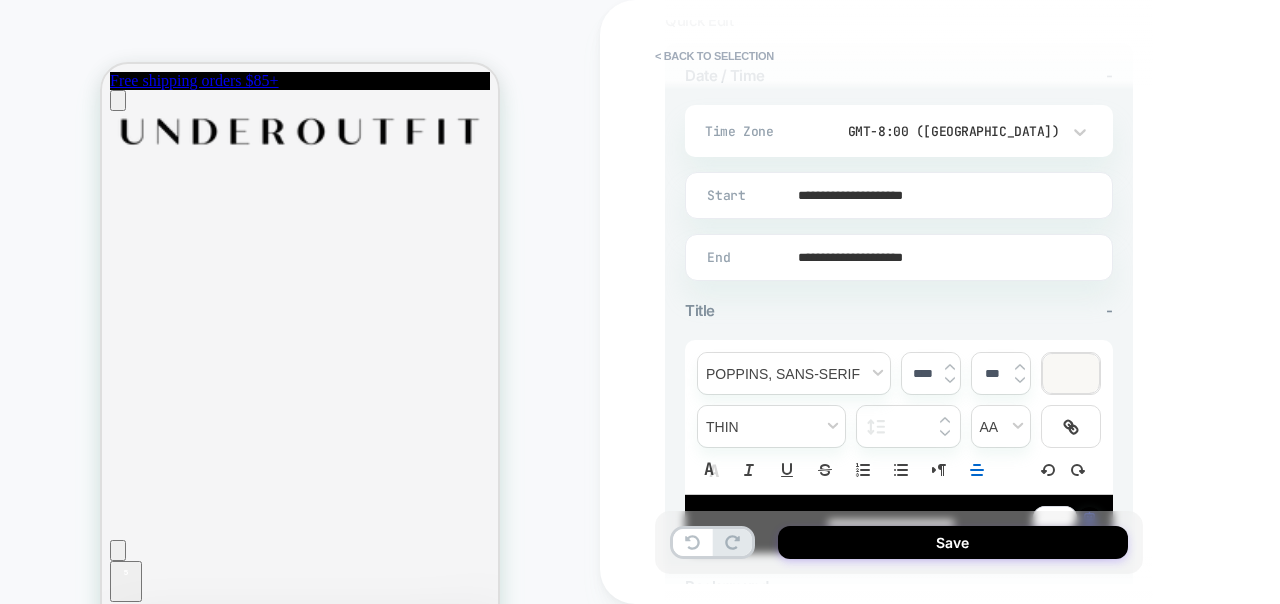 scroll, scrollTop: 455, scrollLeft: 0, axis: vertical 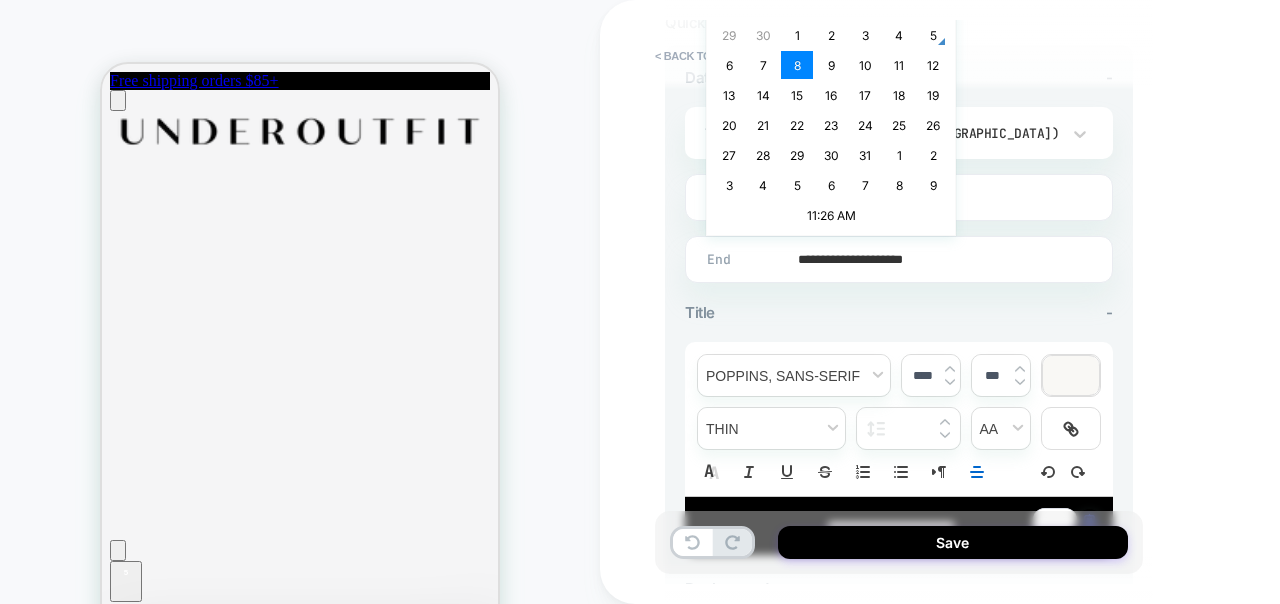 click on "**********" at bounding box center [895, 259] 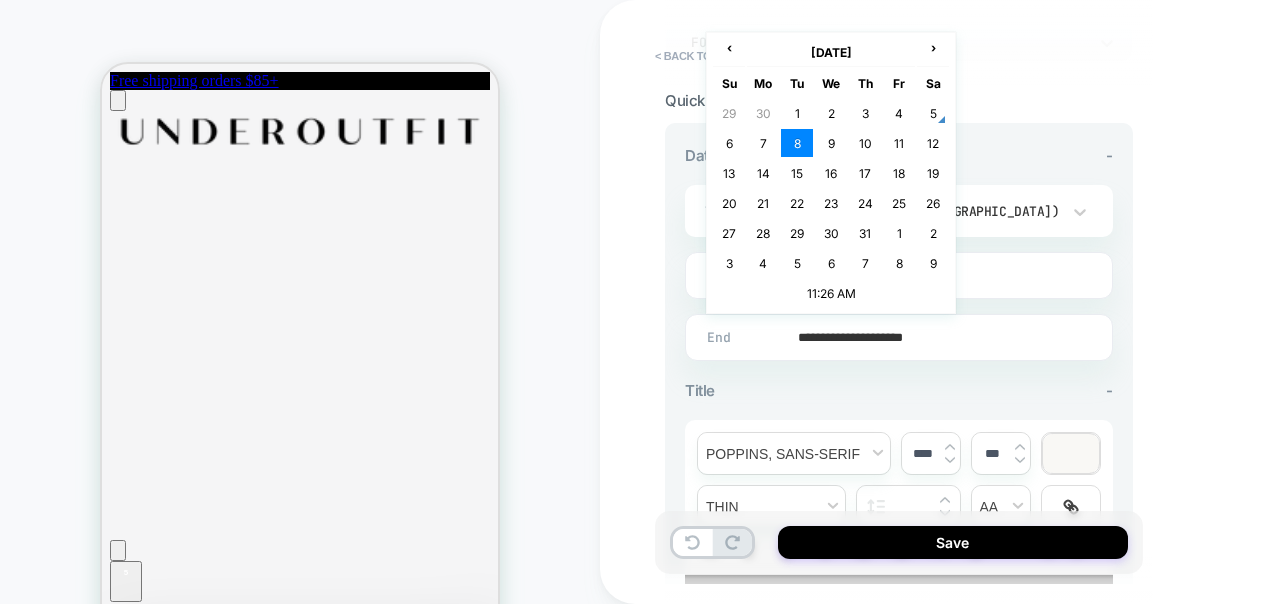 scroll, scrollTop: 376, scrollLeft: 0, axis: vertical 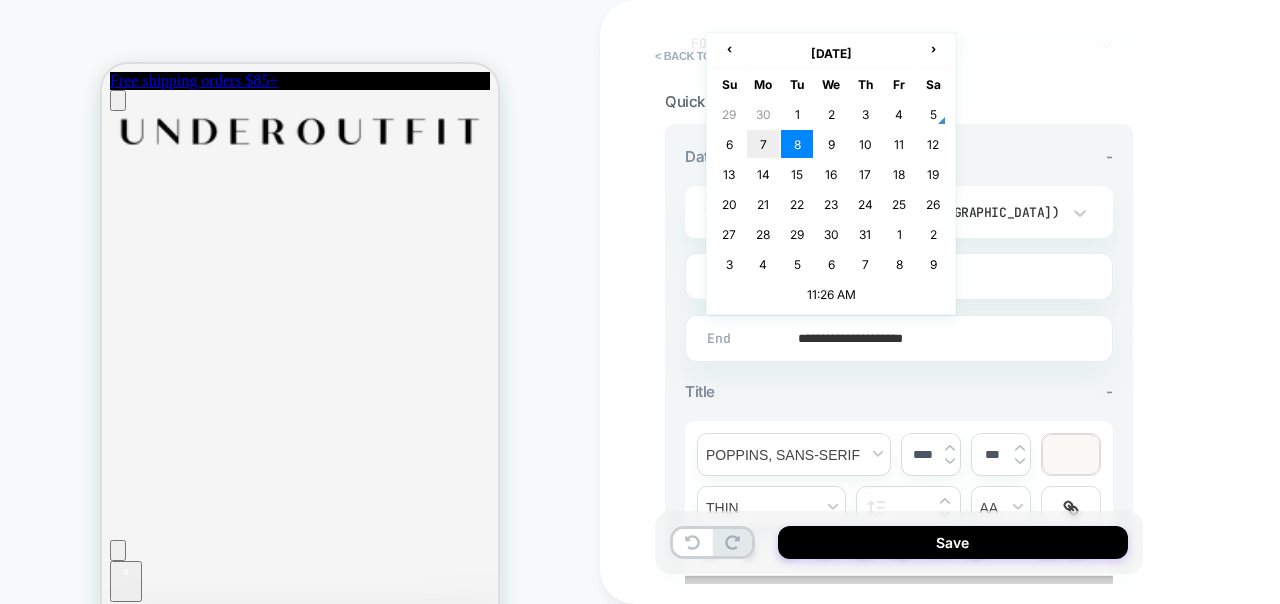 click on "7" at bounding box center [763, 144] 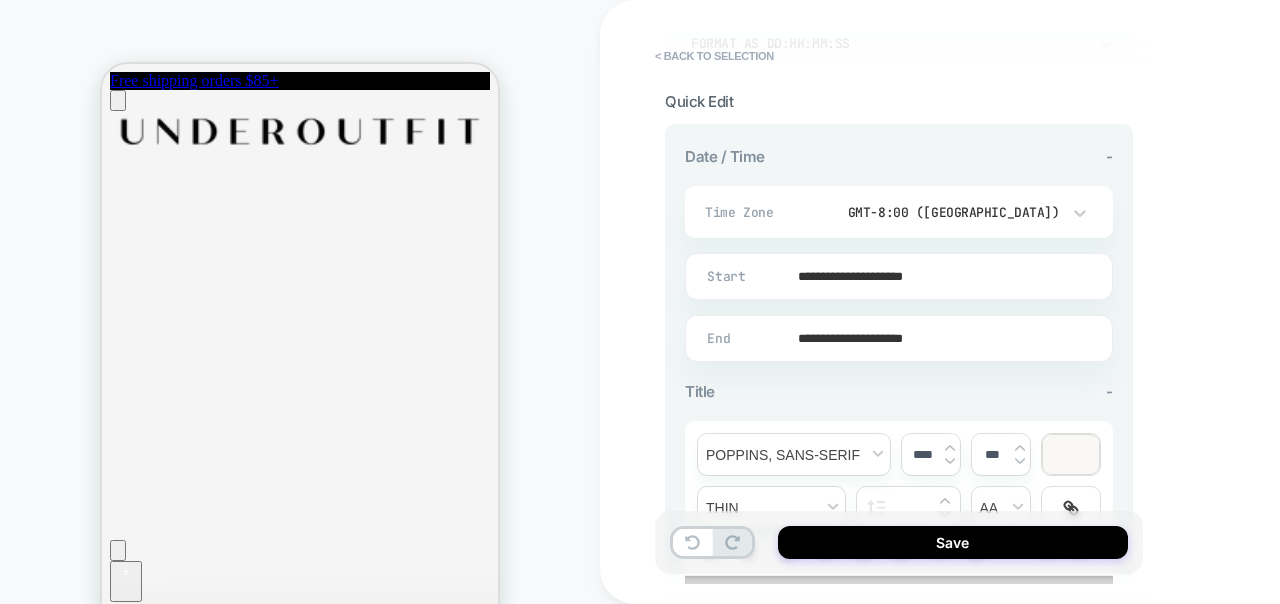 click on "**********" at bounding box center (895, 338) 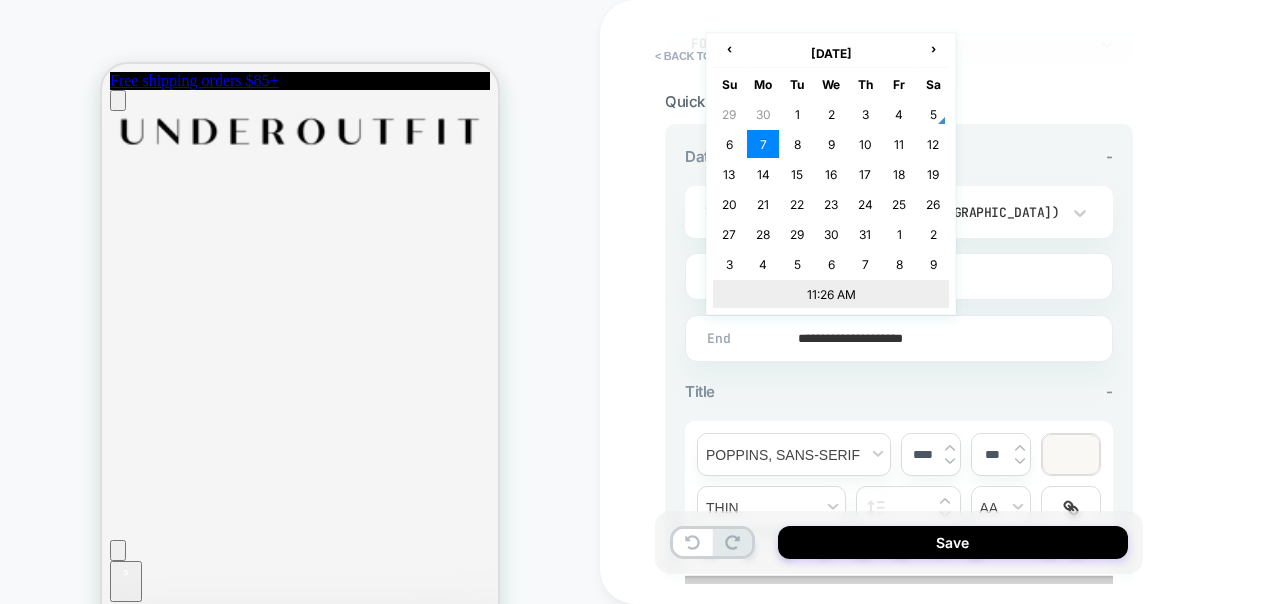 click on "11:26 AM" at bounding box center (831, 294) 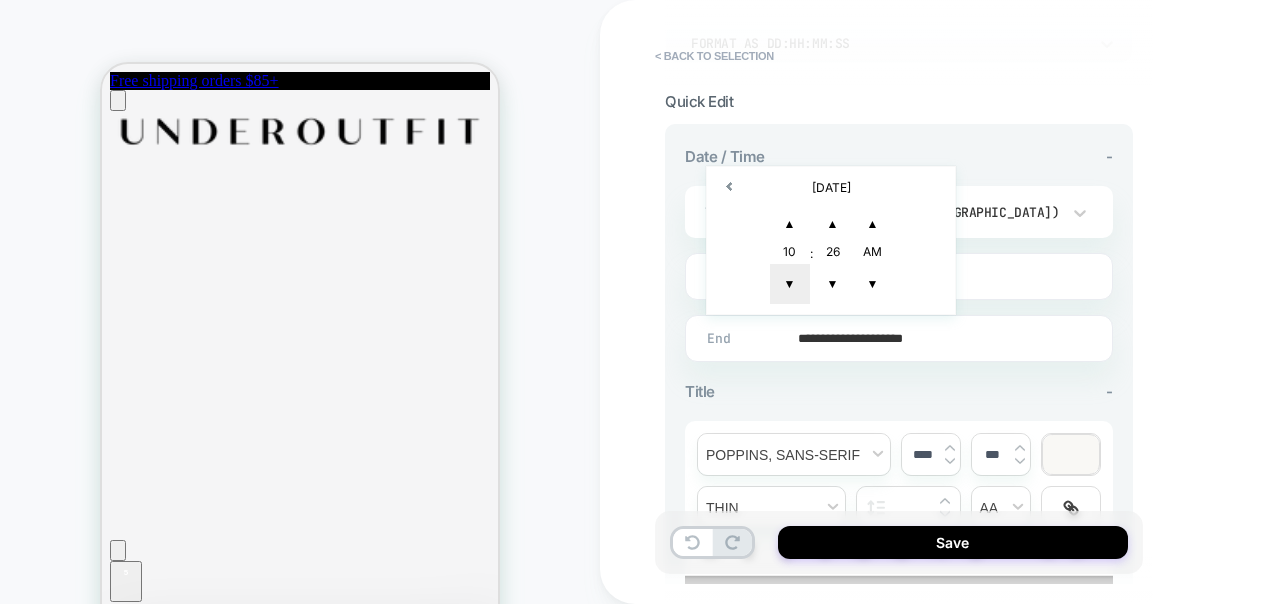 click on "▼" at bounding box center (790, 284) 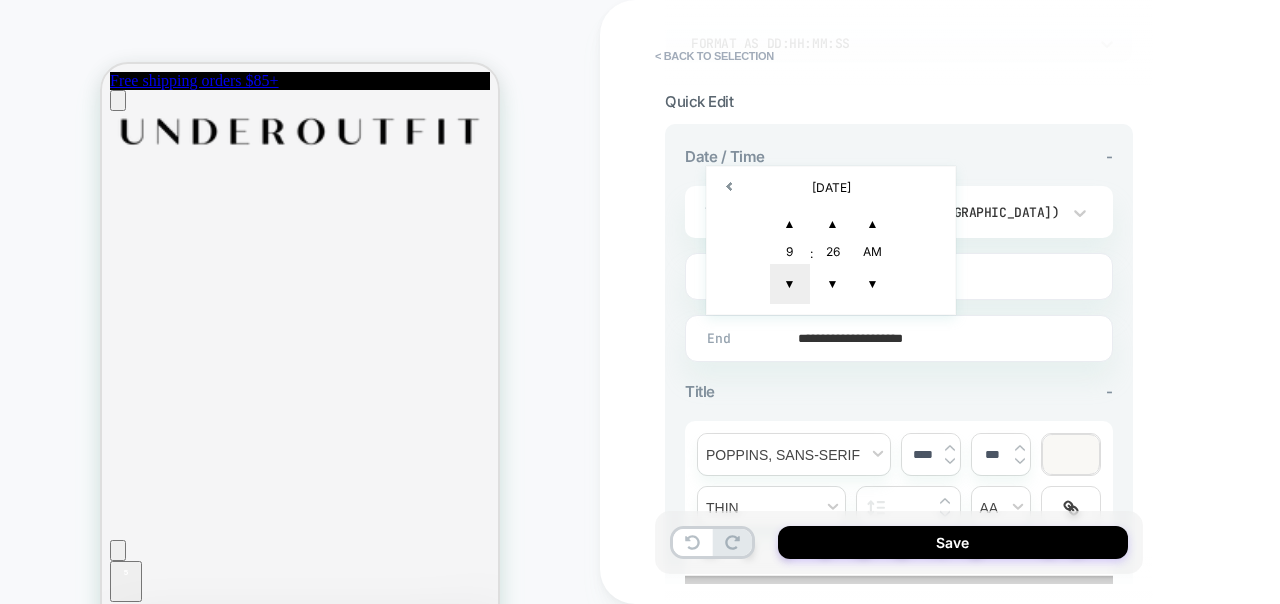 click on "▼" at bounding box center (790, 284) 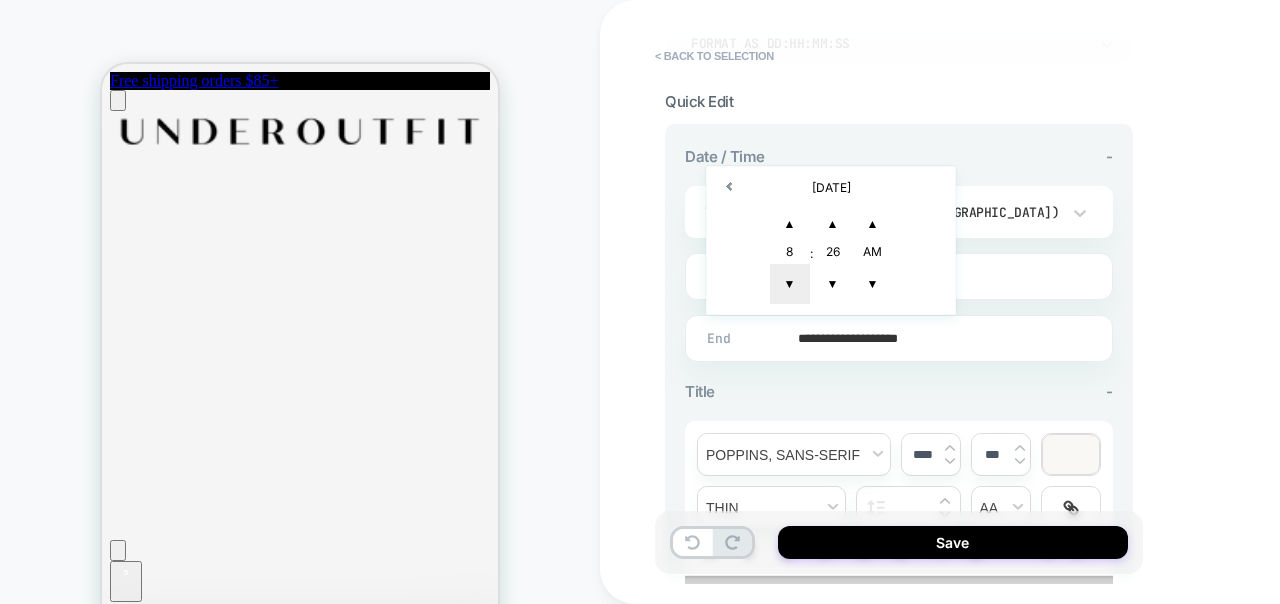 click on "▼" at bounding box center [790, 284] 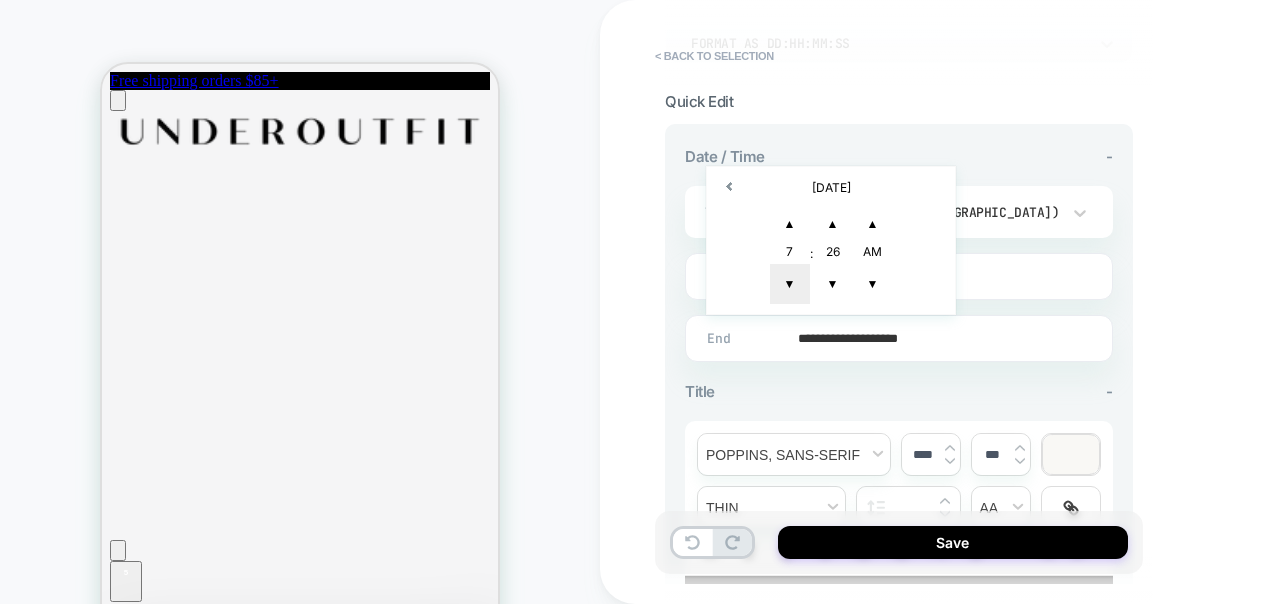 click on "▼" at bounding box center [790, 284] 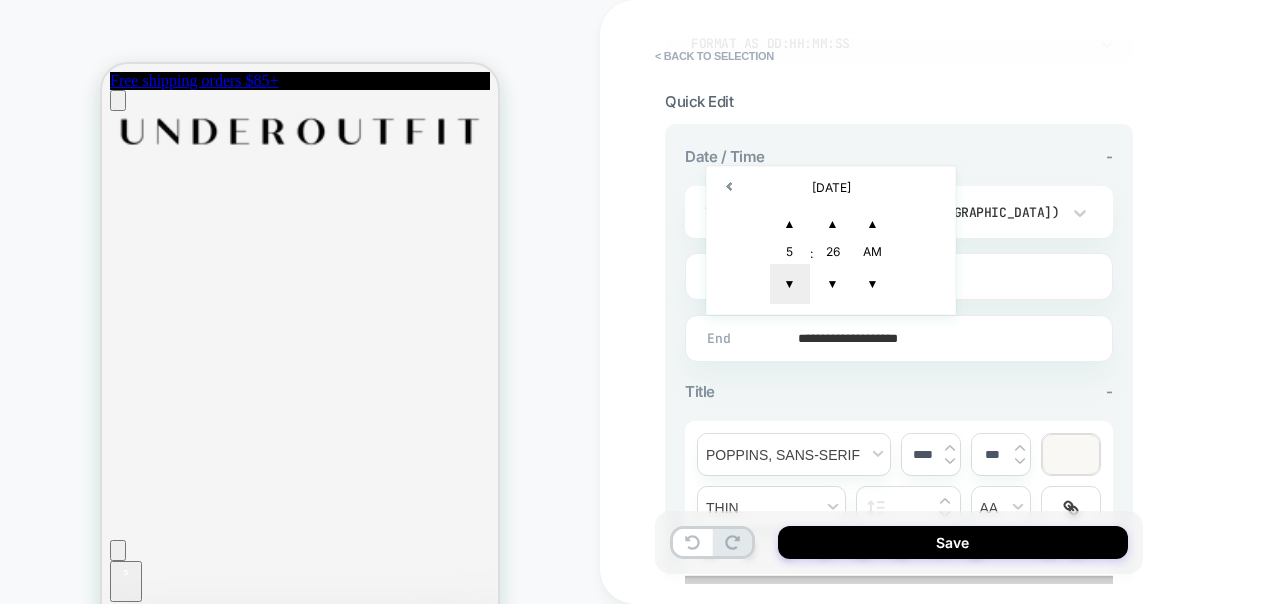 click on "▼" at bounding box center [790, 284] 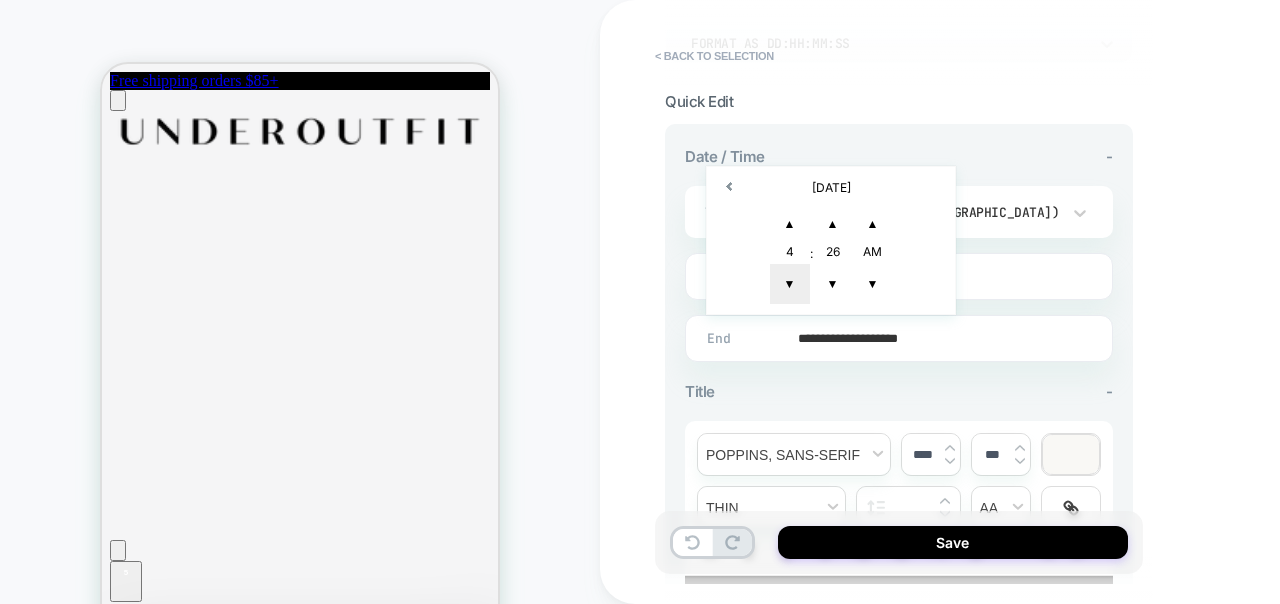 click on "▼" at bounding box center (790, 284) 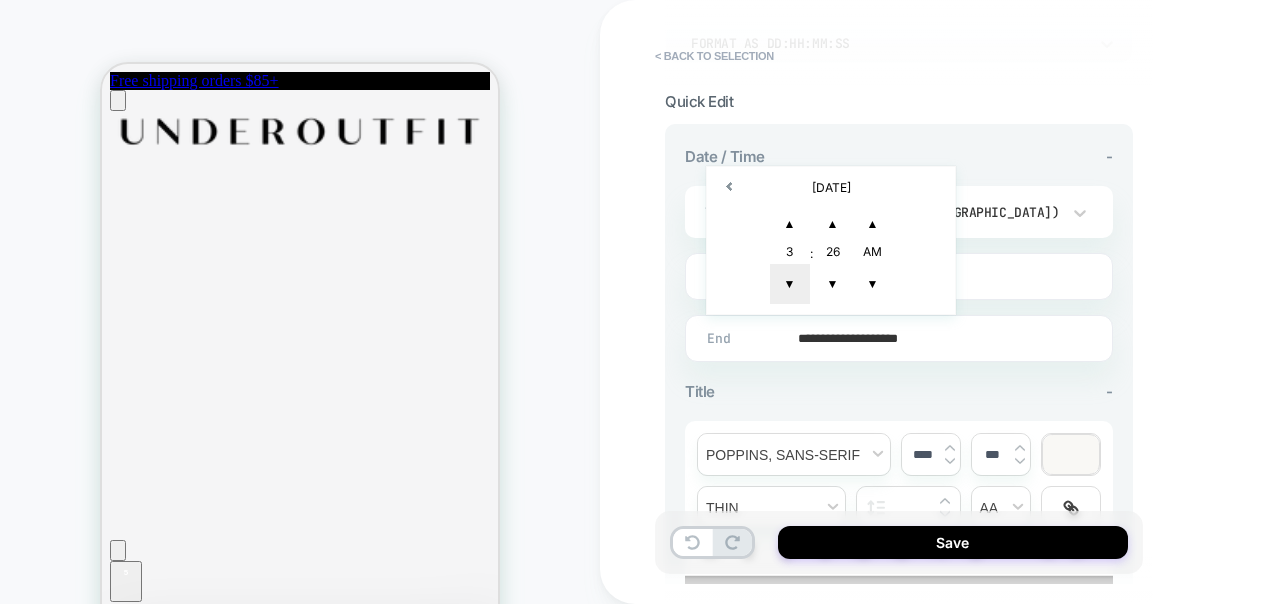 click on "▼" at bounding box center [790, 284] 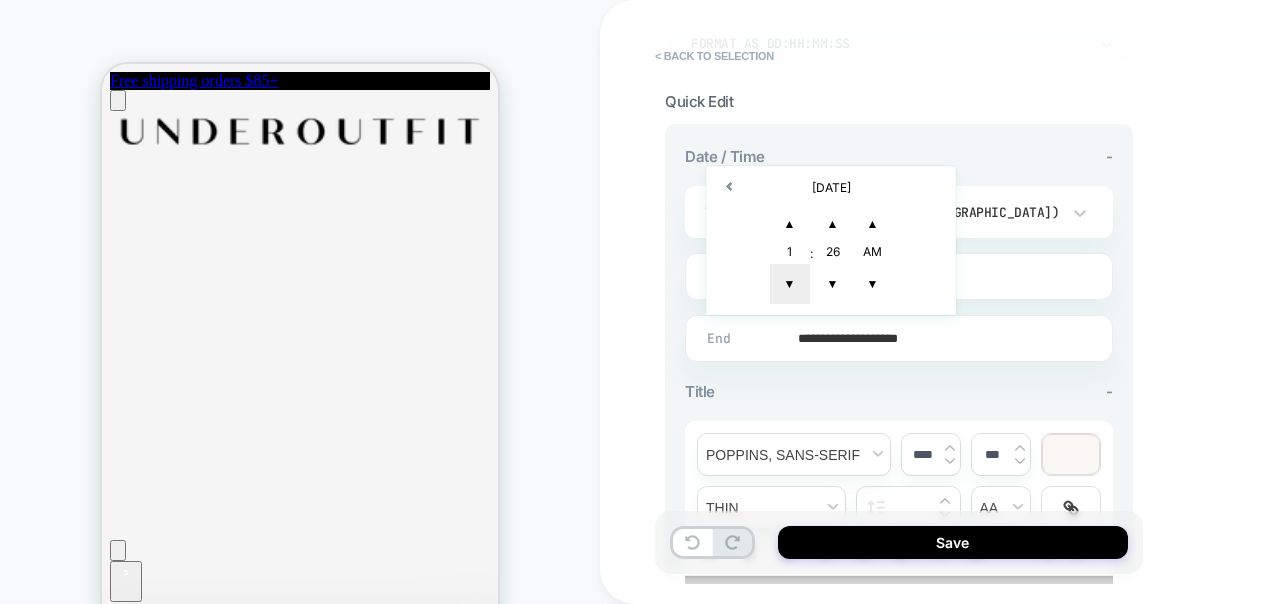 click on "▼" at bounding box center [790, 284] 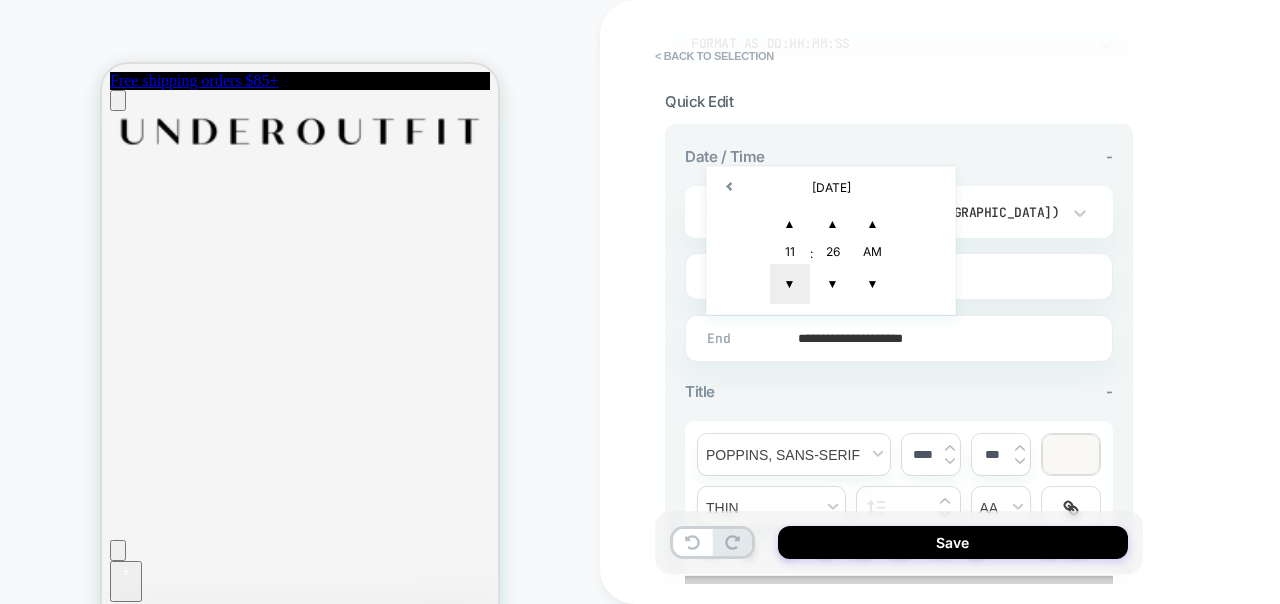 click on "▼" at bounding box center [790, 284] 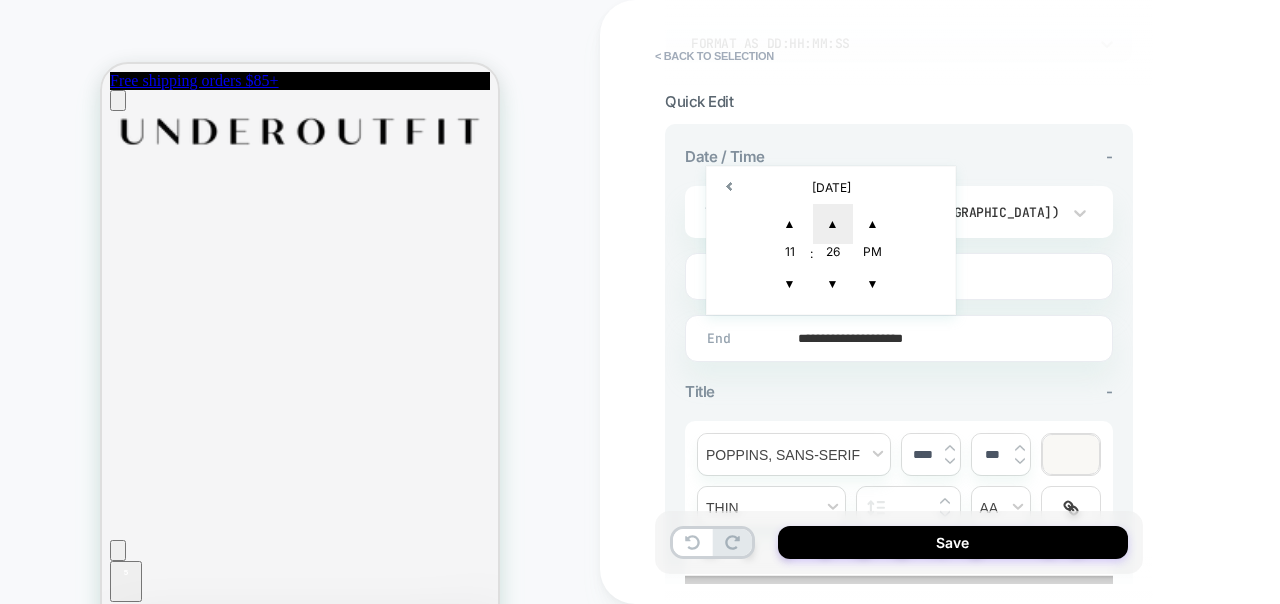 click on "▲" at bounding box center (833, 224) 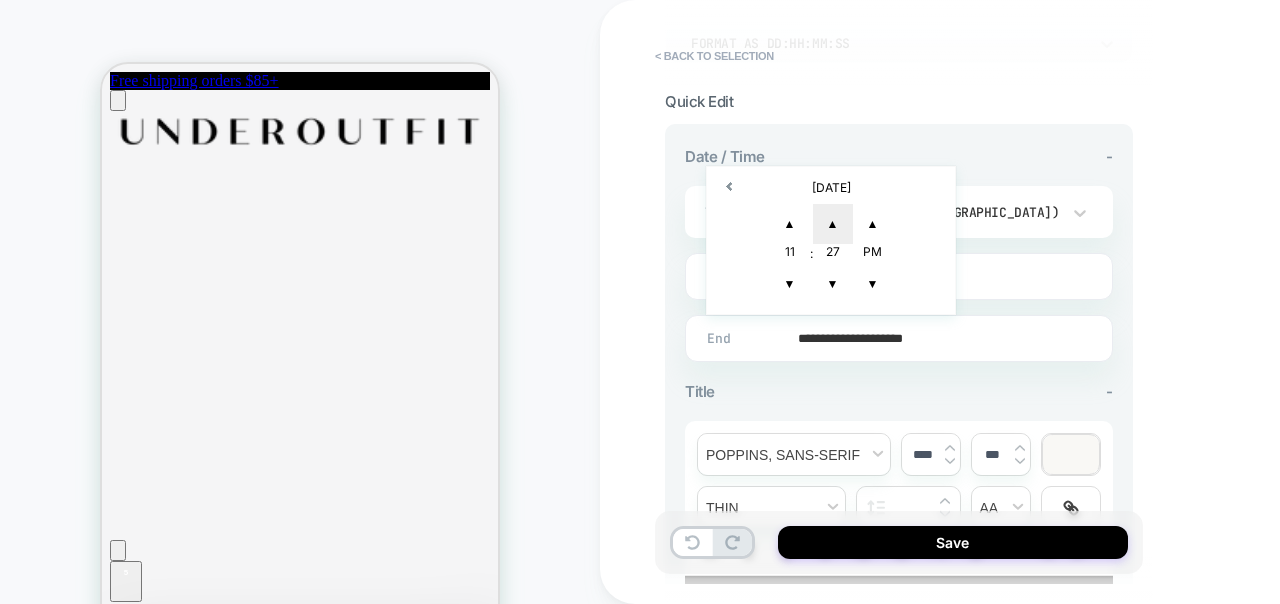click on "▲" at bounding box center (833, 224) 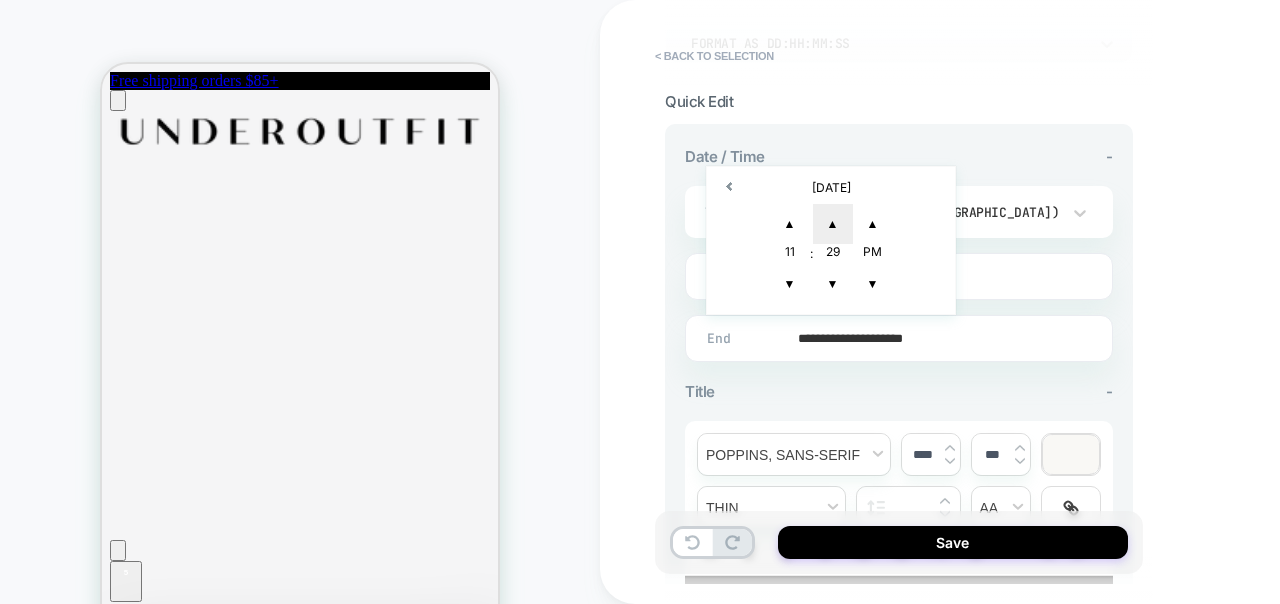 click on "▲" at bounding box center [833, 224] 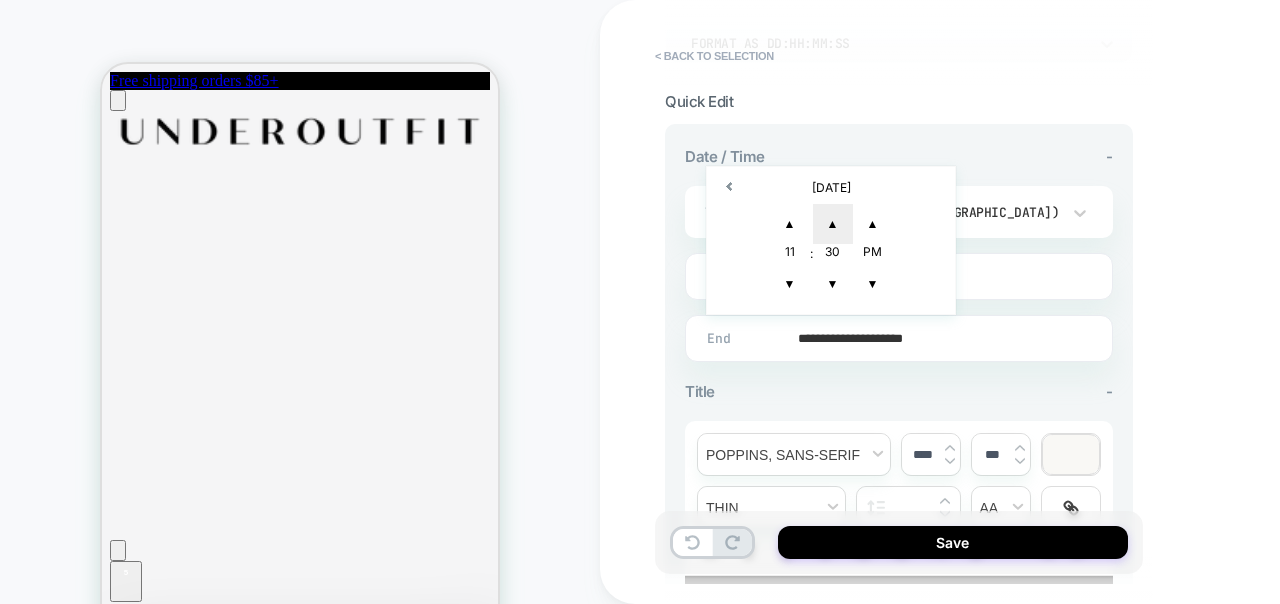 click on "▲" at bounding box center [833, 224] 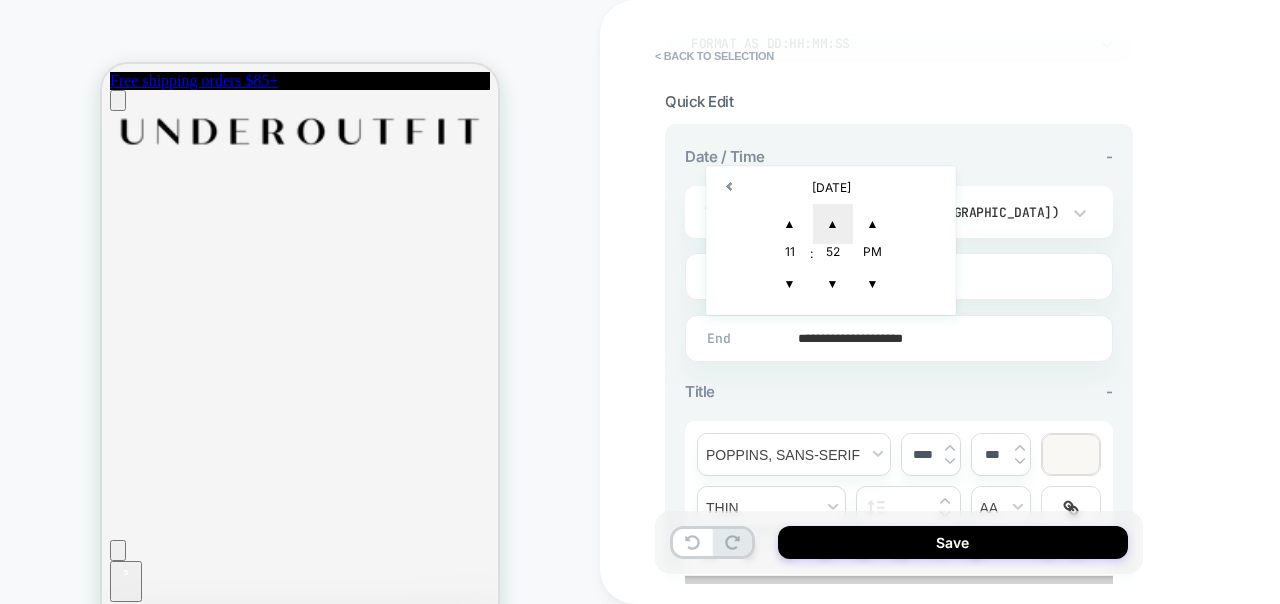 click on "▲" at bounding box center [833, 224] 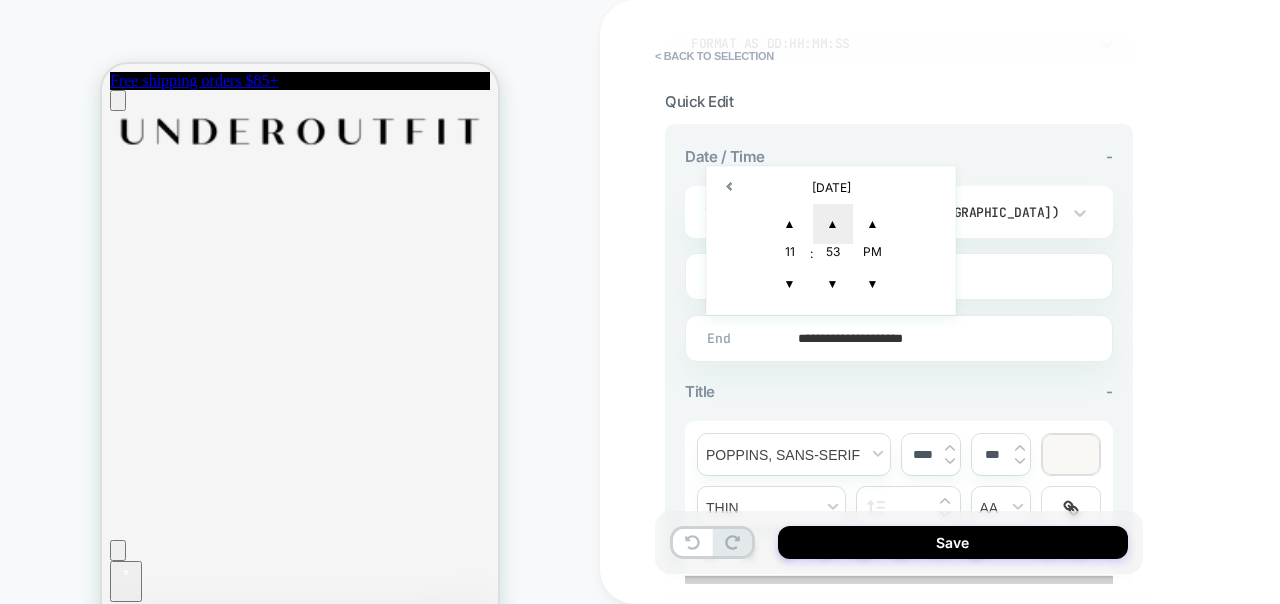 click on "▲" at bounding box center [833, 224] 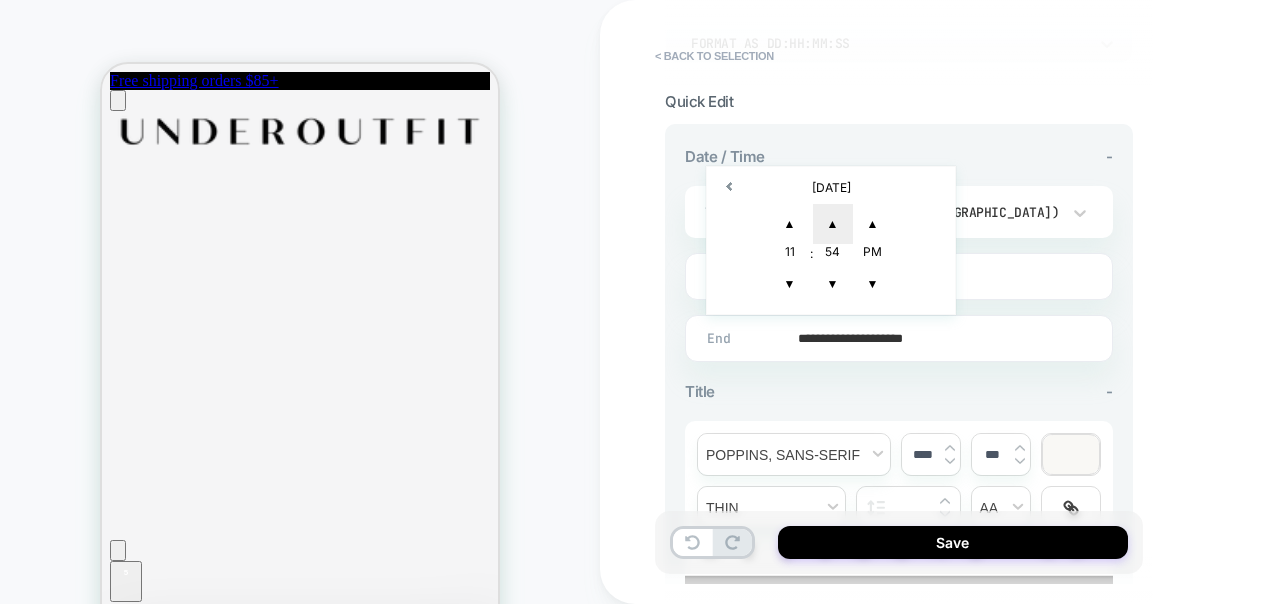 click on "▲" at bounding box center (833, 224) 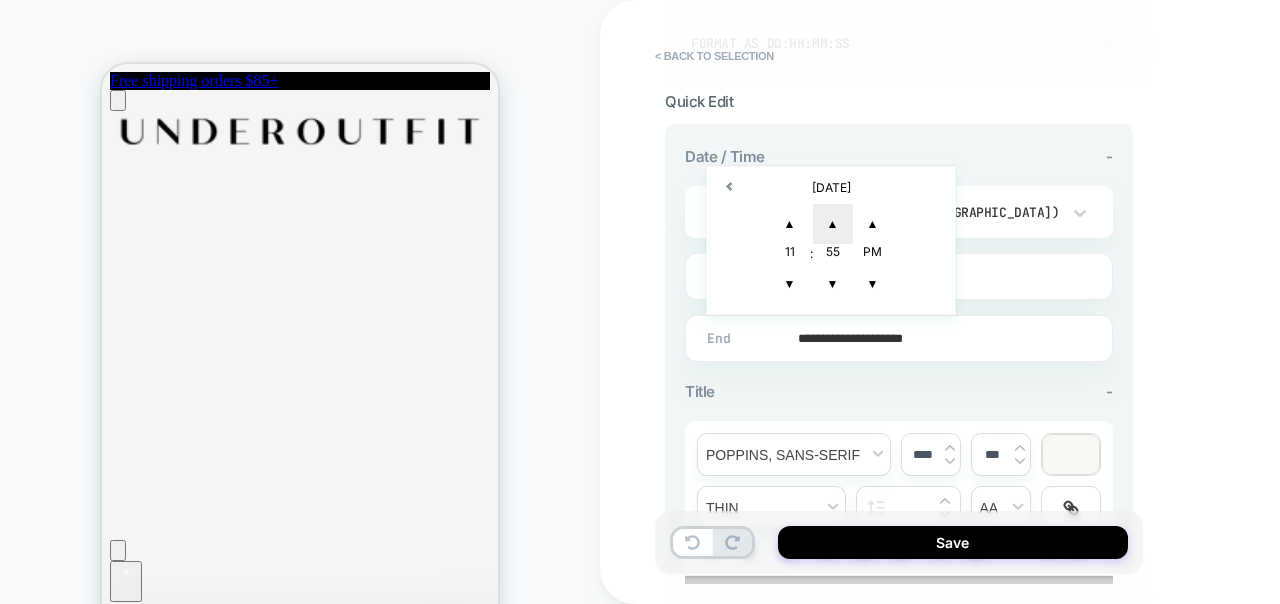 click on "▲" at bounding box center (833, 224) 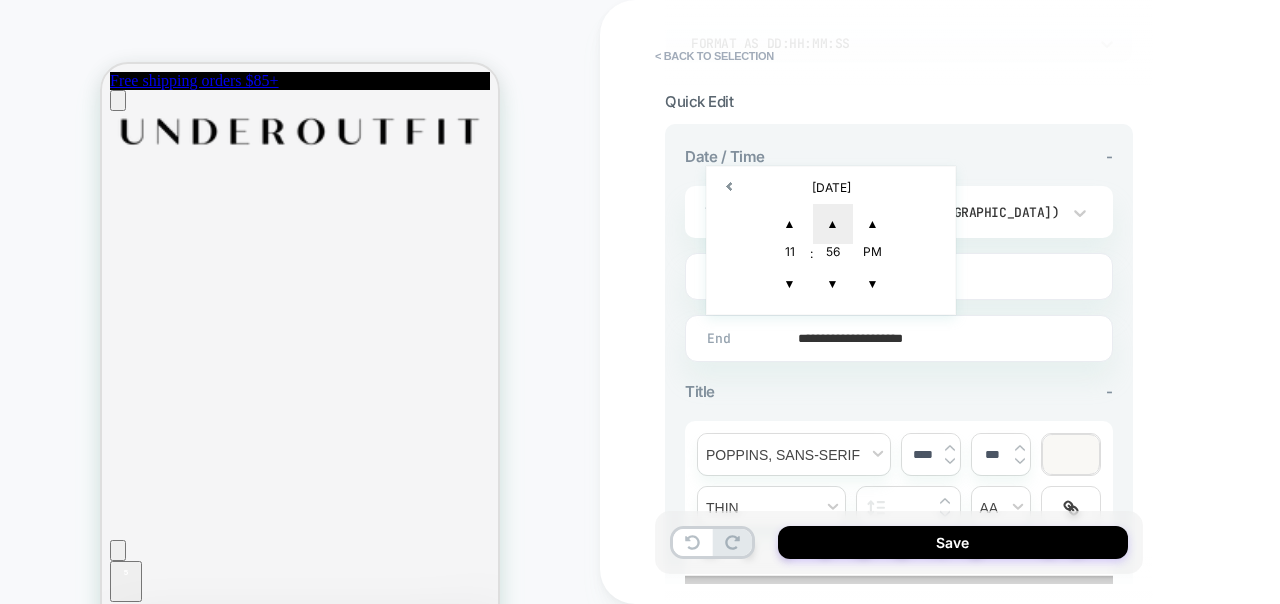 click on "▲" at bounding box center (833, 224) 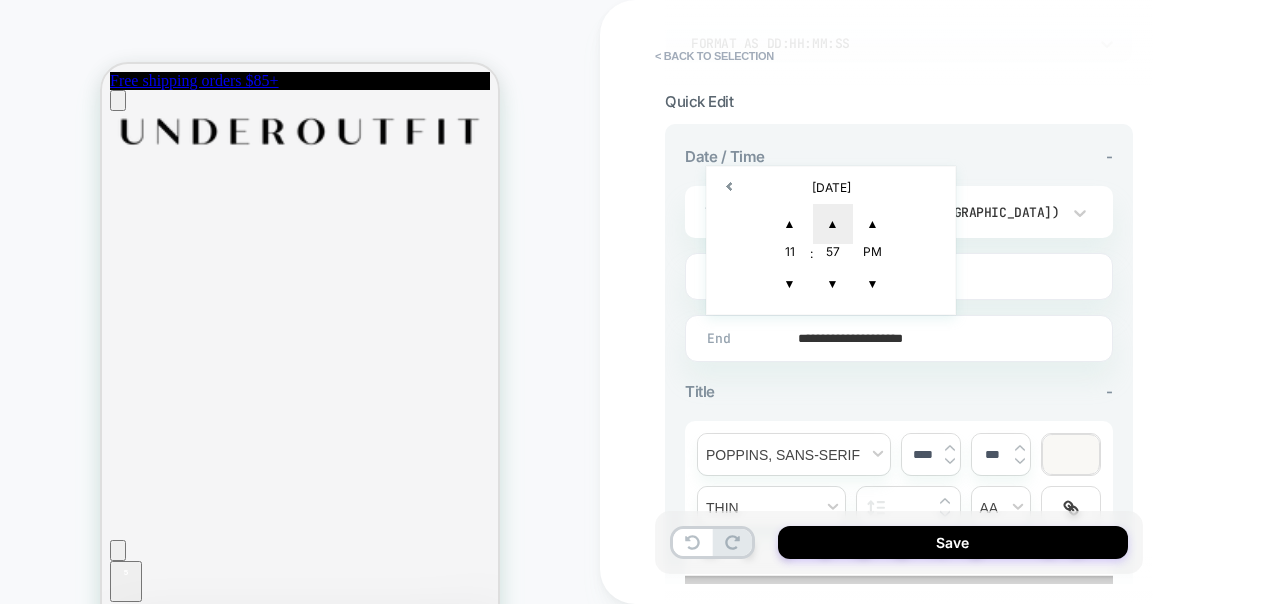 click on "▲" at bounding box center [833, 224] 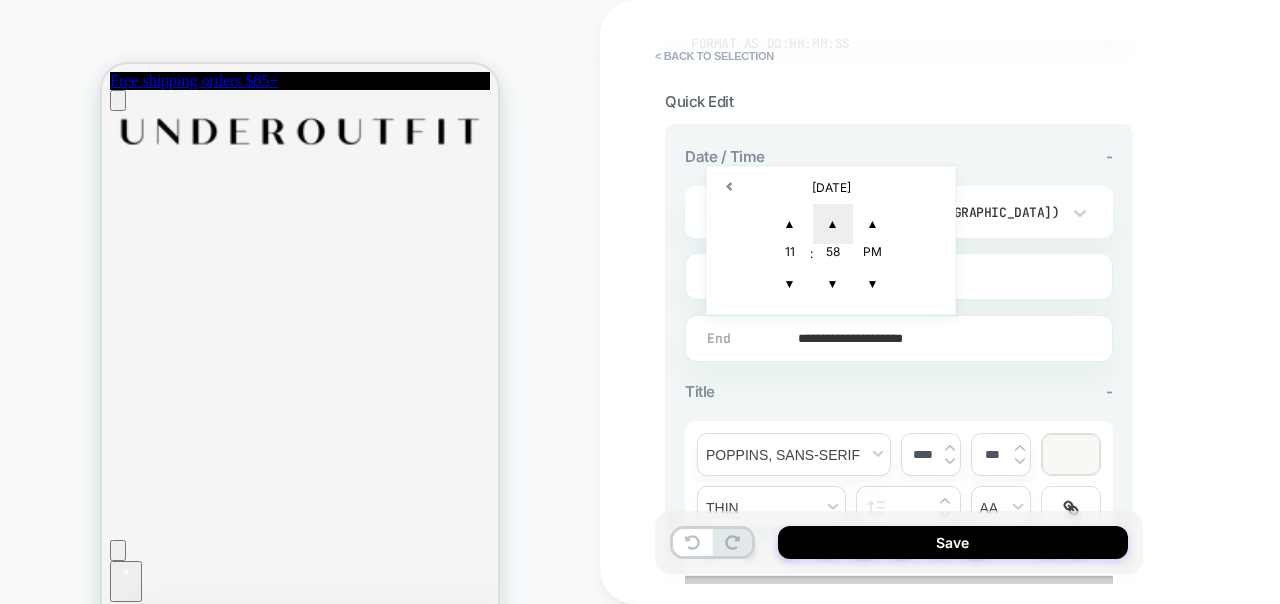 click on "▲" at bounding box center [833, 224] 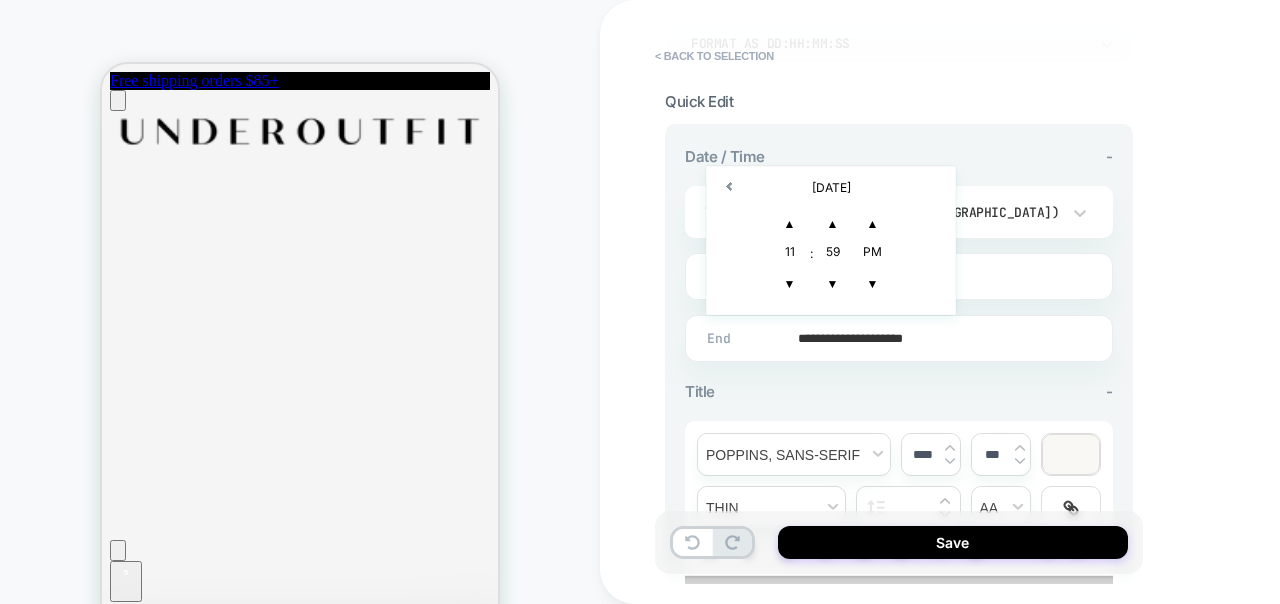 click on "**********" at bounding box center [909, 302] 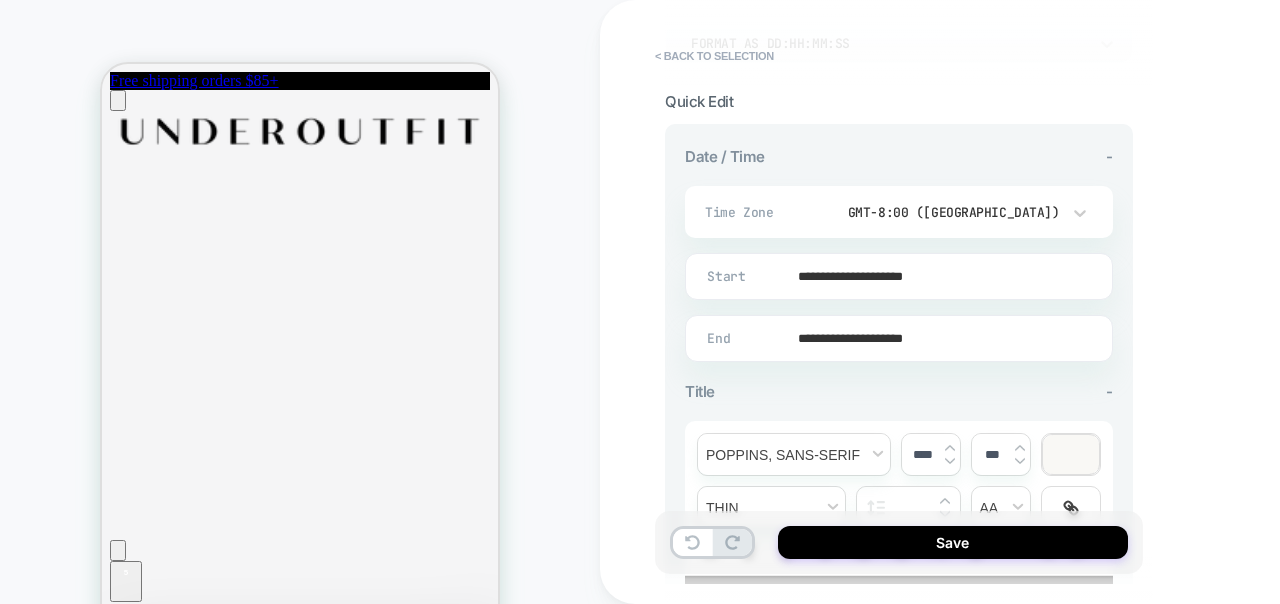 click on "**********" at bounding box center [895, 338] 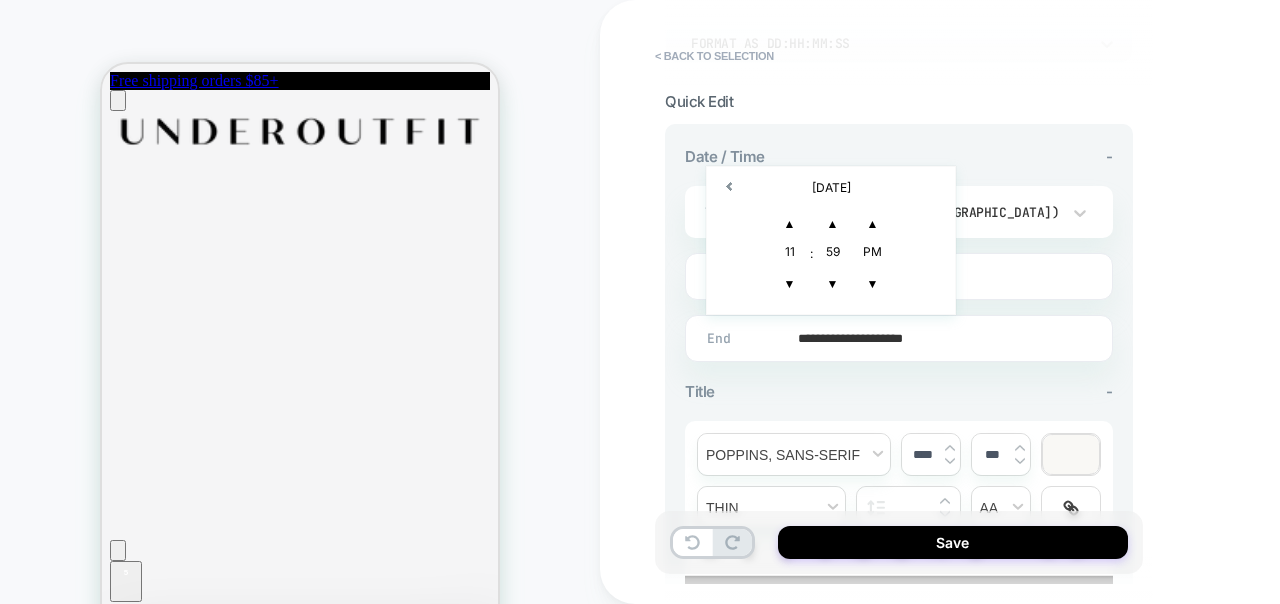 click on "July 7, 2025" at bounding box center (831, 187) 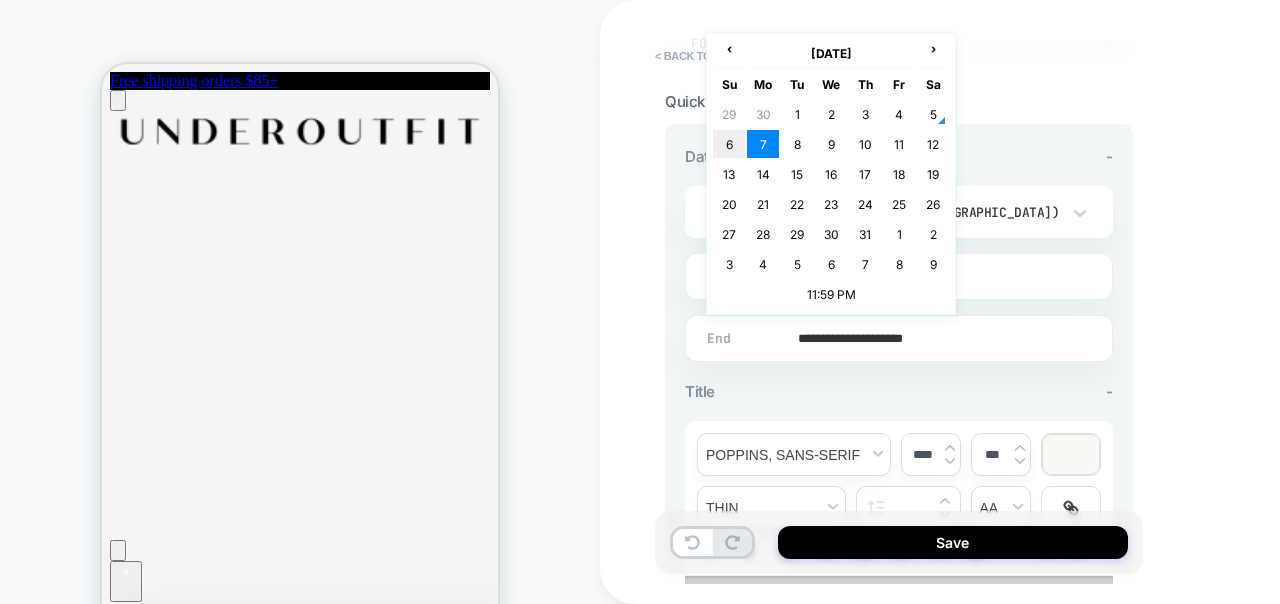 click on "6" at bounding box center [729, 144] 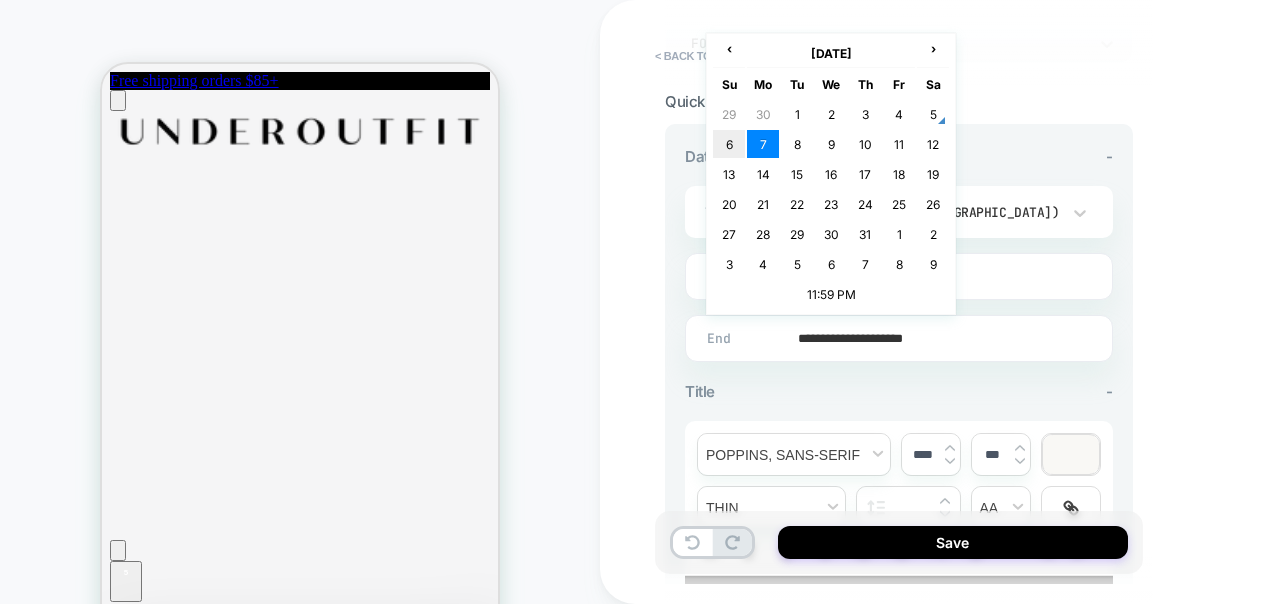 type on "**********" 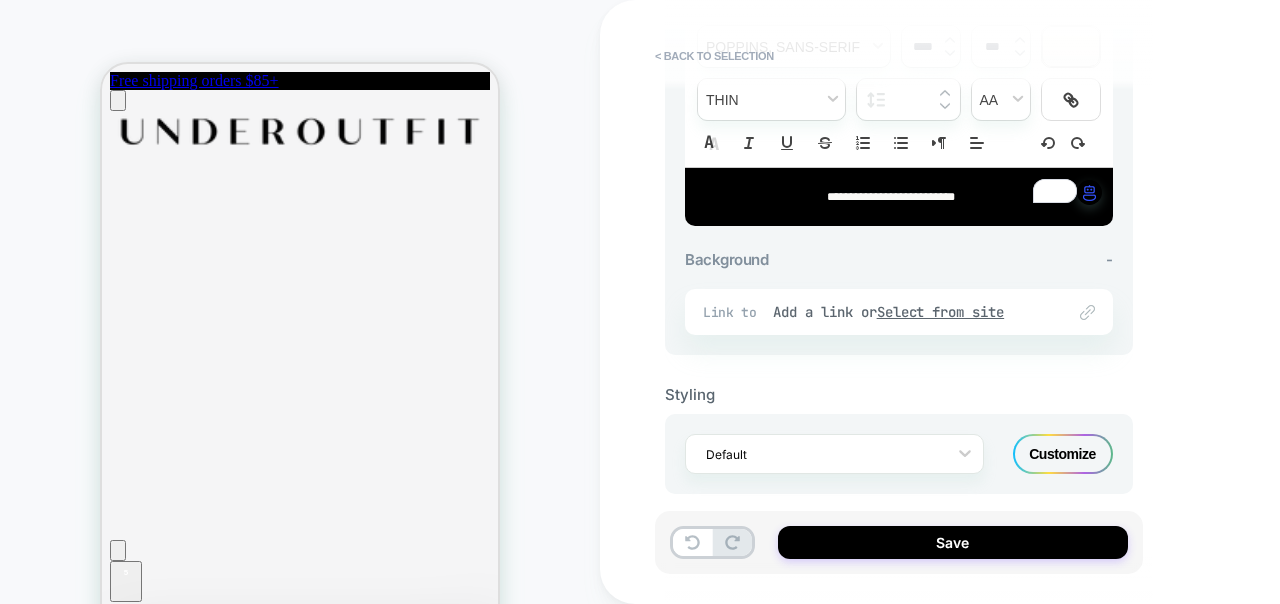 scroll, scrollTop: 799, scrollLeft: 0, axis: vertical 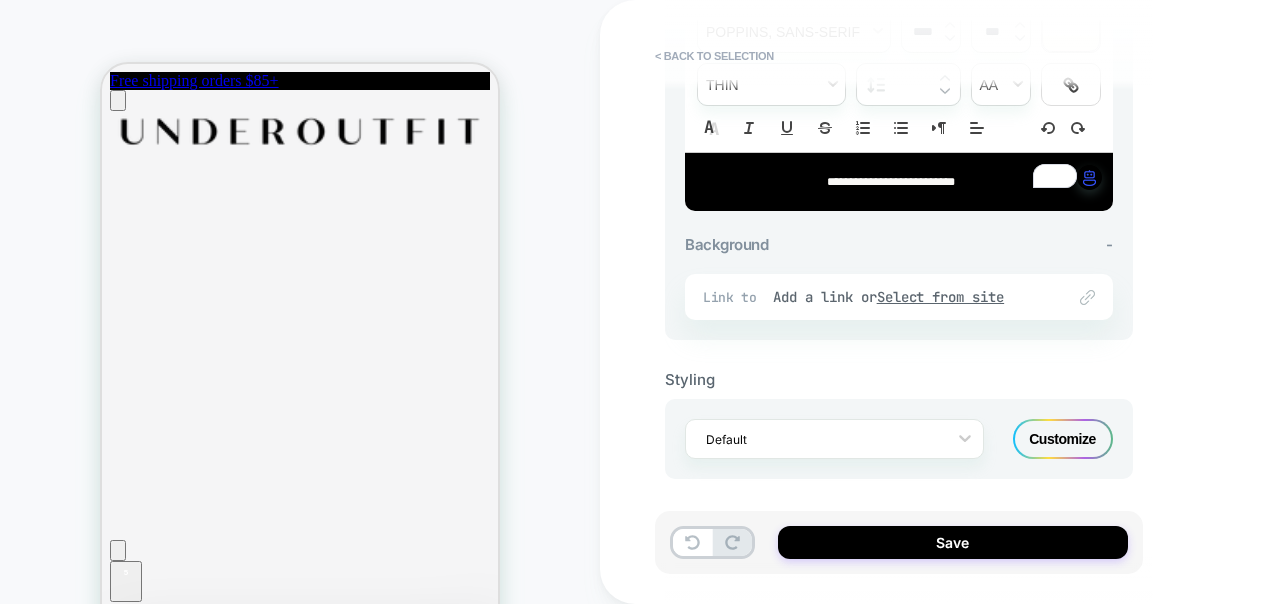click on "Customize" at bounding box center [1063, 439] 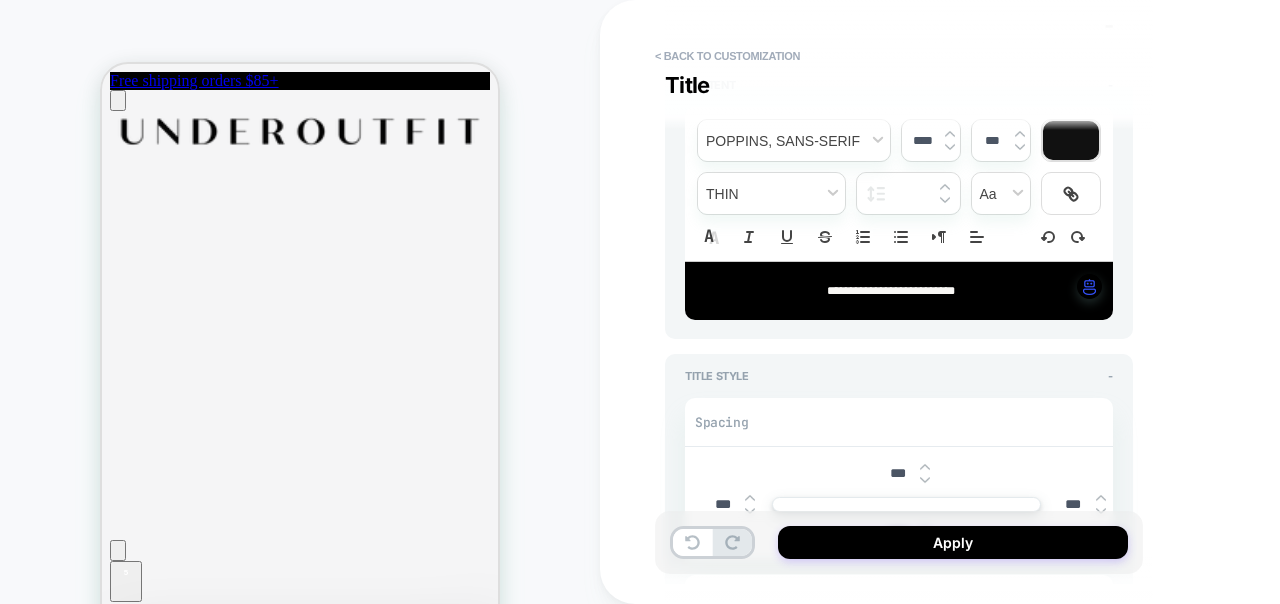 scroll, scrollTop: 239, scrollLeft: 0, axis: vertical 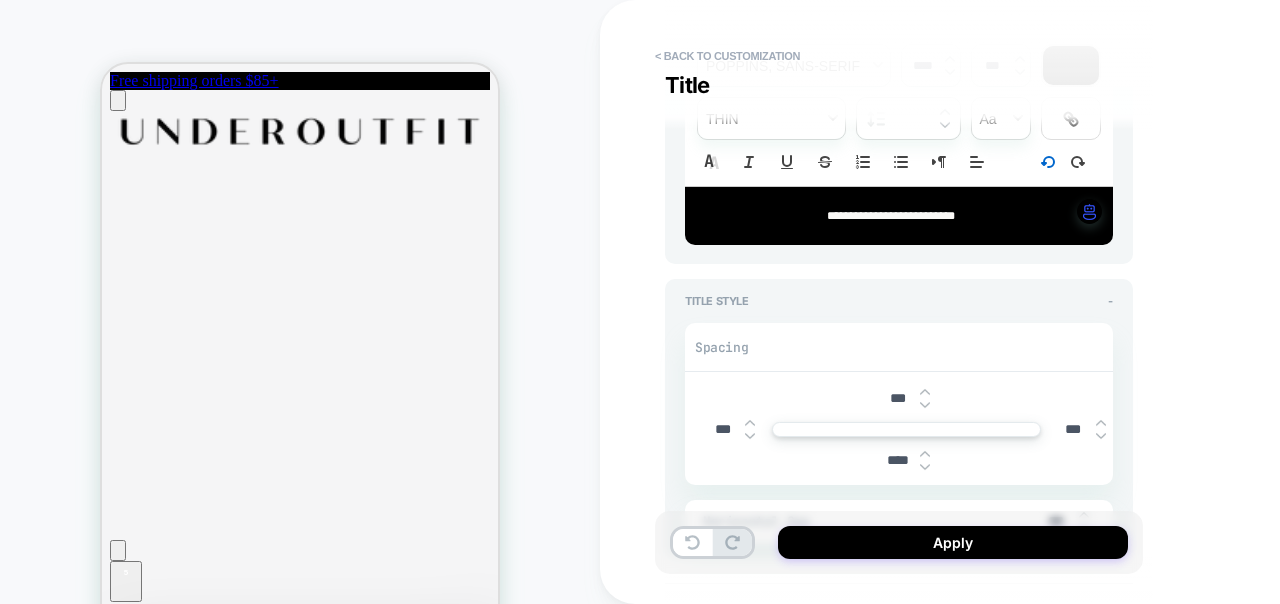 type on "*" 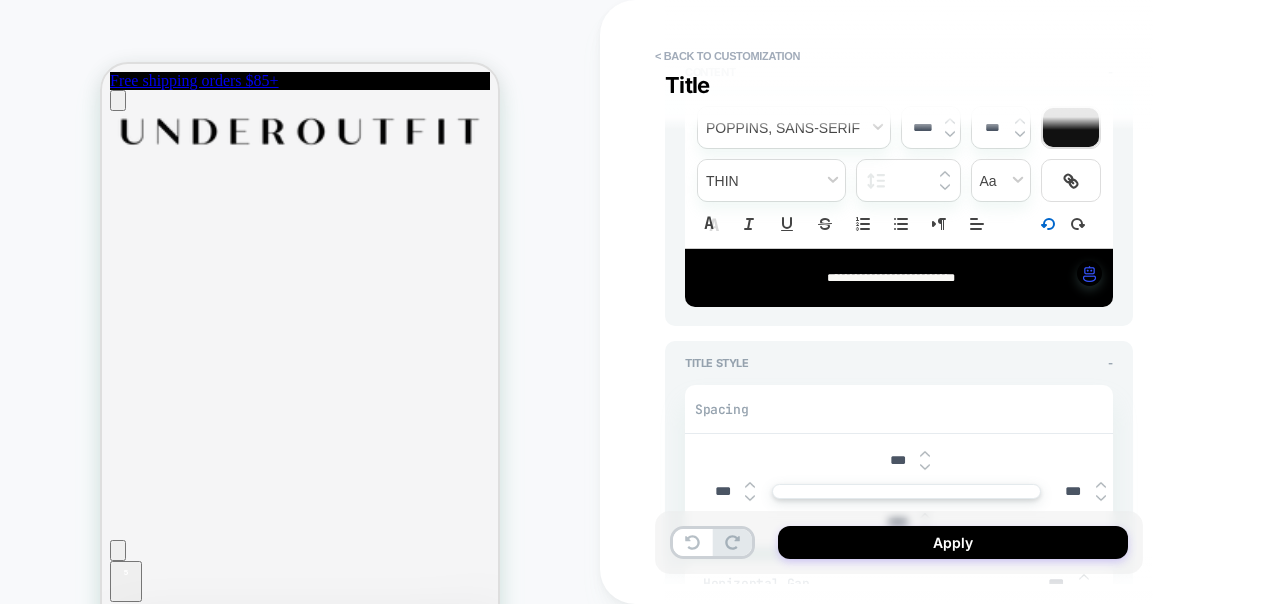 scroll, scrollTop: 225, scrollLeft: 0, axis: vertical 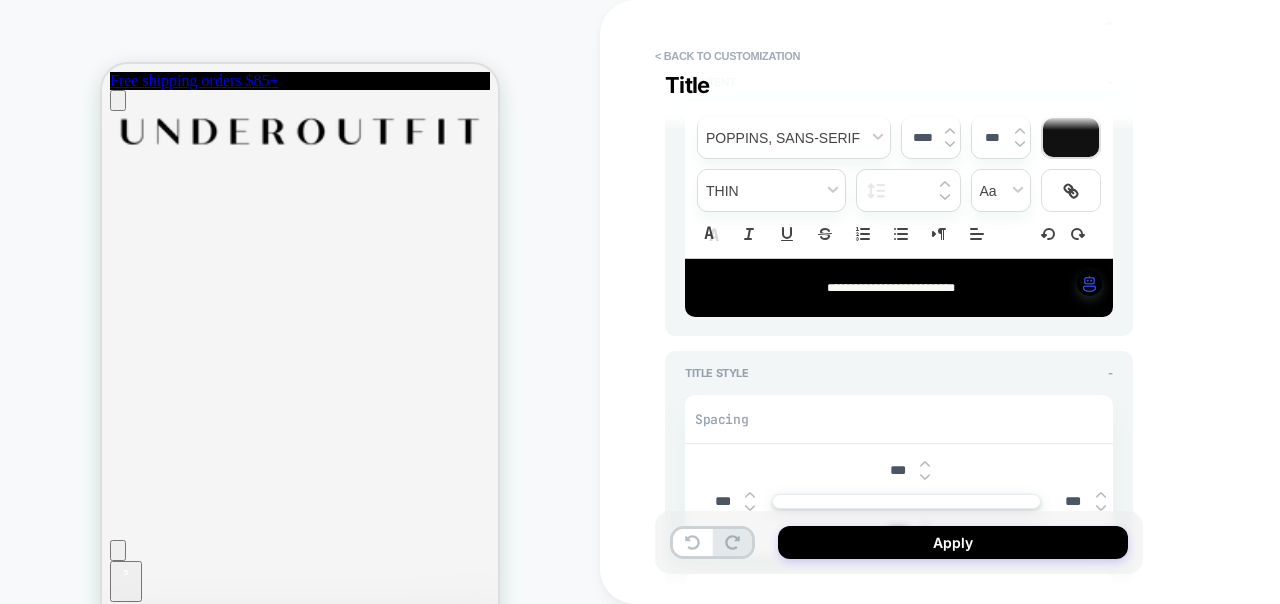 click at bounding box center (1071, 137) 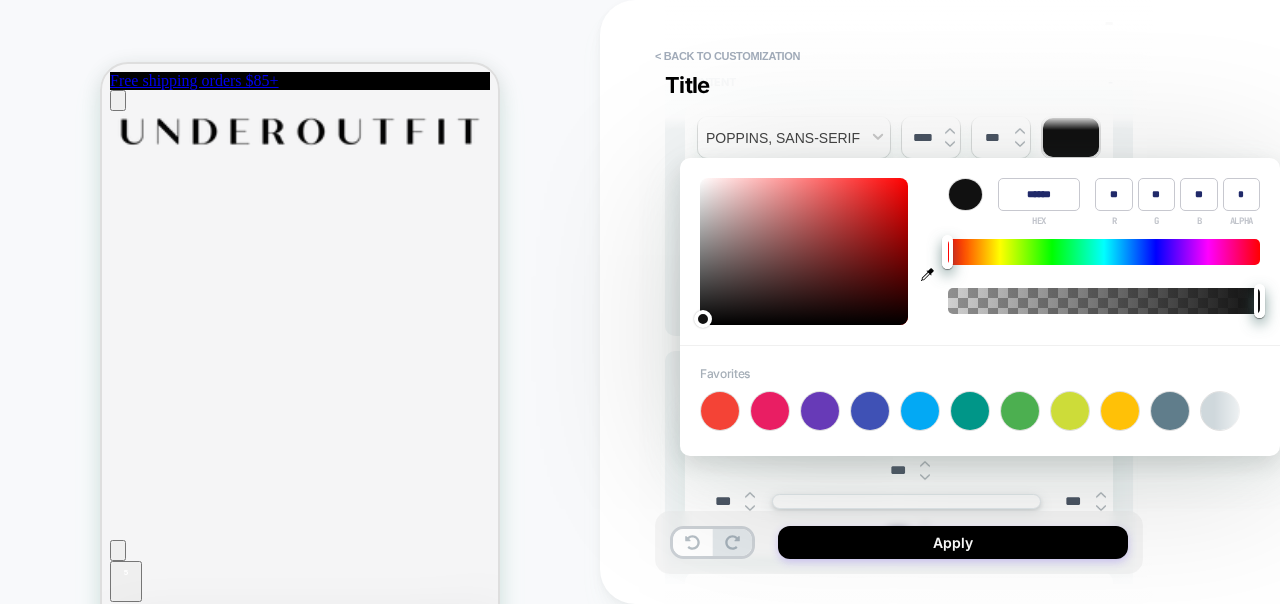 type on "****" 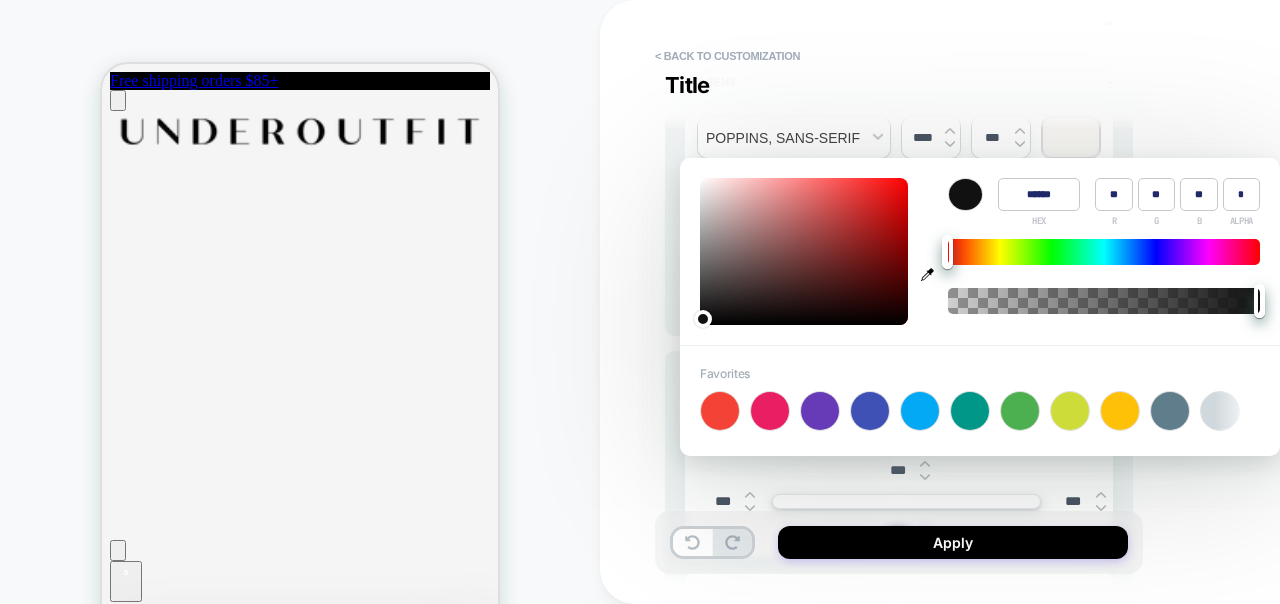 type on "******" 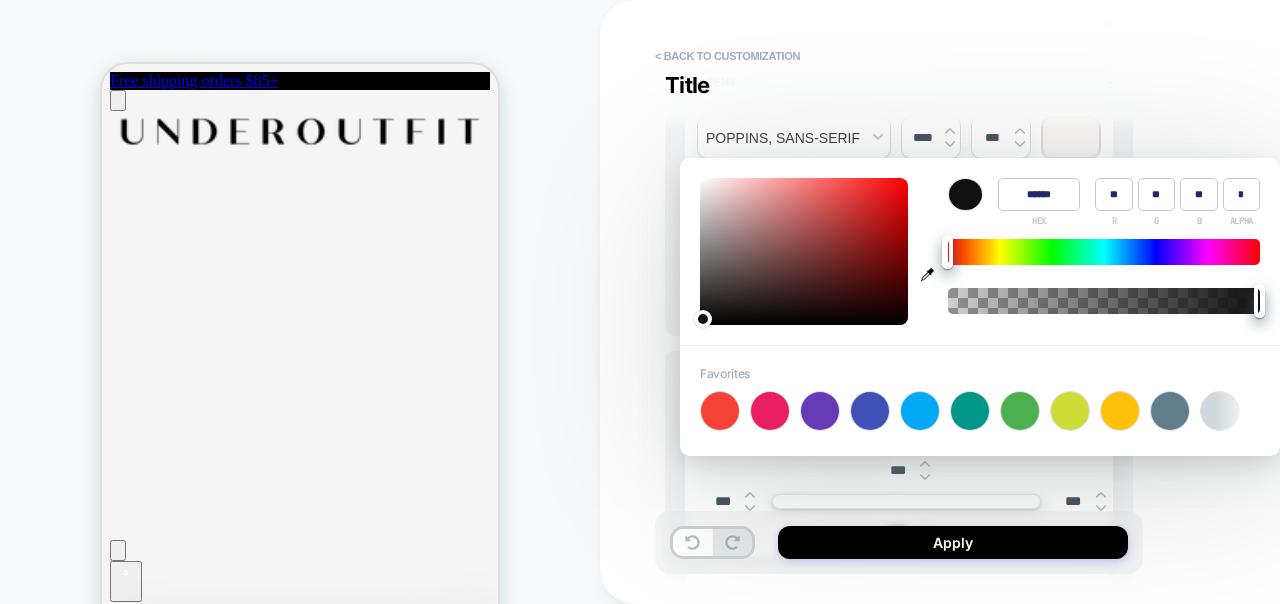 type on "***" 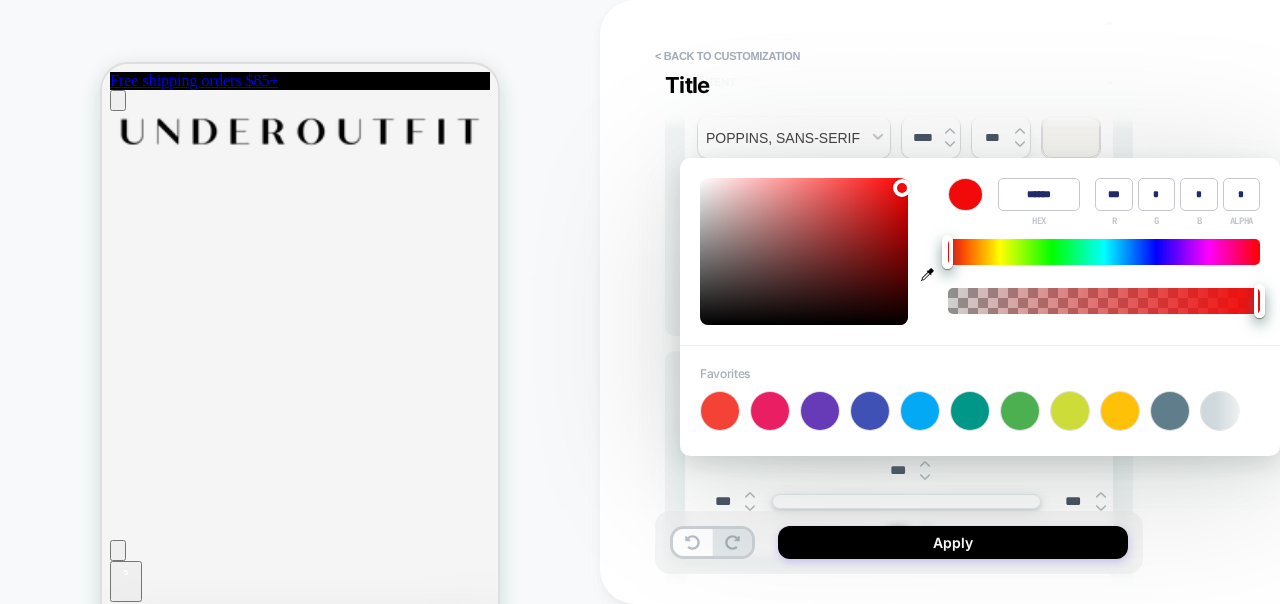 click at bounding box center (804, 251) 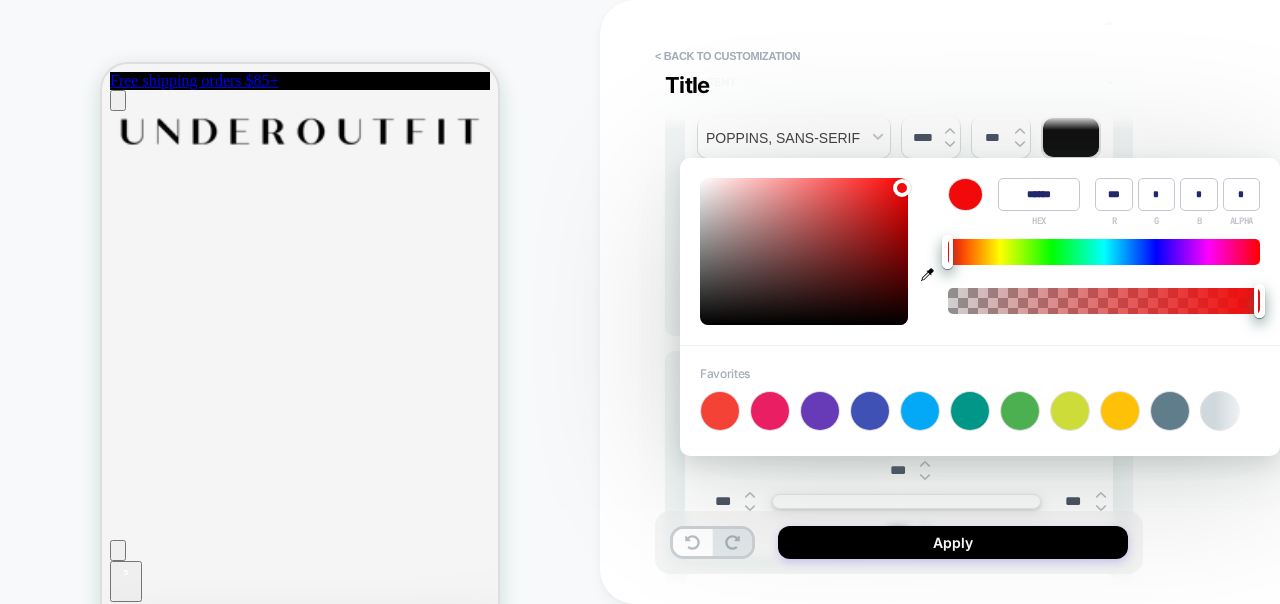 type on "******" 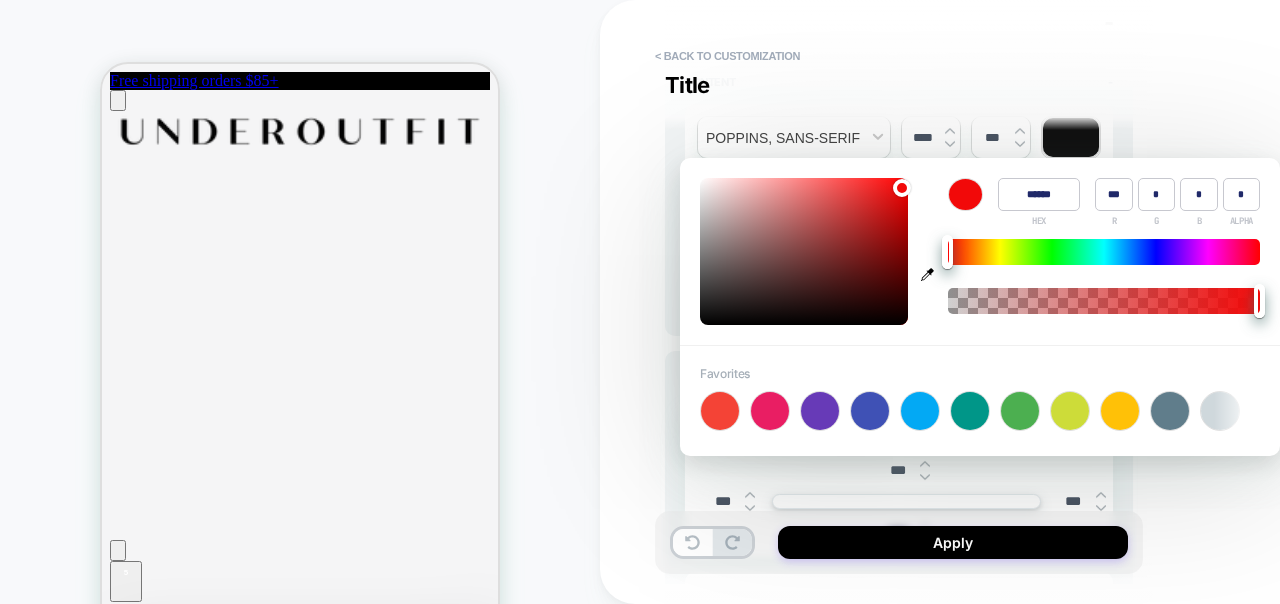 type on "*" 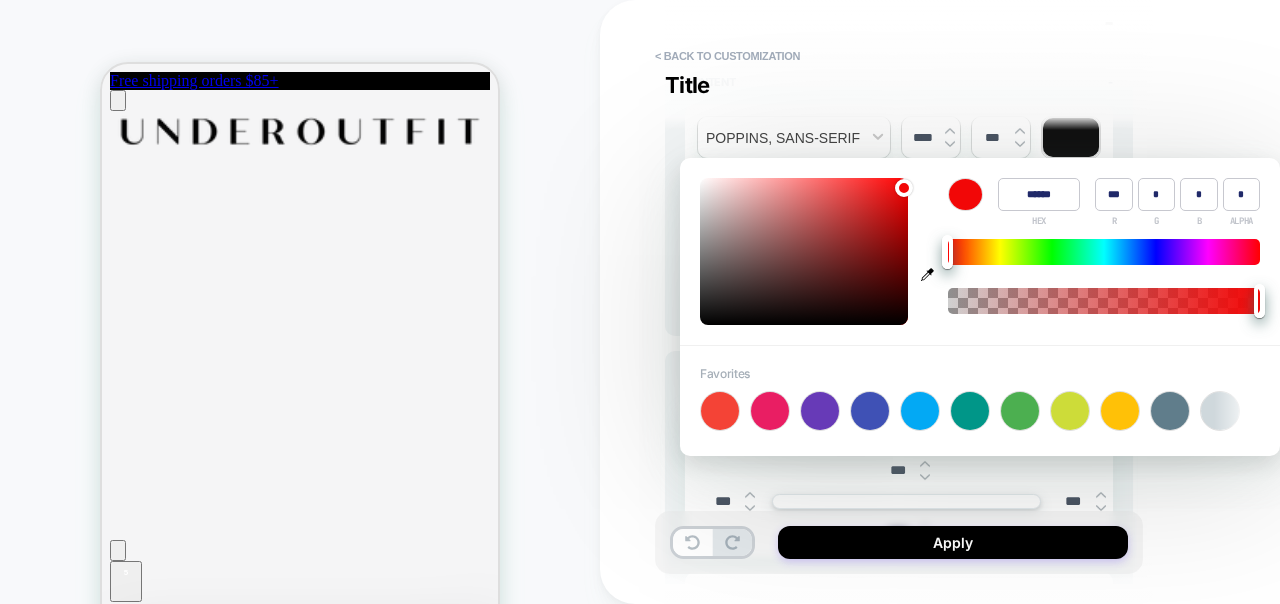 click at bounding box center [904, 188] 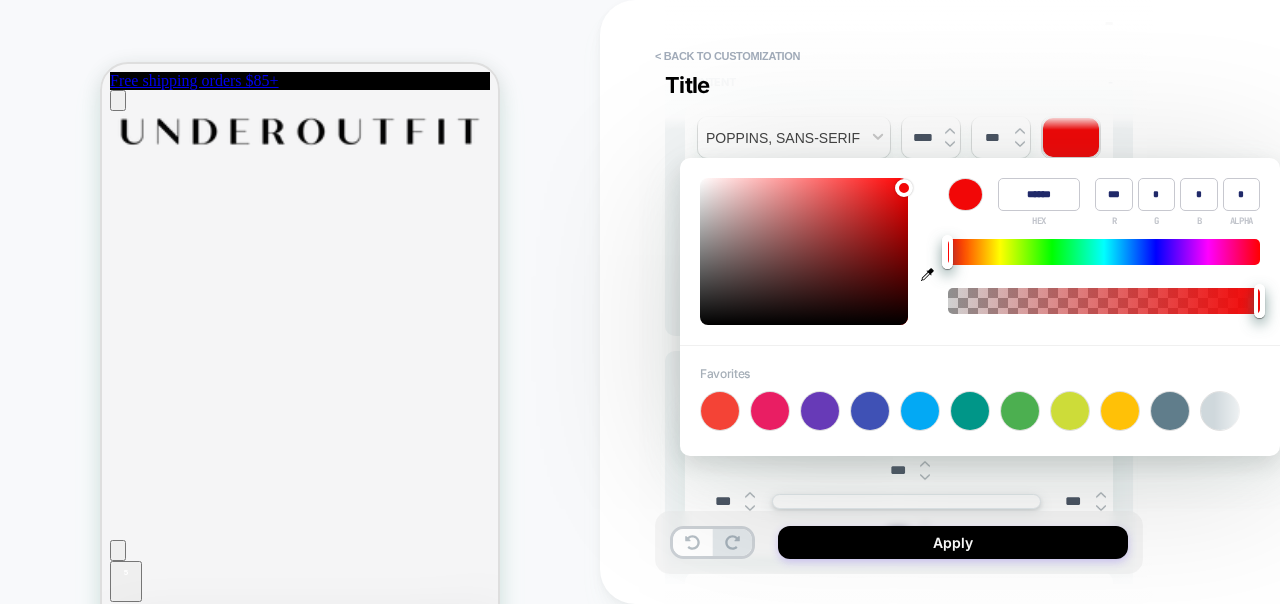 click on "**********" at bounding box center [899, 302] 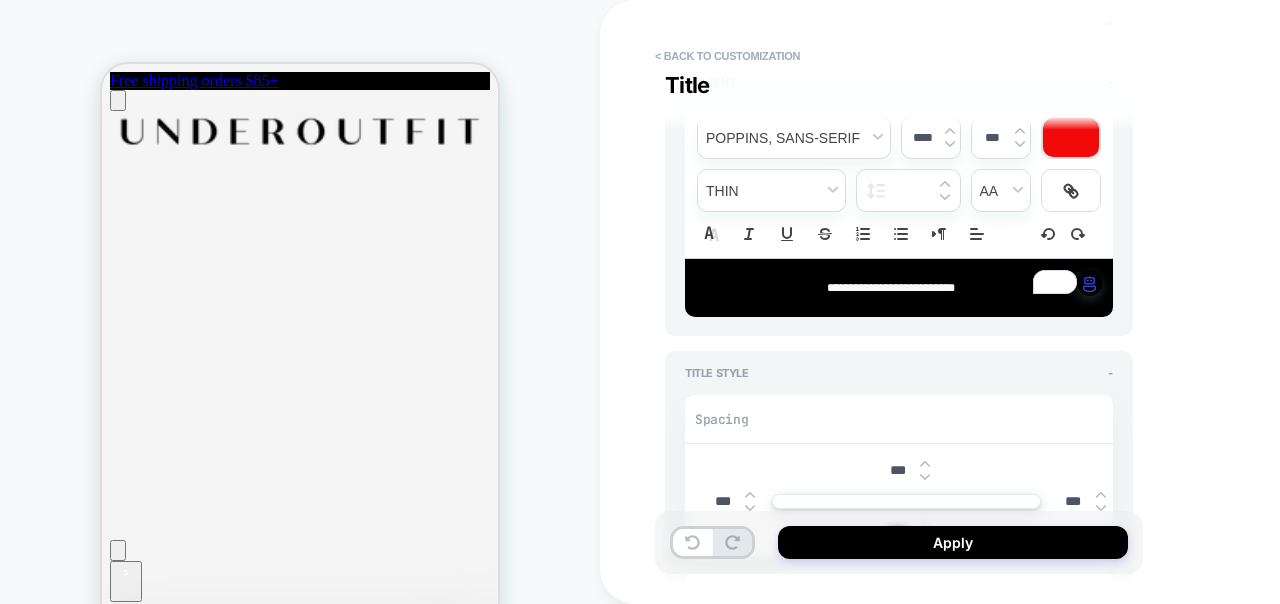 scroll, scrollTop: 415, scrollLeft: 0, axis: vertical 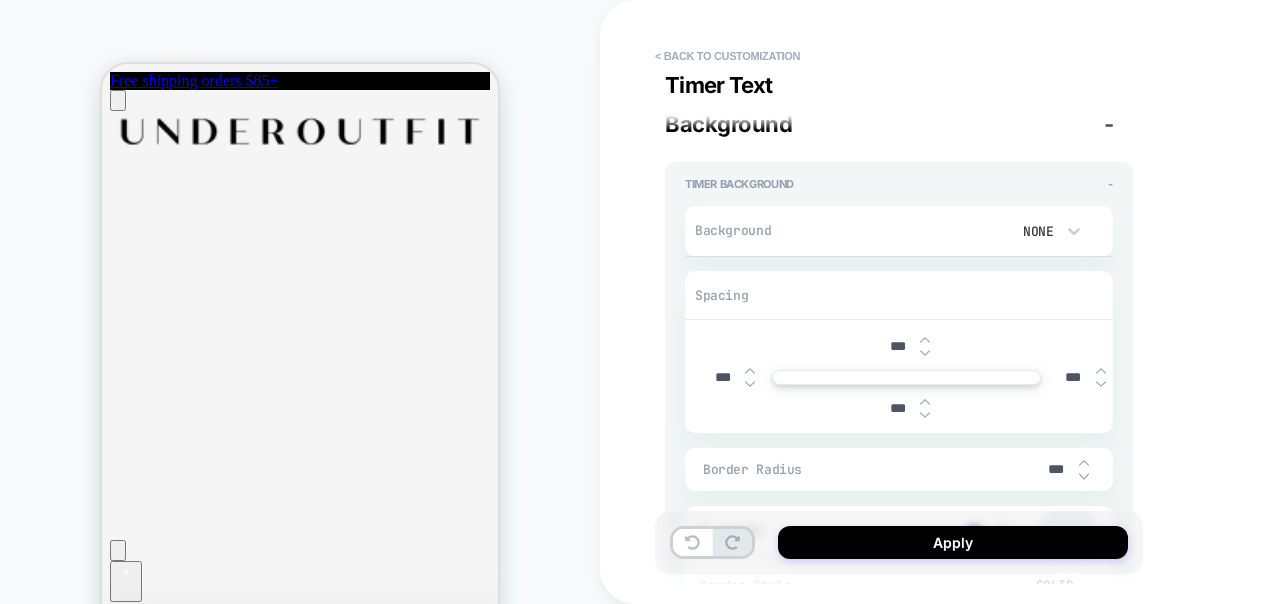 type on "*" 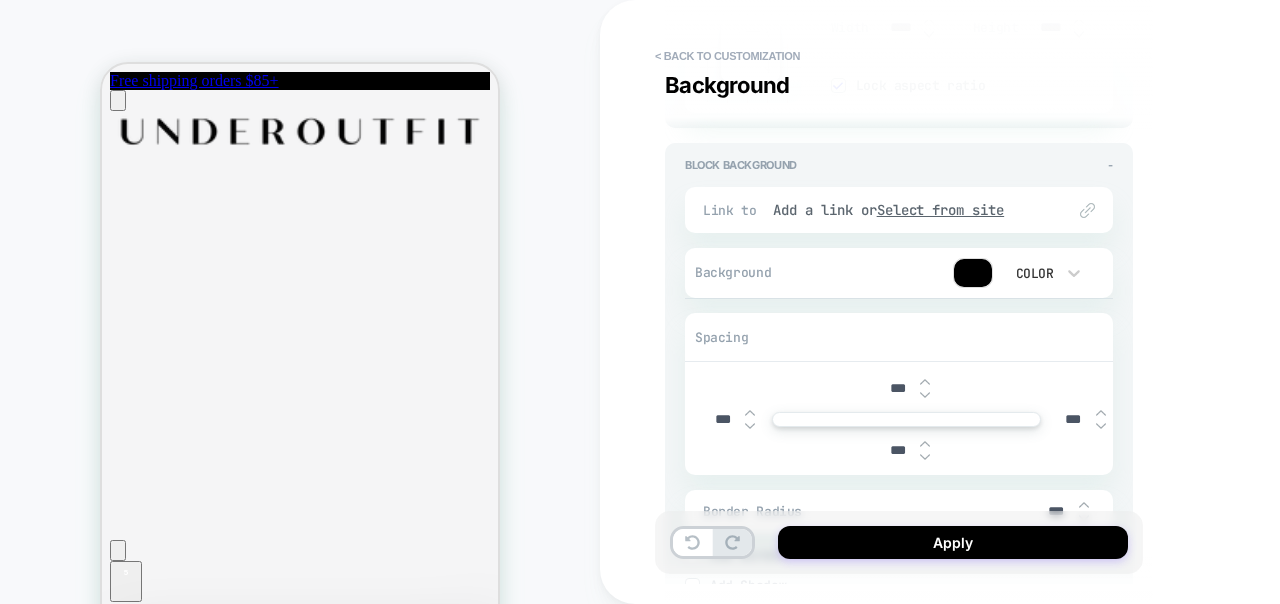 click at bounding box center [973, 273] 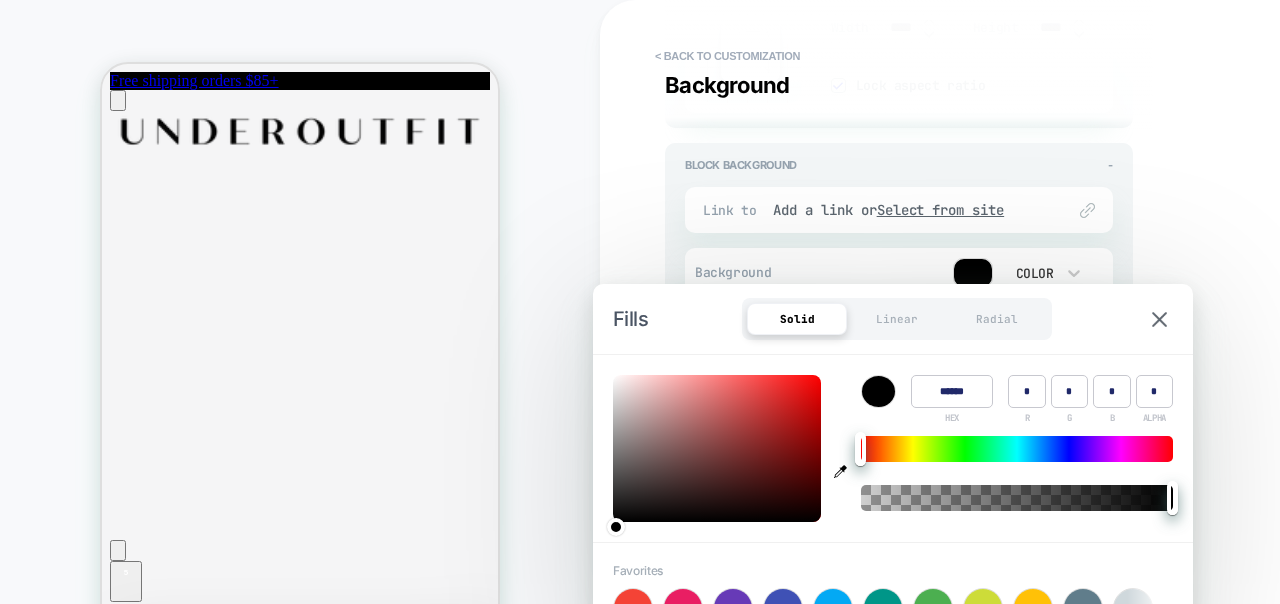 type on "******" 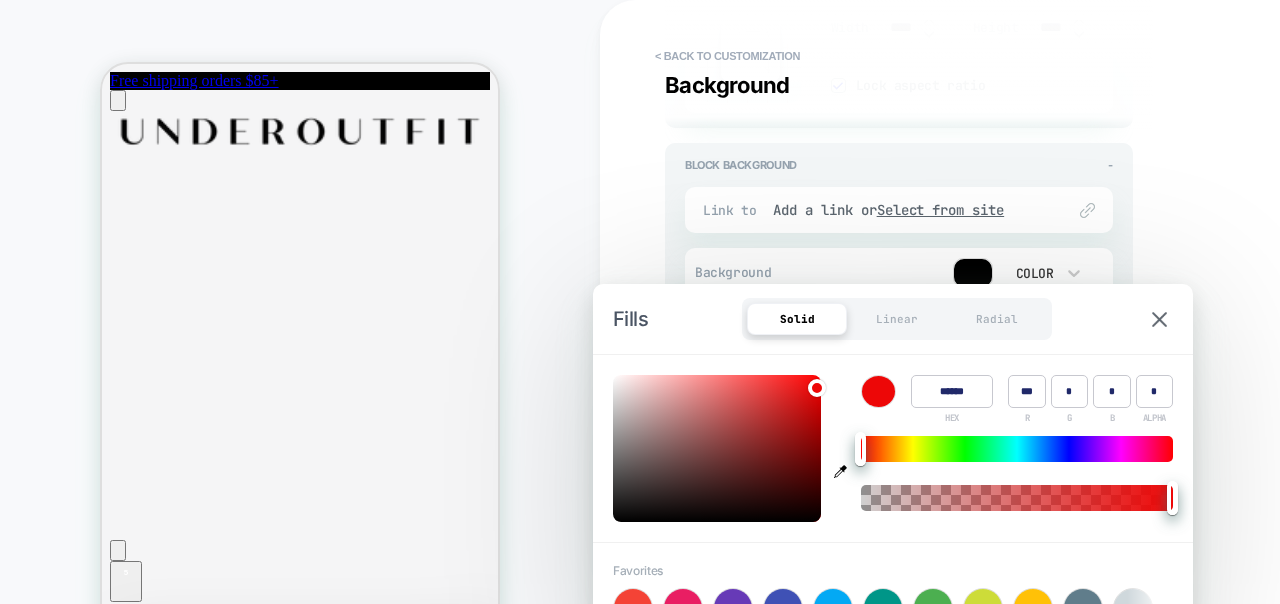 type on "*" 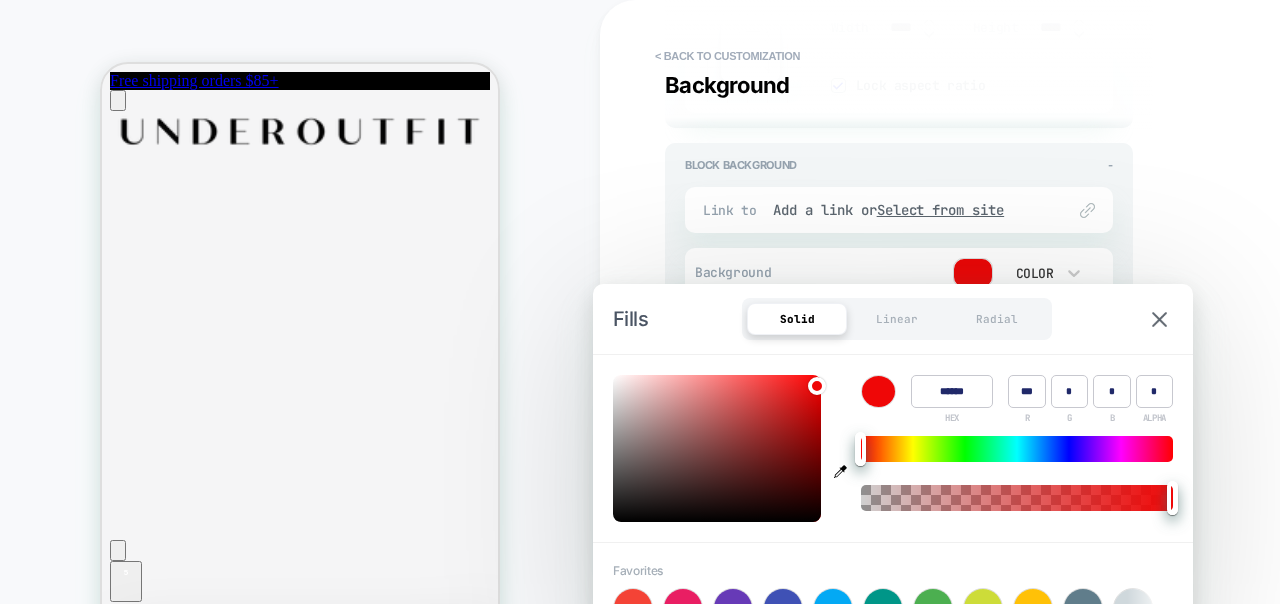 type on "******" 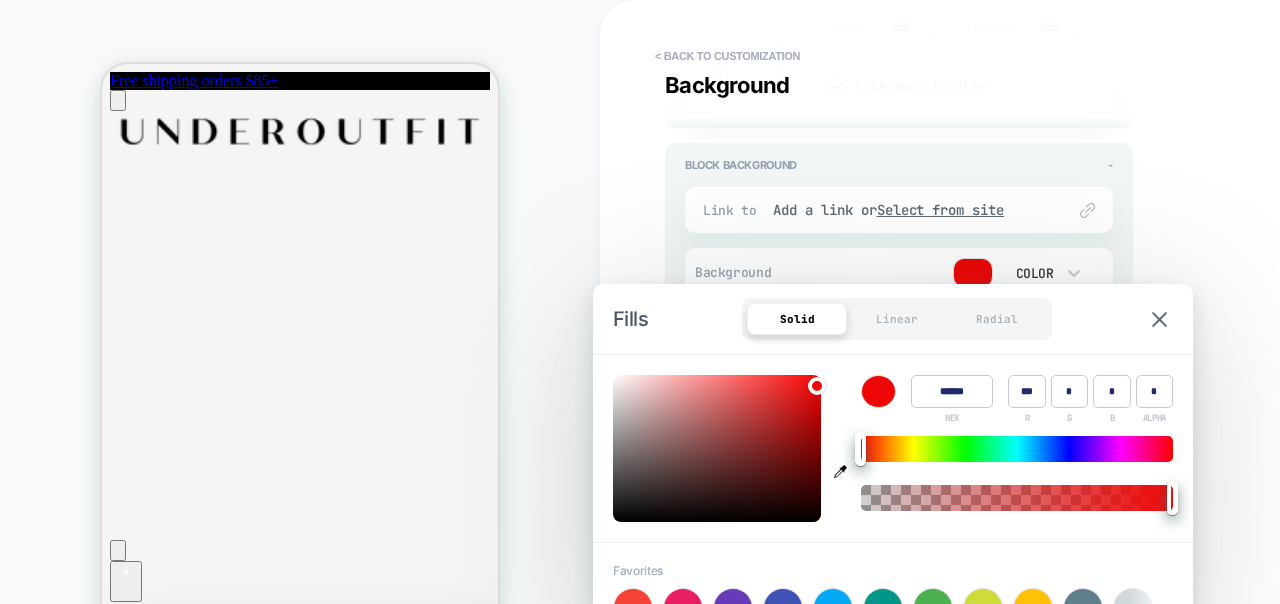 type on "******" 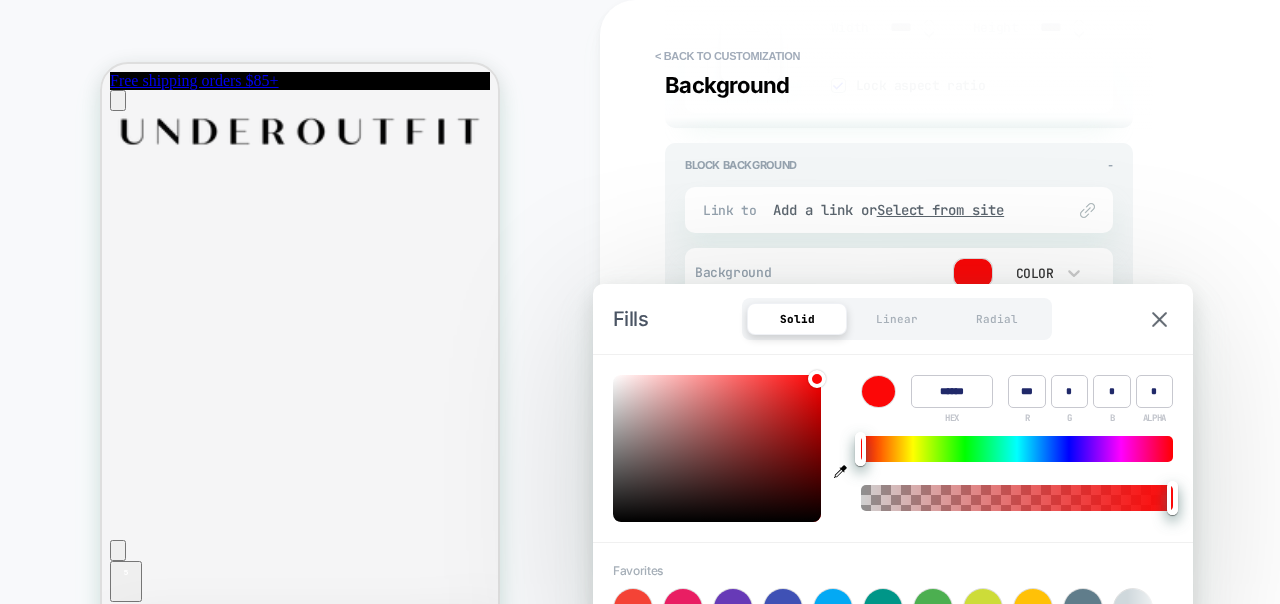 type on "*" 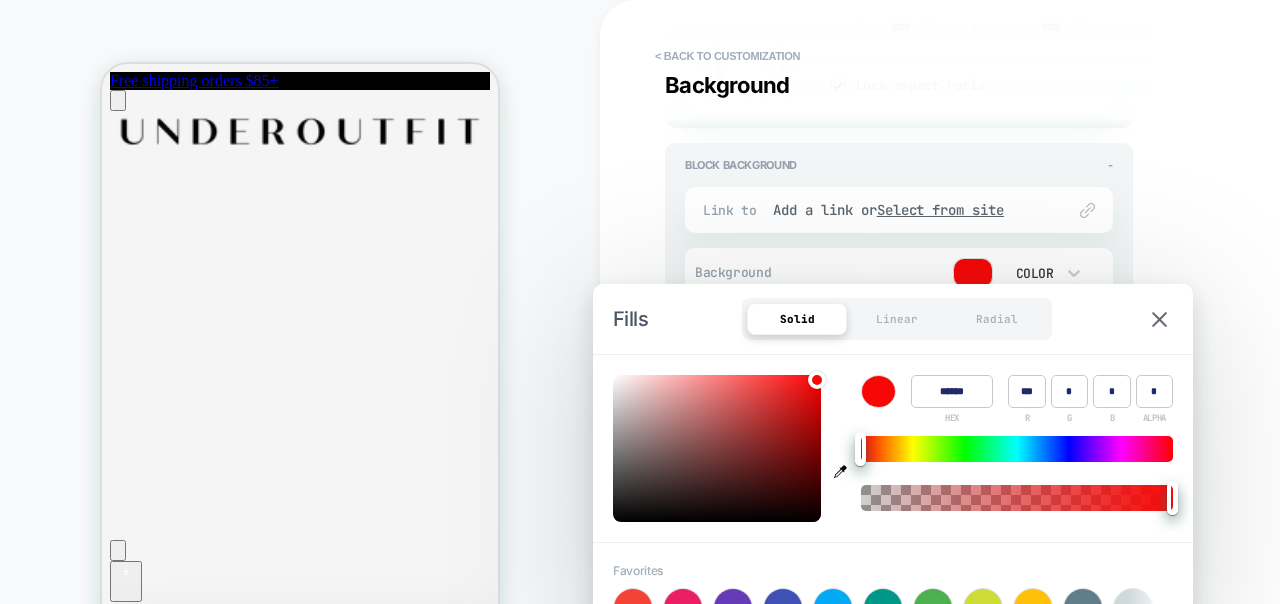 type on "*" 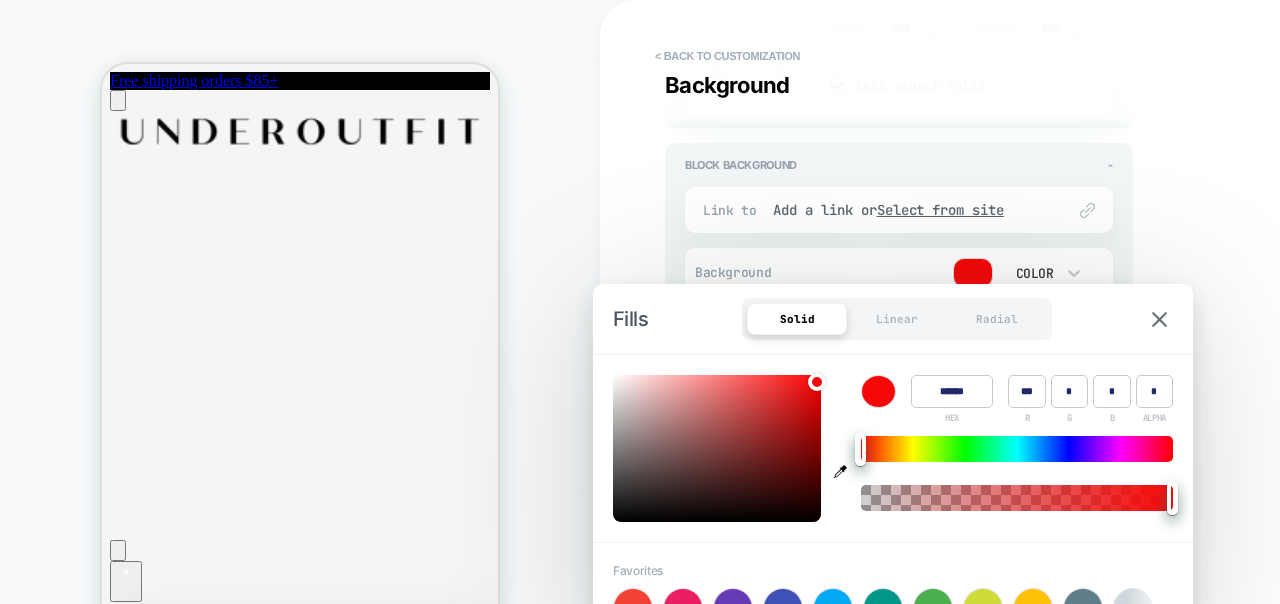 click at bounding box center (817, 382) 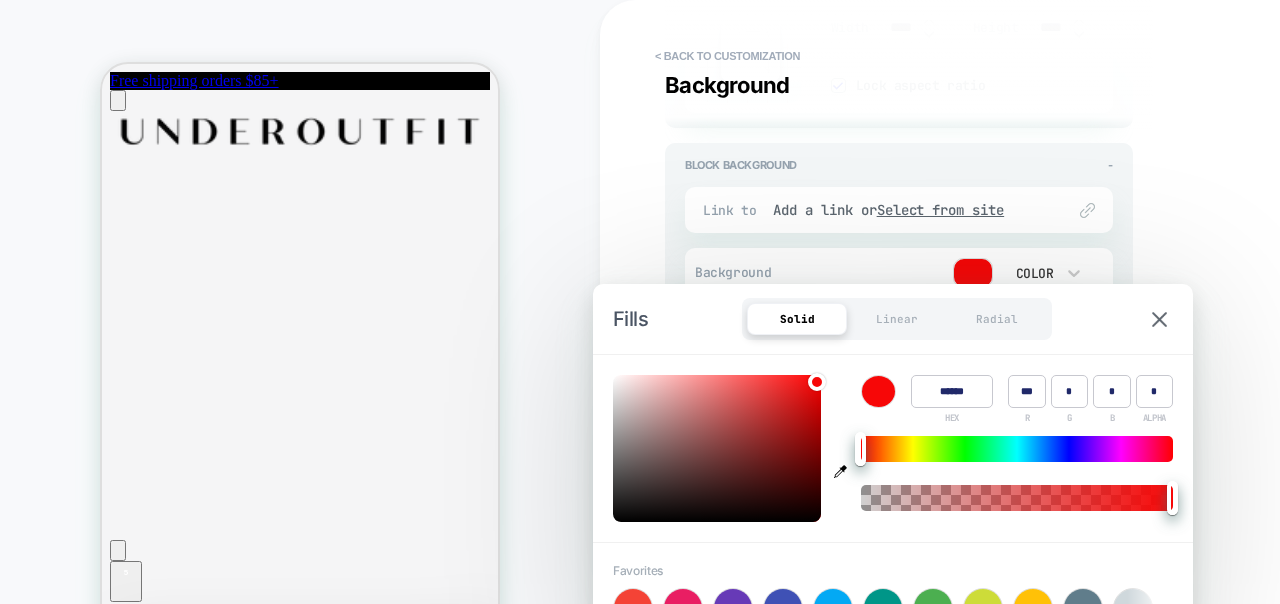 type on "******" 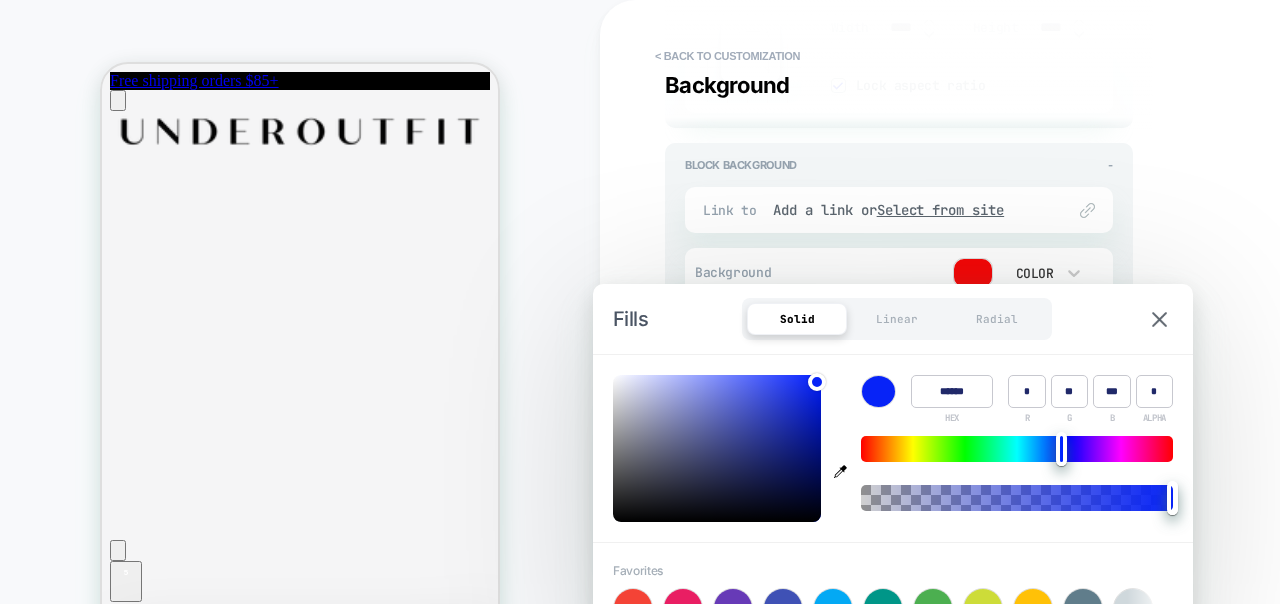 click at bounding box center [1017, 449] 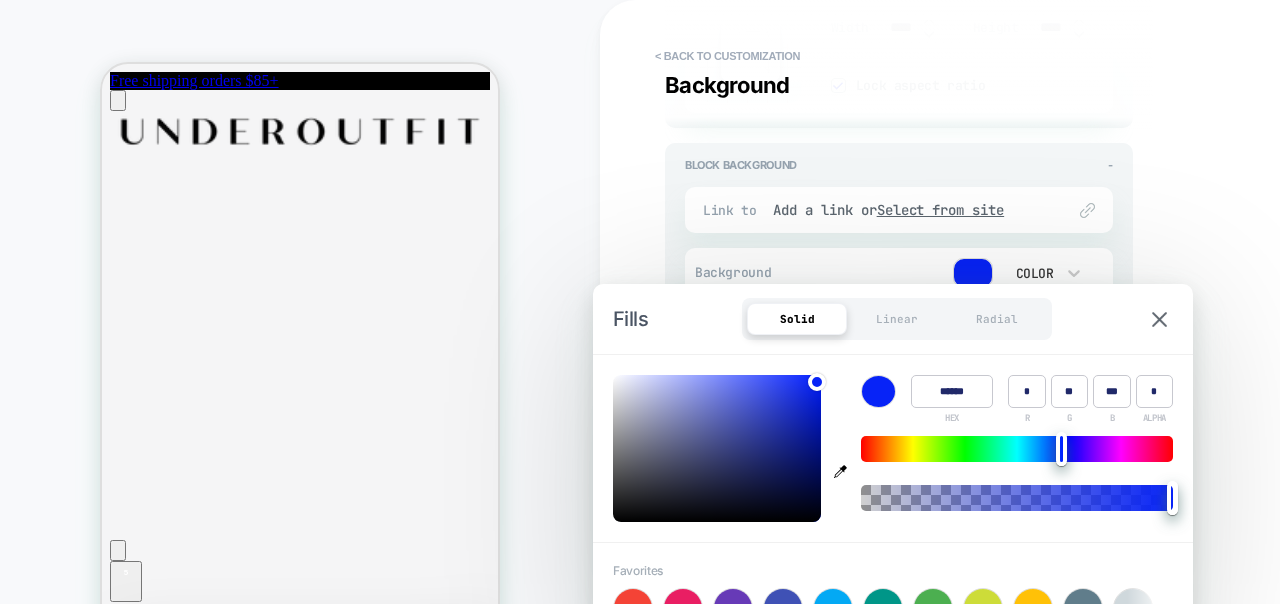 type on "******" 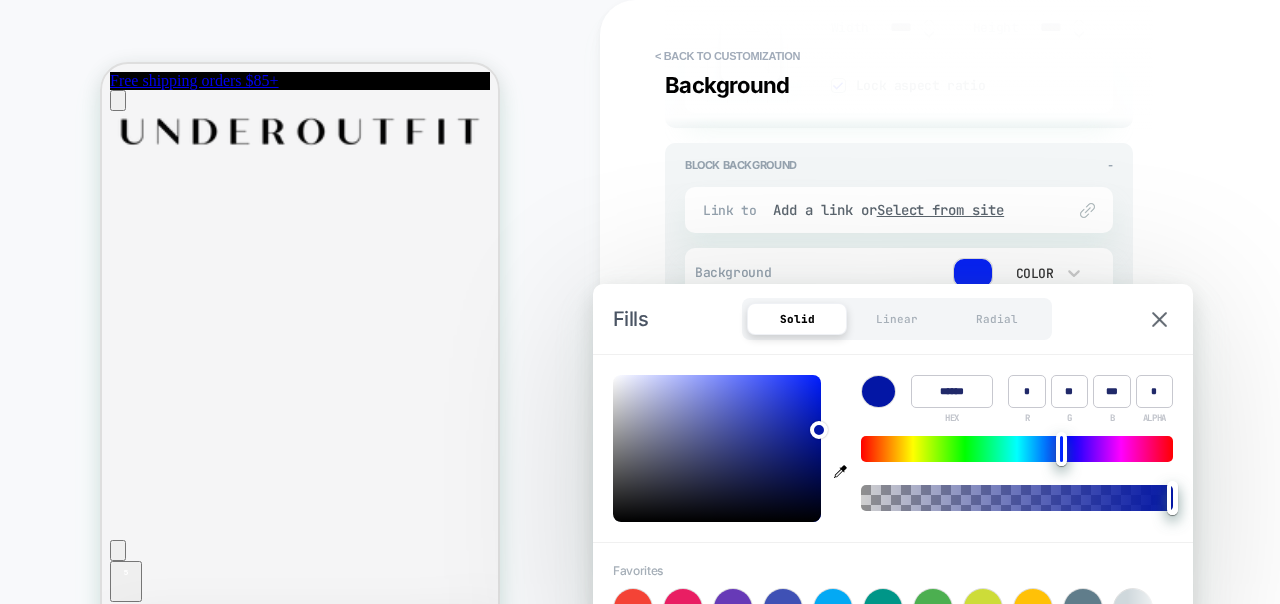 click at bounding box center (717, 448) 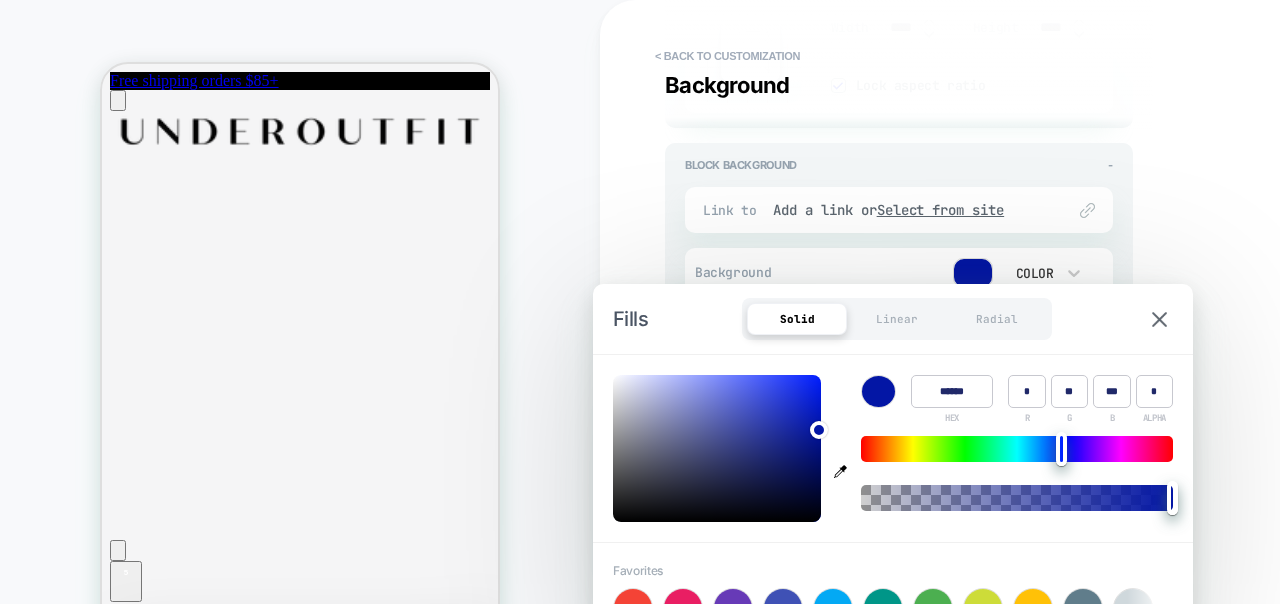 type on "******" 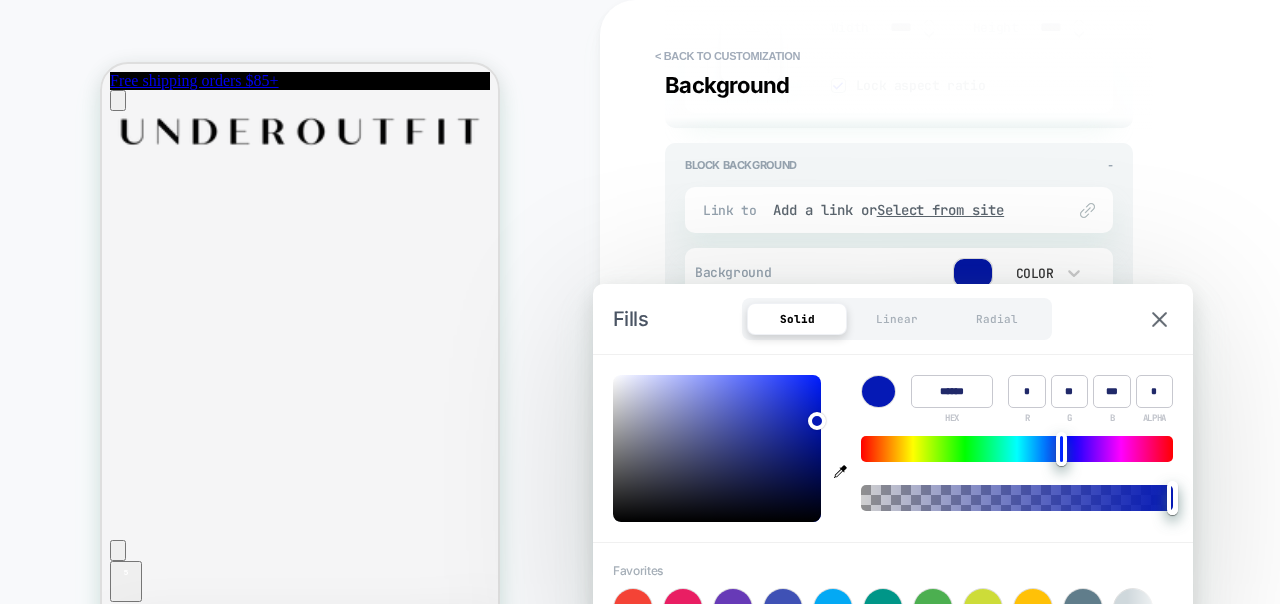 type on "*" 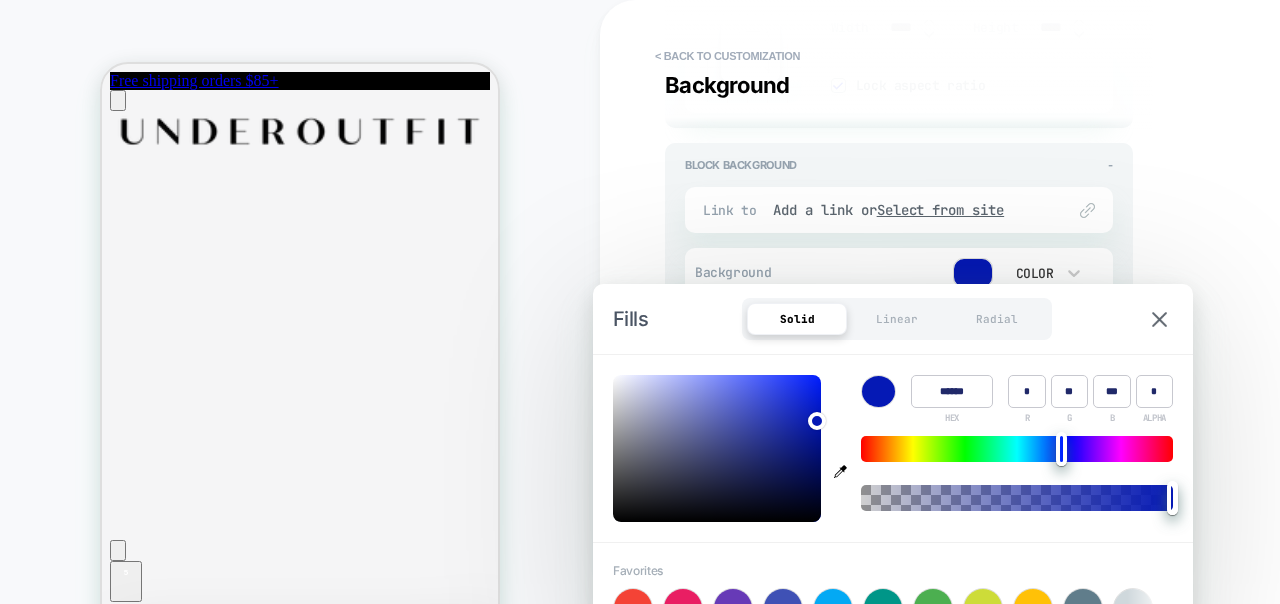 type on "******" 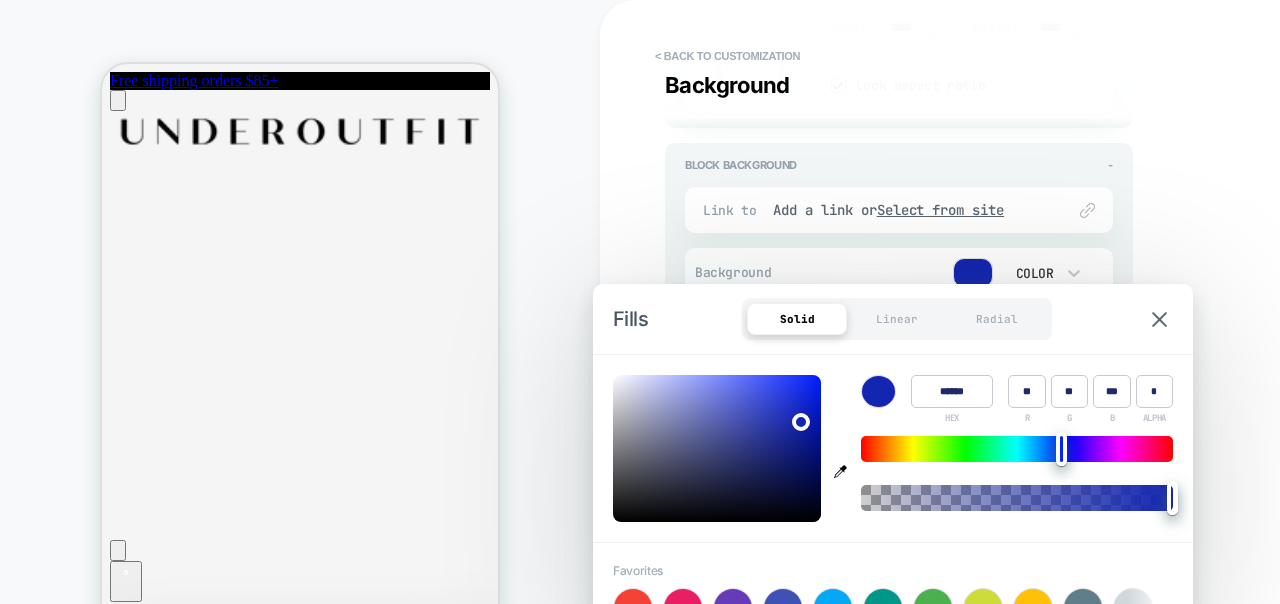click at bounding box center [717, 448] 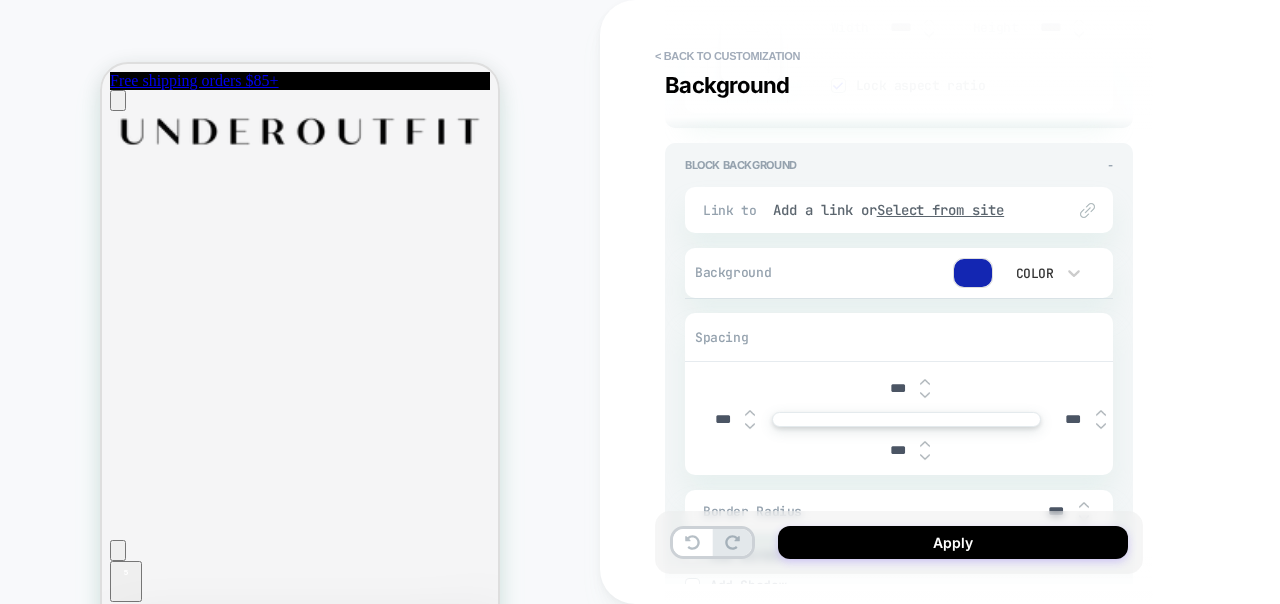 click at bounding box center (973, 273) 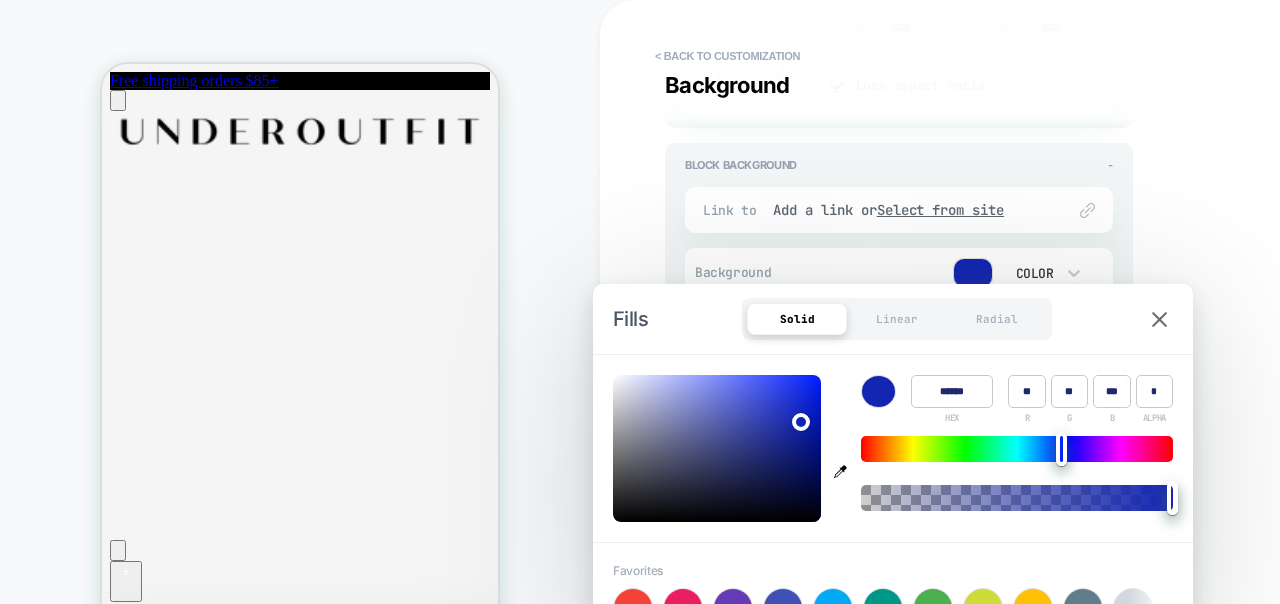 type on "******" 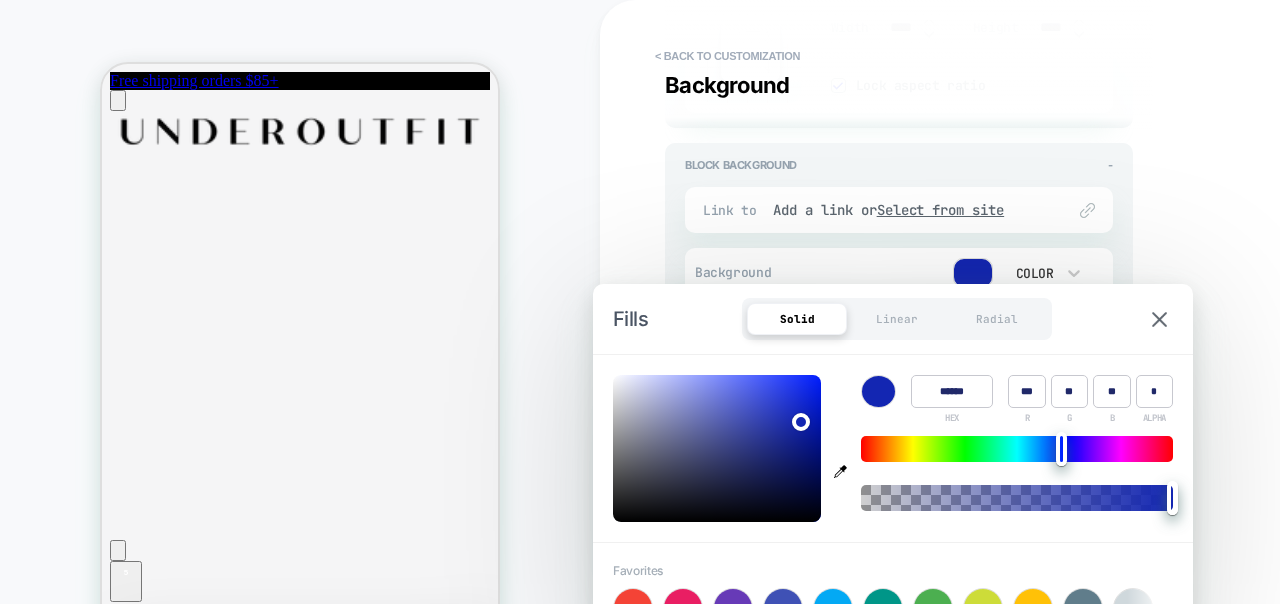 click at bounding box center (1017, 449) 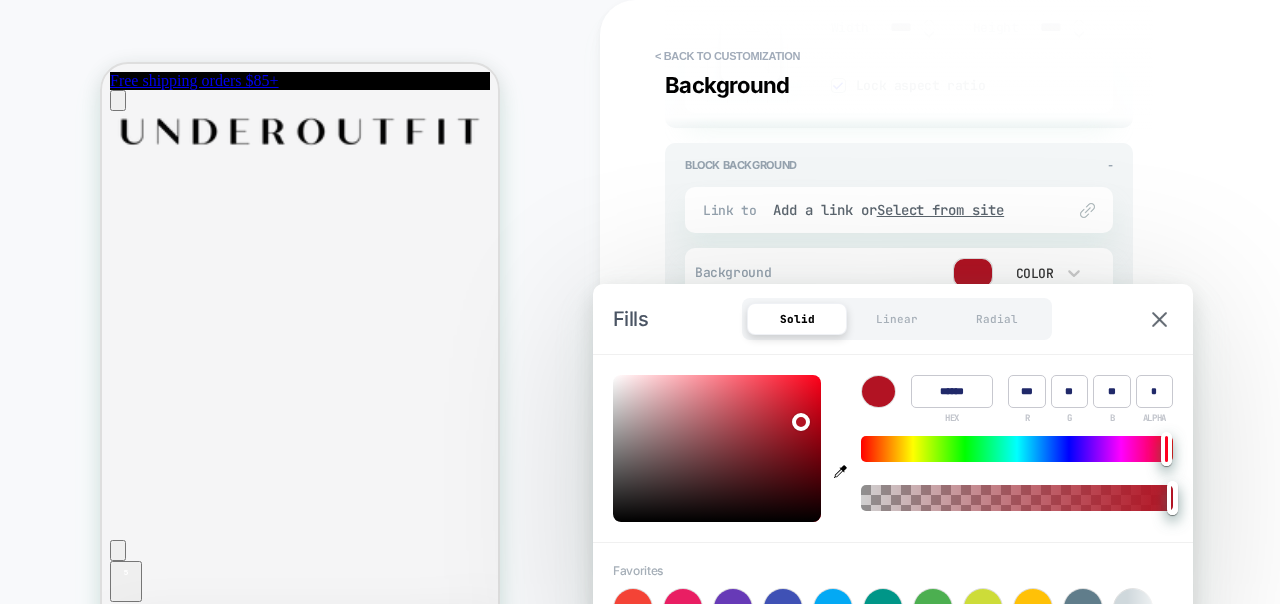 type on "******" 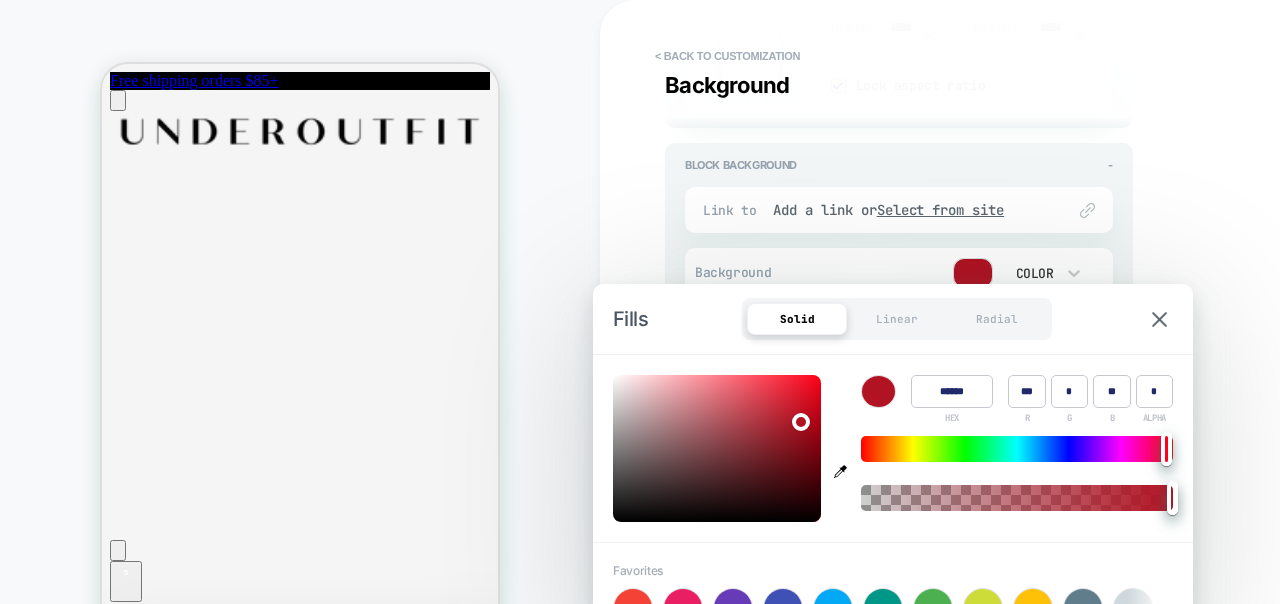 type on "*" 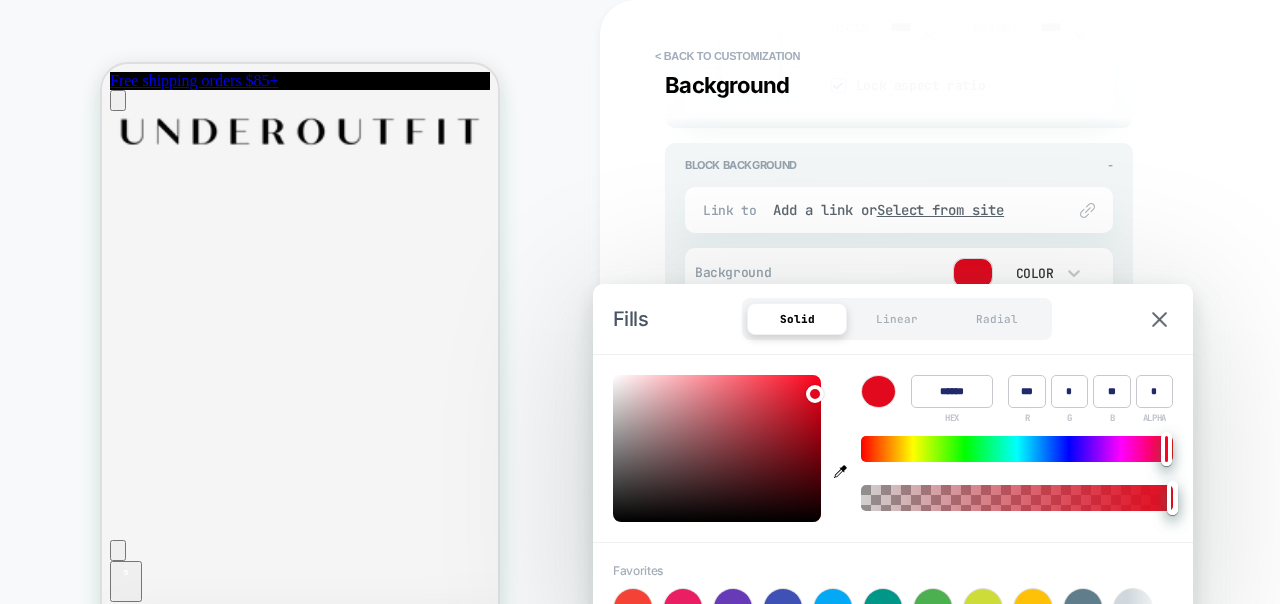 type on "******" 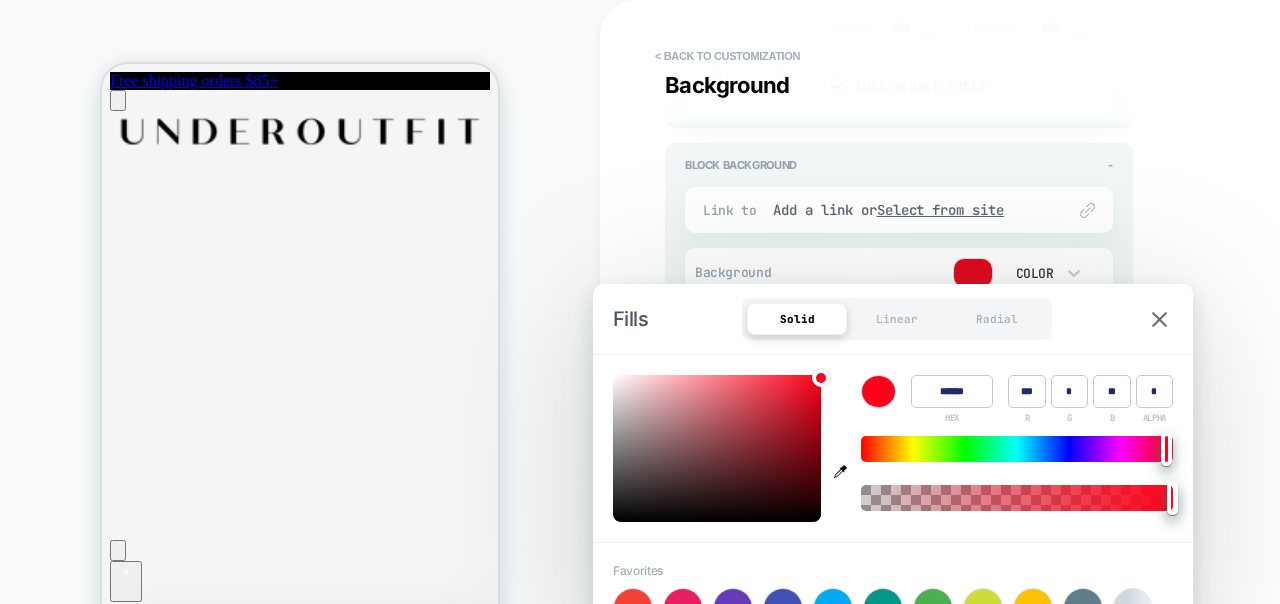 type on "*" 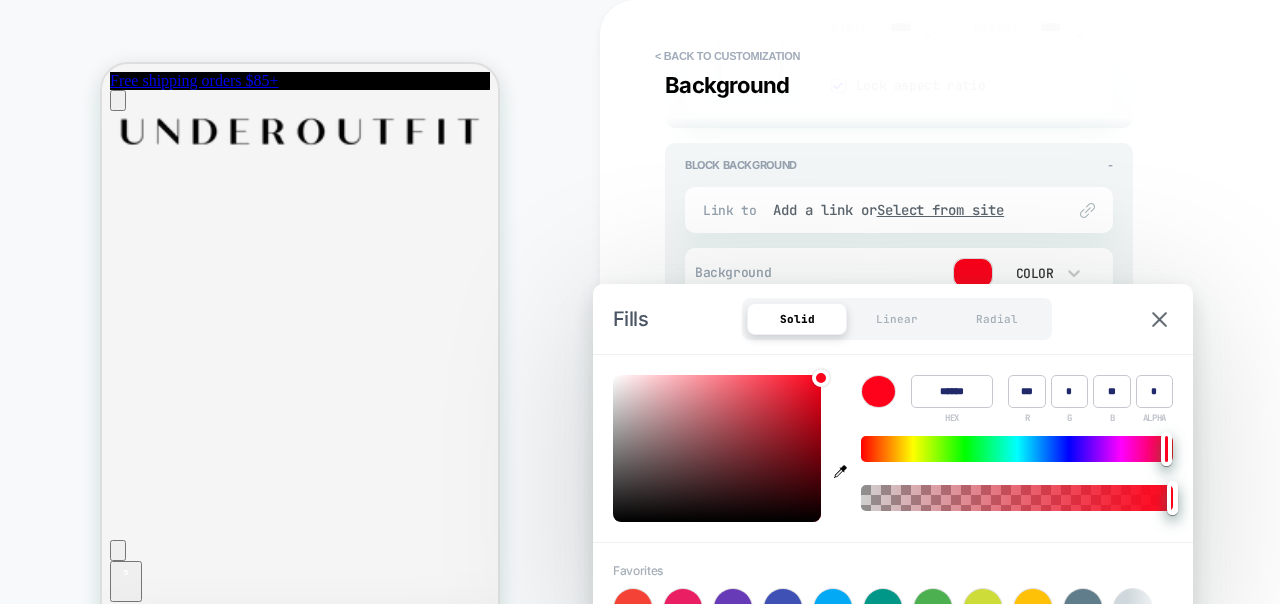drag, startPoint x: 814, startPoint y: 390, endPoint x: 820, endPoint y: 366, distance: 24.738634 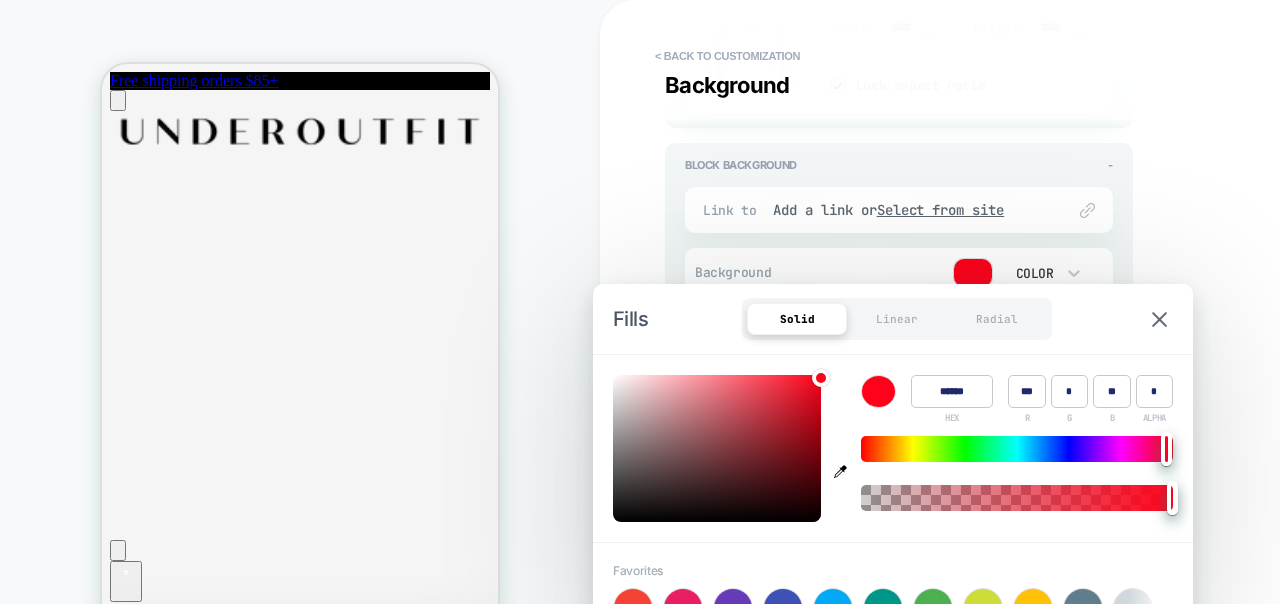click on "**********" at bounding box center (1040, 302) 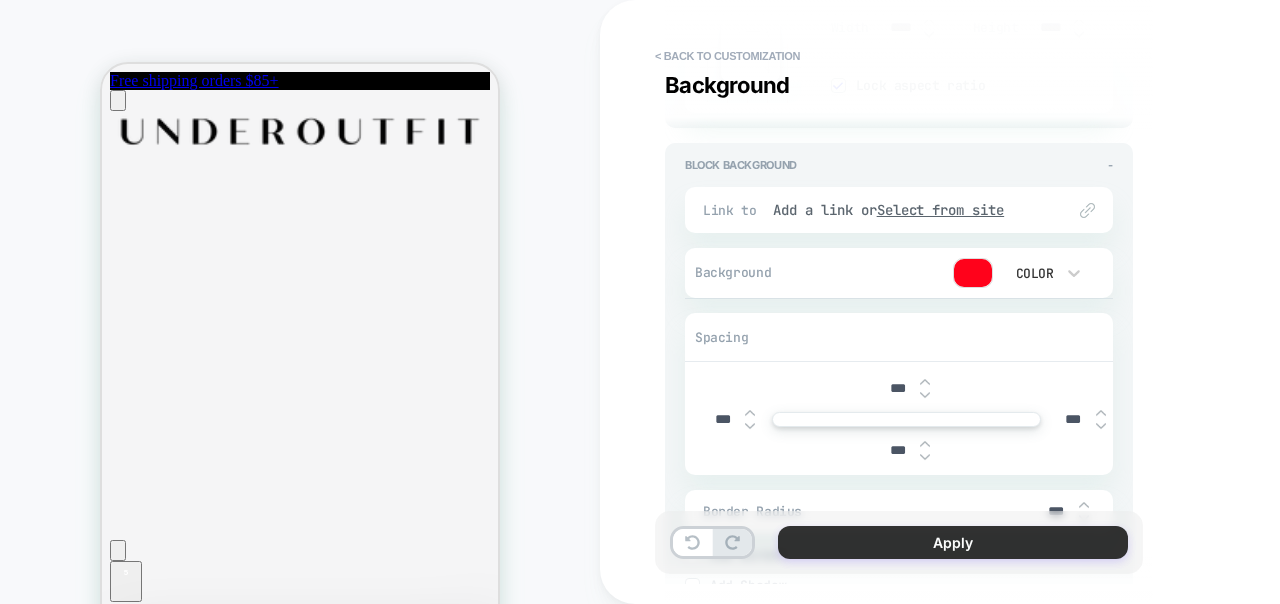 click on "Apply" at bounding box center (953, 542) 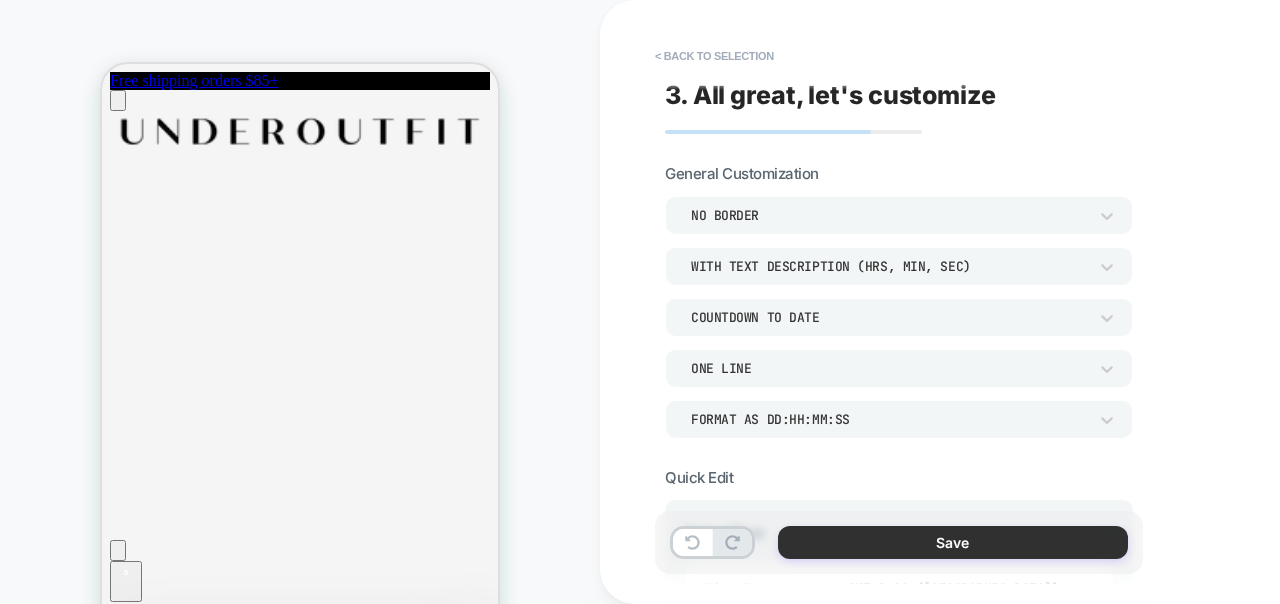 click on "Save" at bounding box center (953, 542) 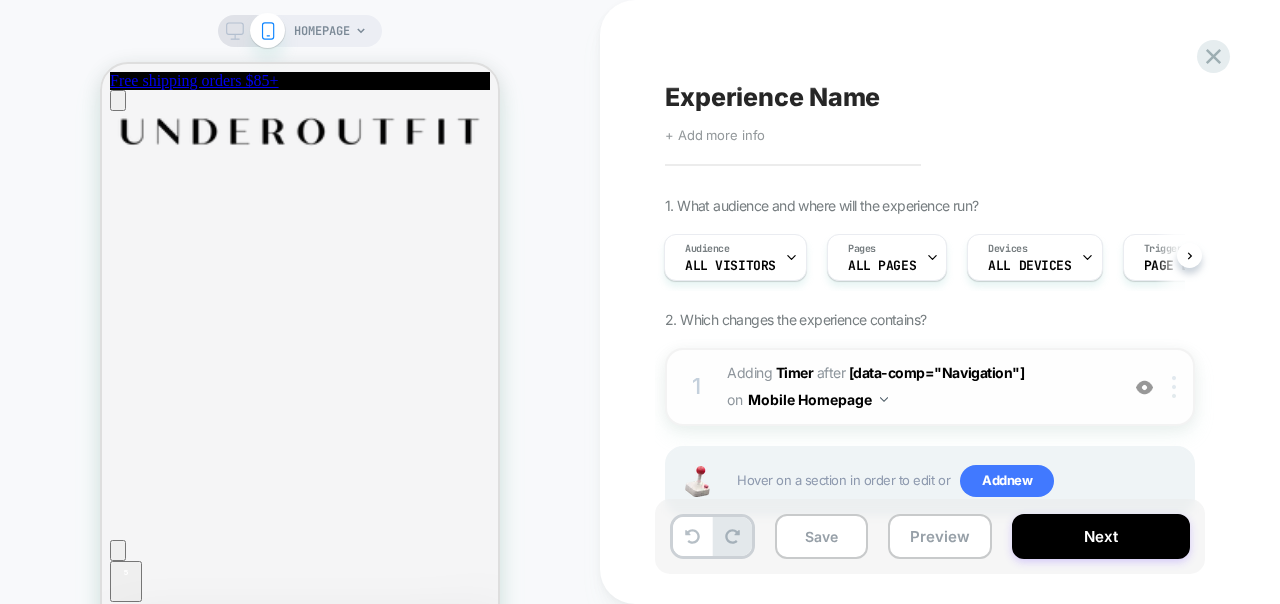 click at bounding box center (1174, 387) 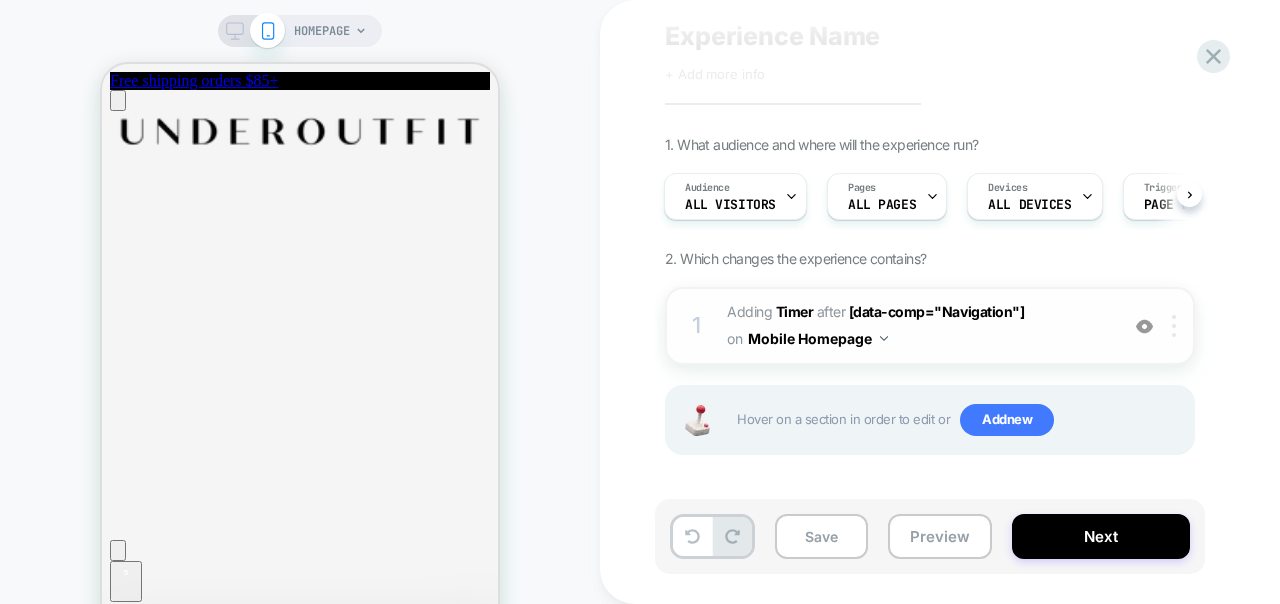 click at bounding box center (1177, 326) 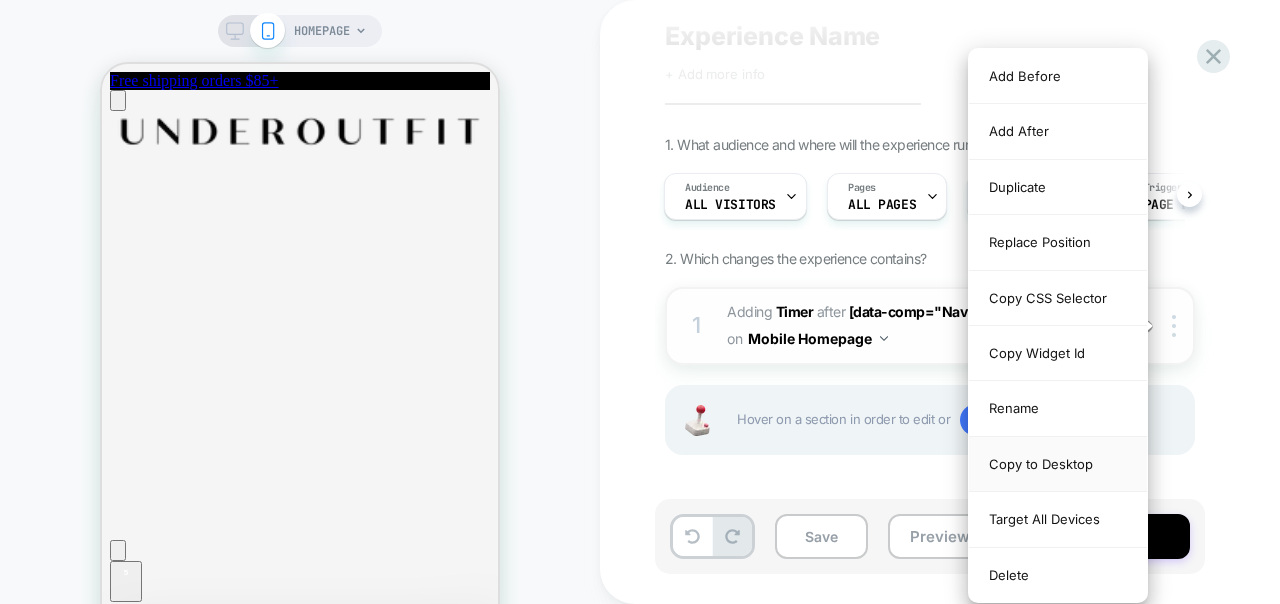 click on "Copy to   Desktop" at bounding box center [1058, 464] 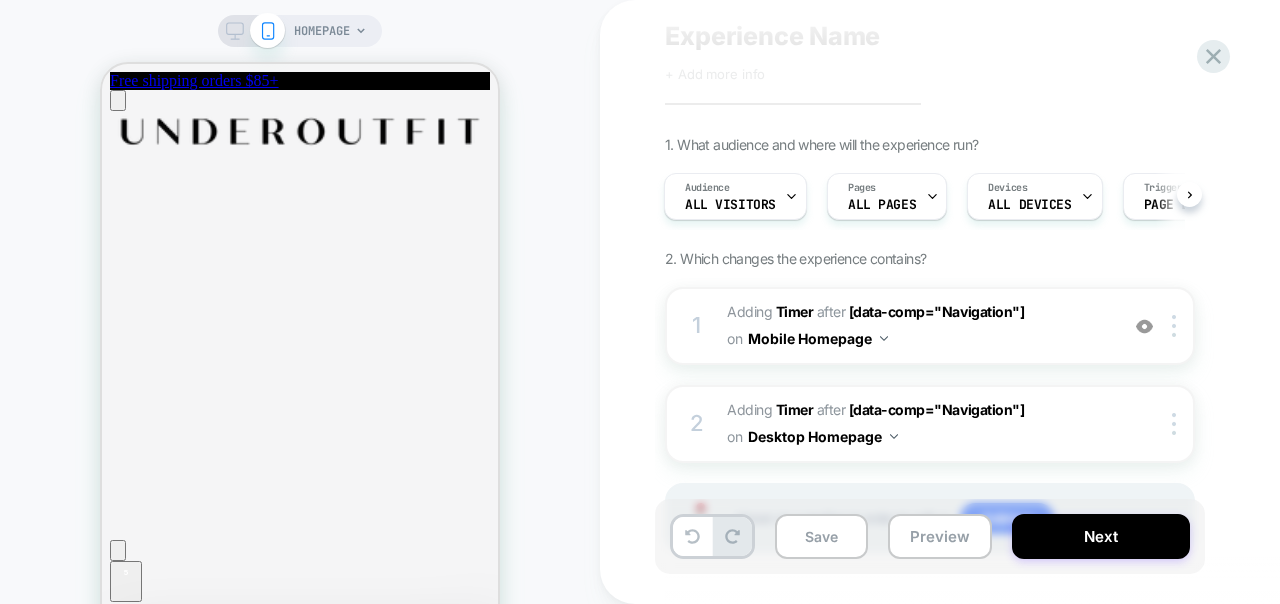click 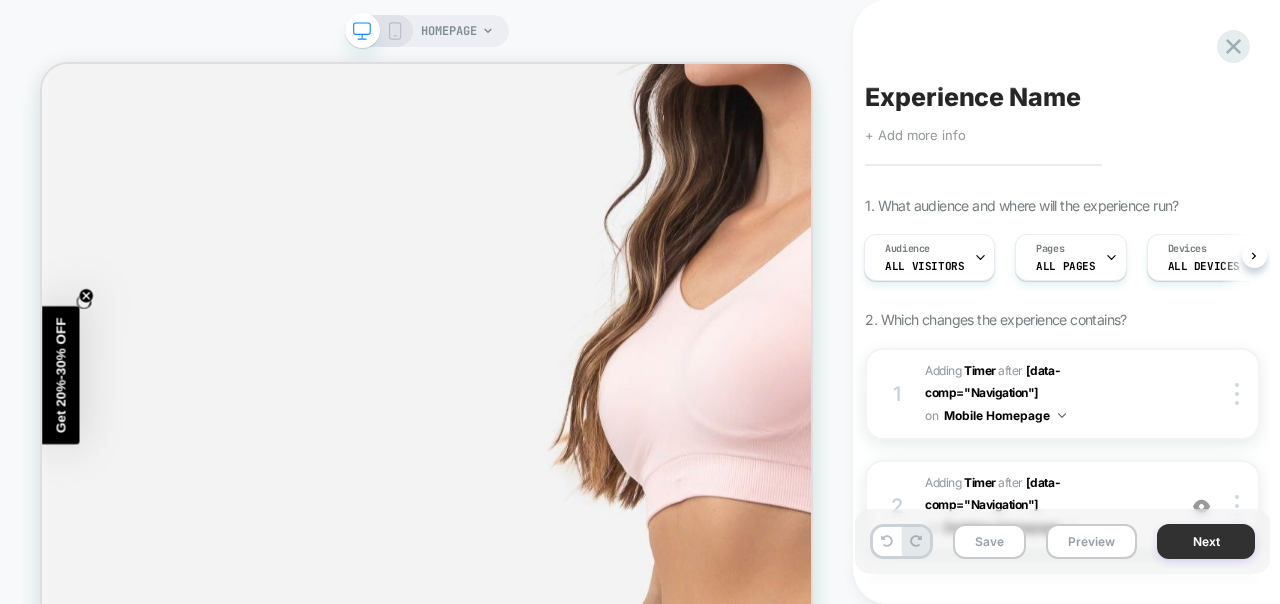 click on "Next" at bounding box center [1206, 541] 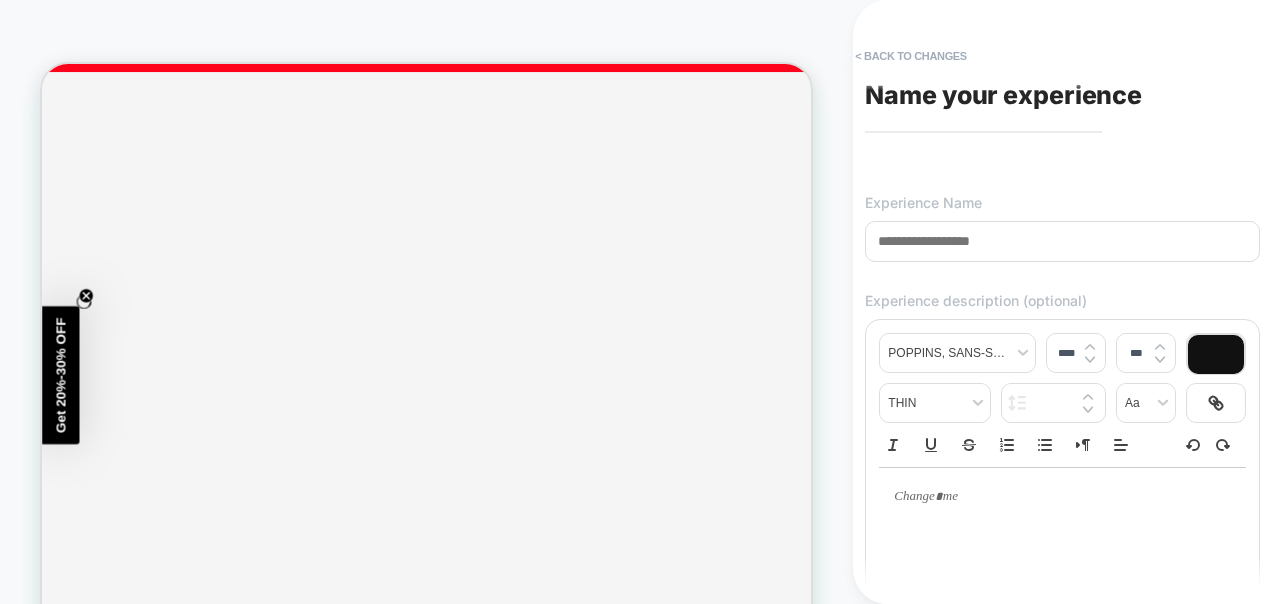 click on "Name your experience" at bounding box center (1003, 95) 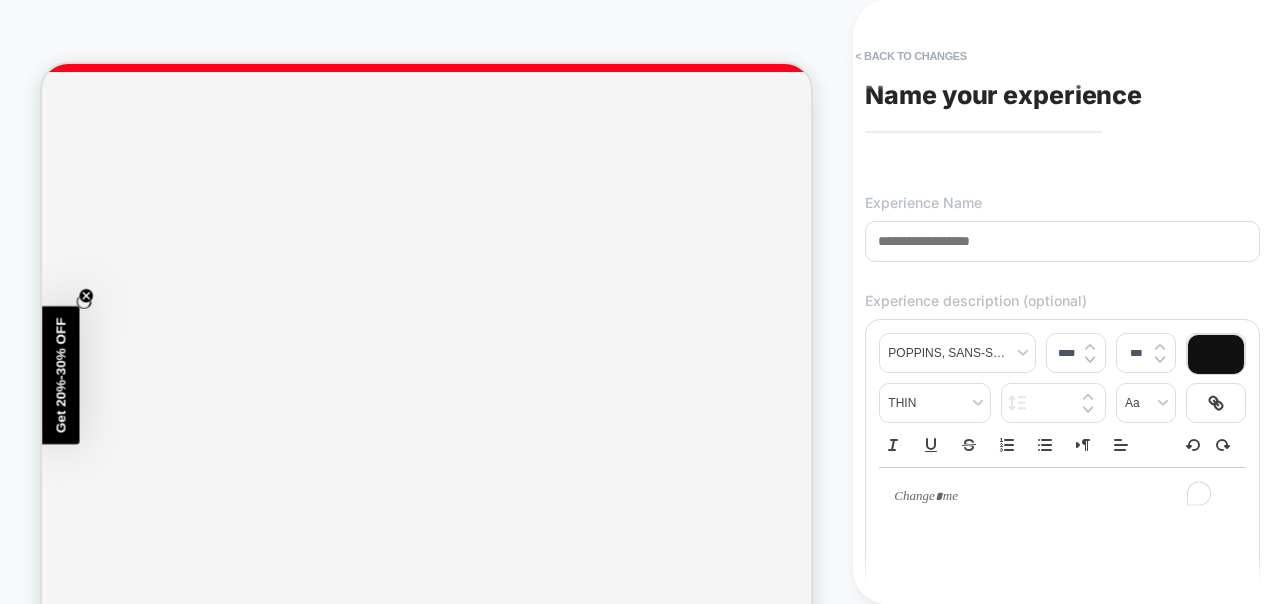 click at bounding box center [1055, 497] 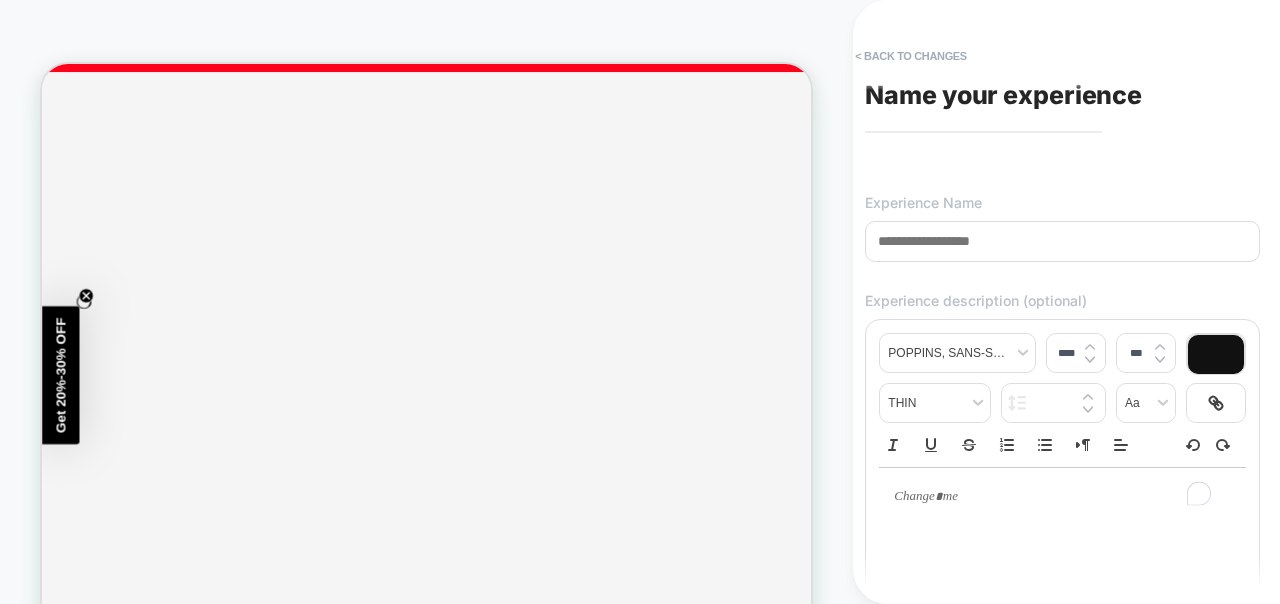 type on "****" 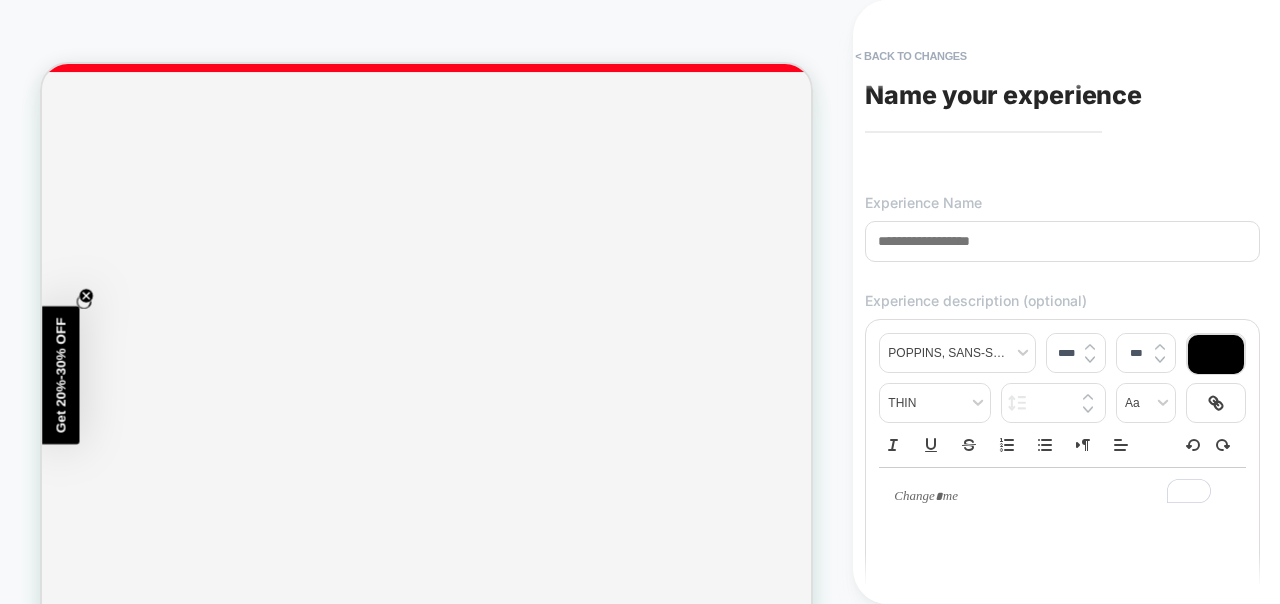 drag, startPoint x: 985, startPoint y: 500, endPoint x: 858, endPoint y: 485, distance: 127.88276 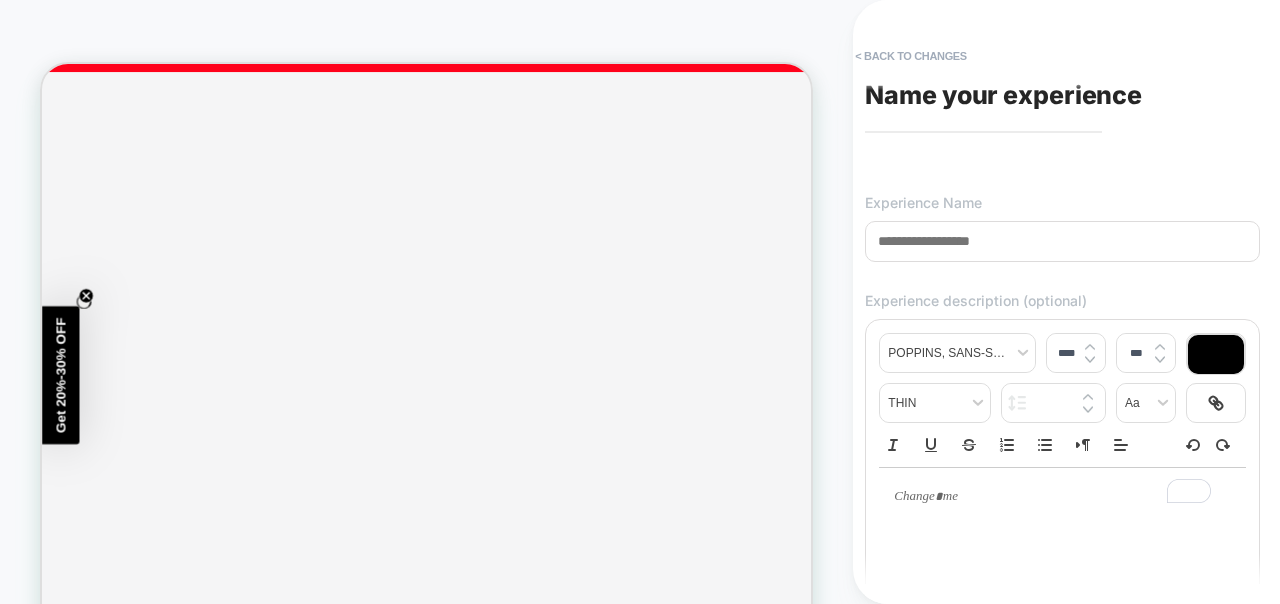click on "**********" at bounding box center (1062, 302) 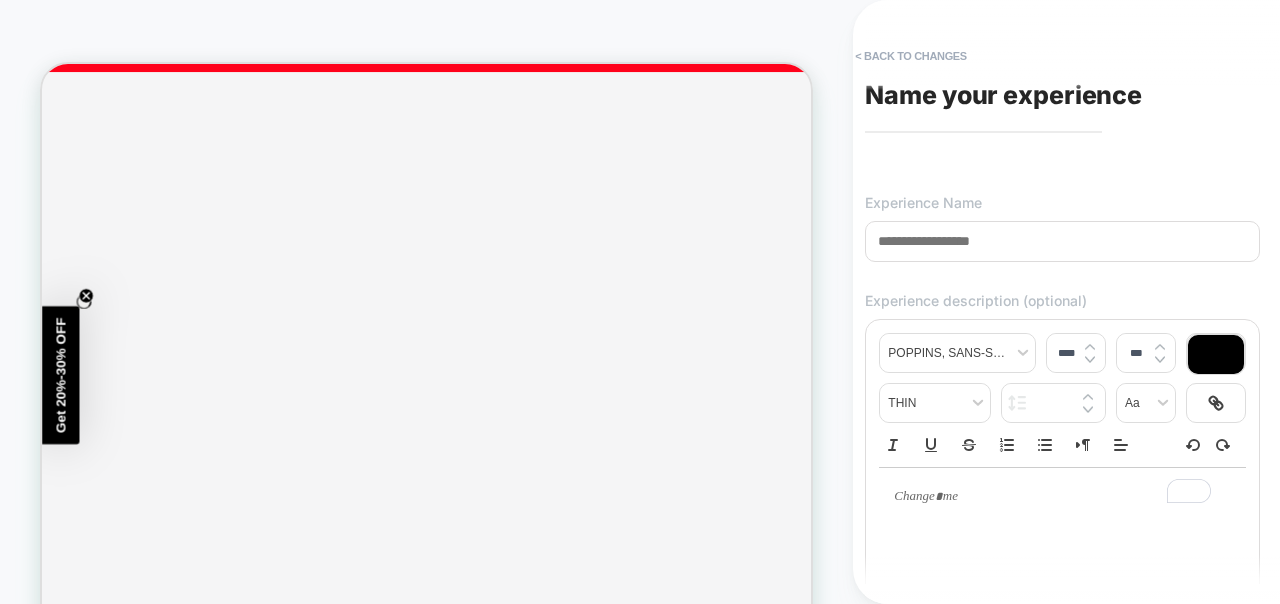 type 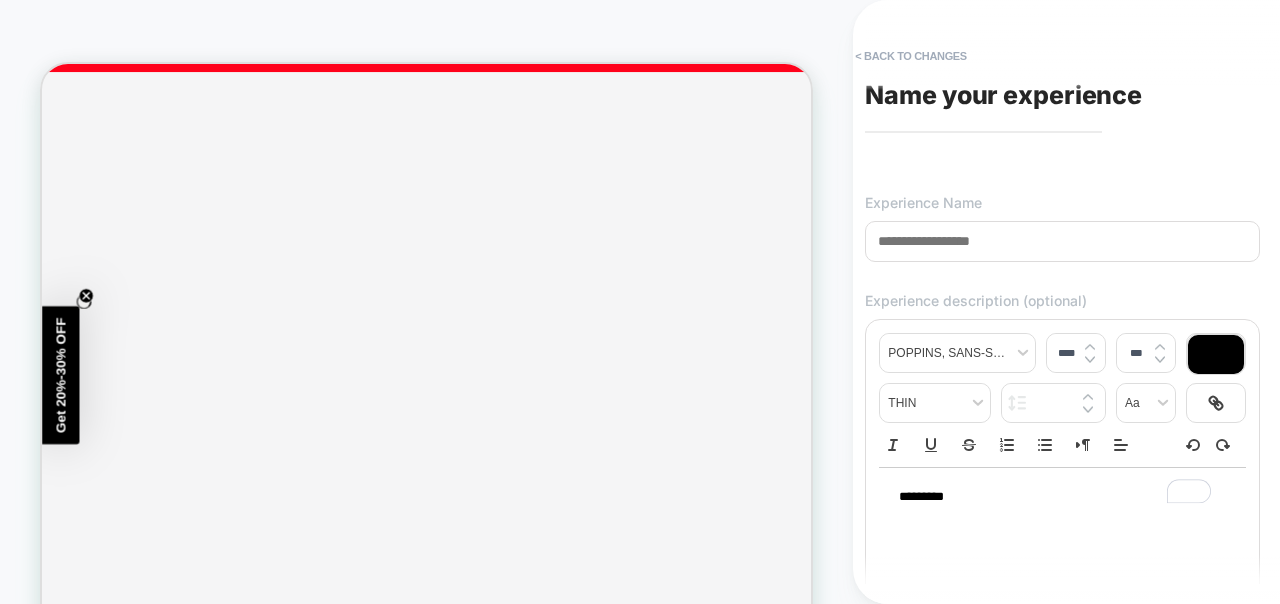 click at bounding box center [1062, 241] 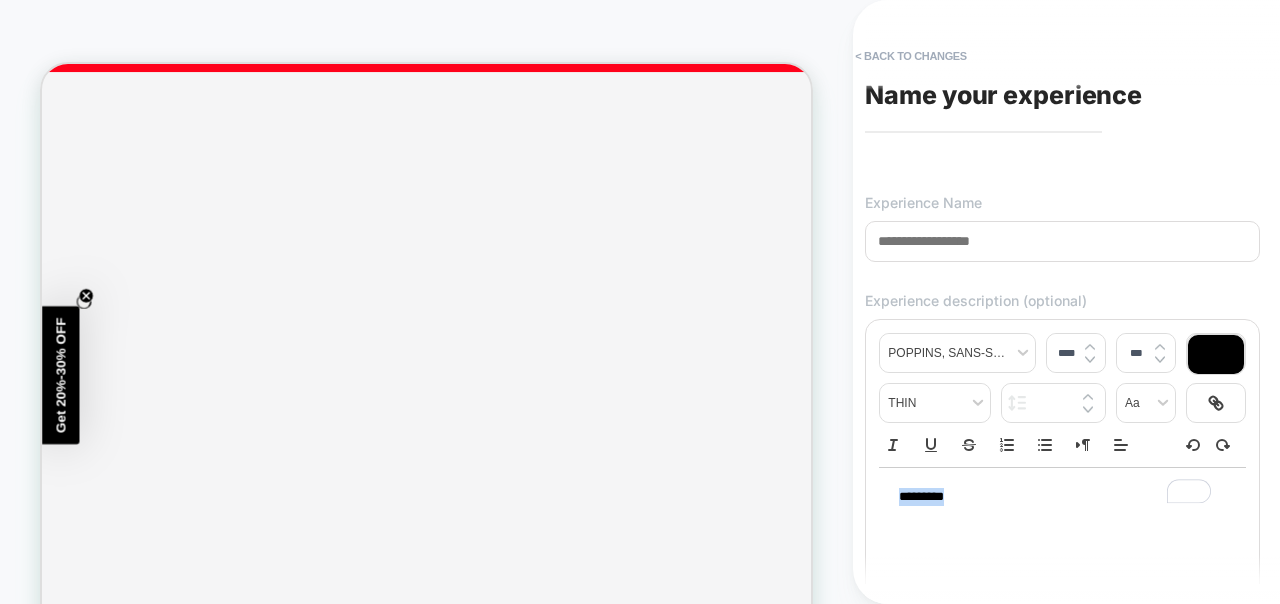 drag, startPoint x: 989, startPoint y: 514, endPoint x: 868, endPoint y: 485, distance: 124.42668 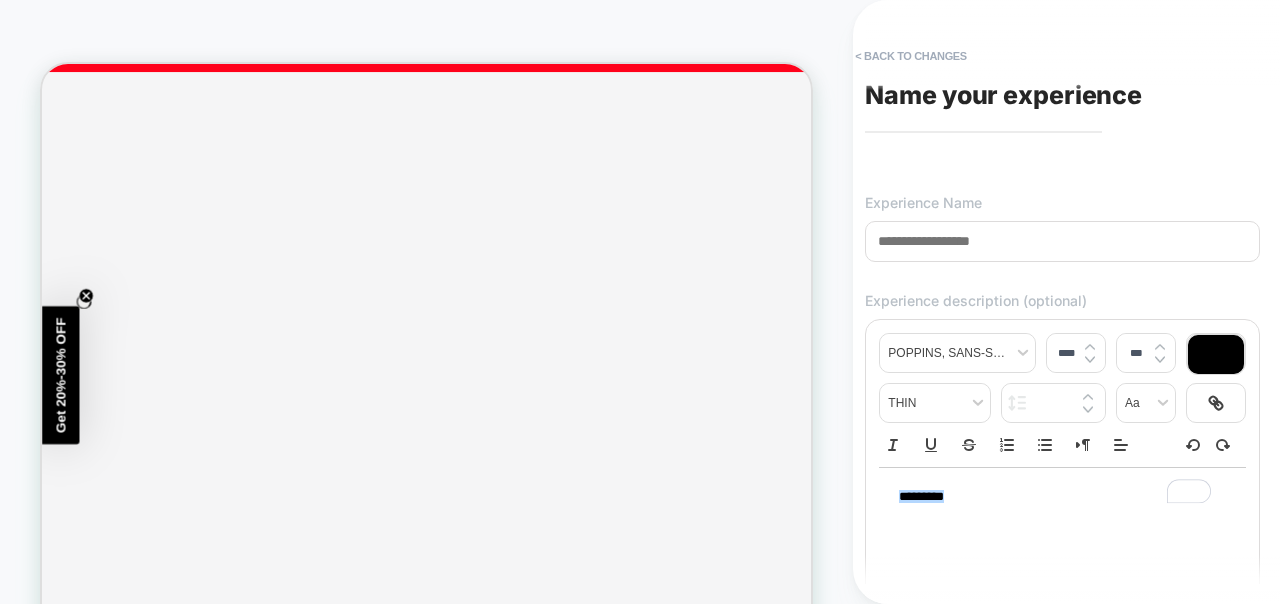 type on "****" 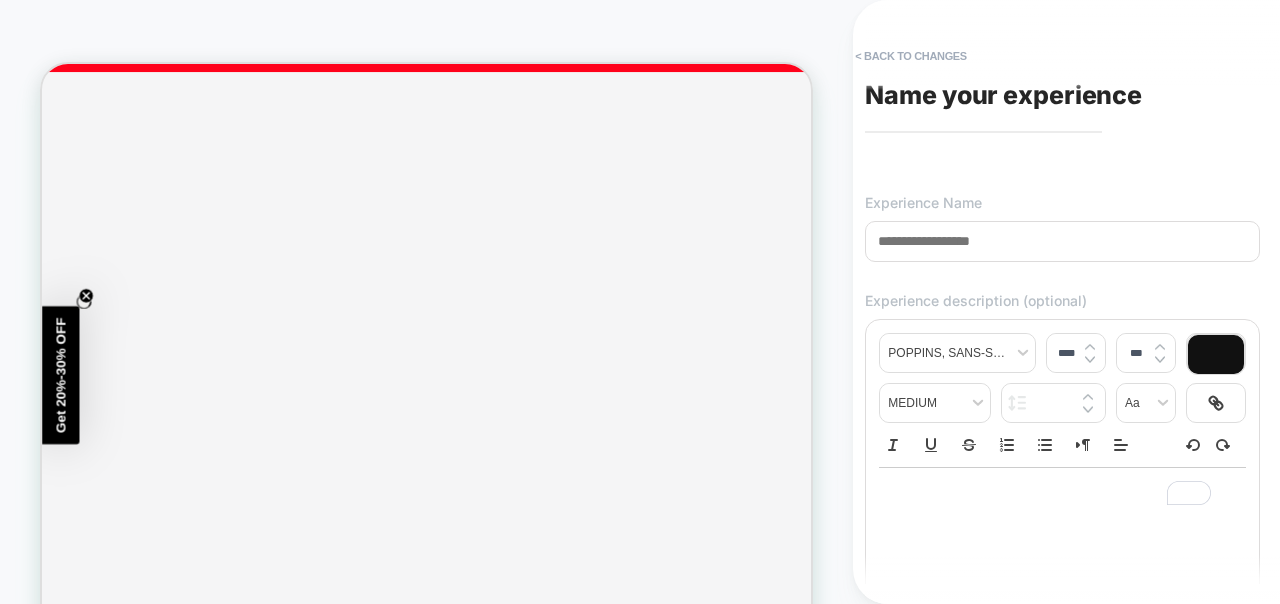 click at bounding box center [1062, 241] 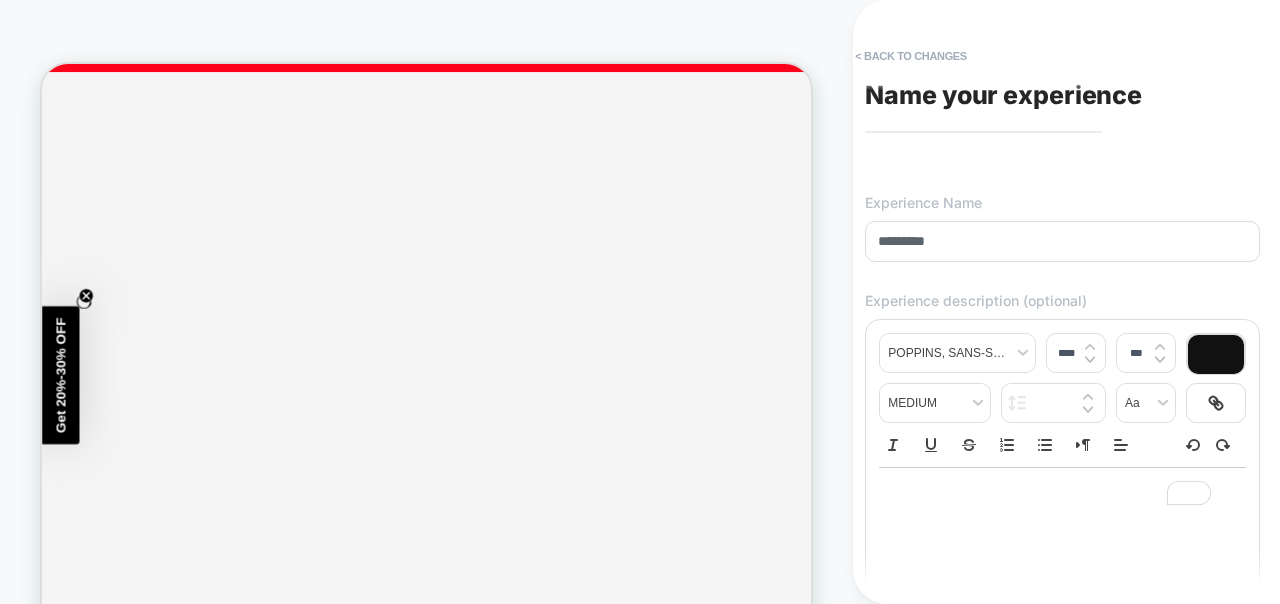 scroll, scrollTop: 210, scrollLeft: 0, axis: vertical 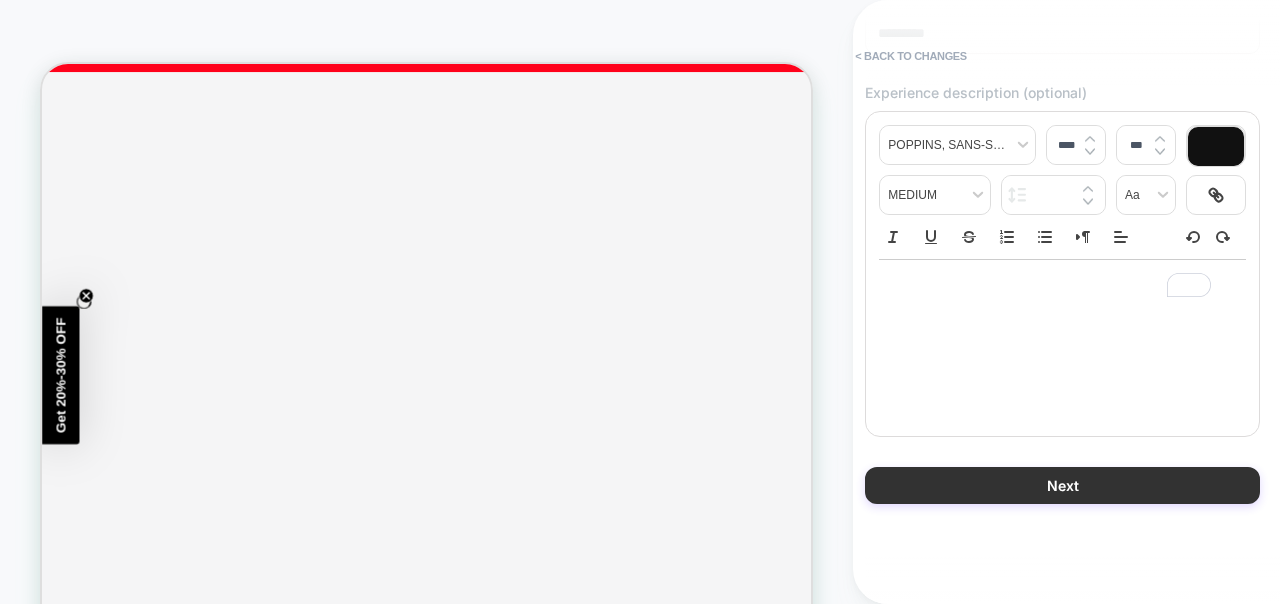type on "*********" 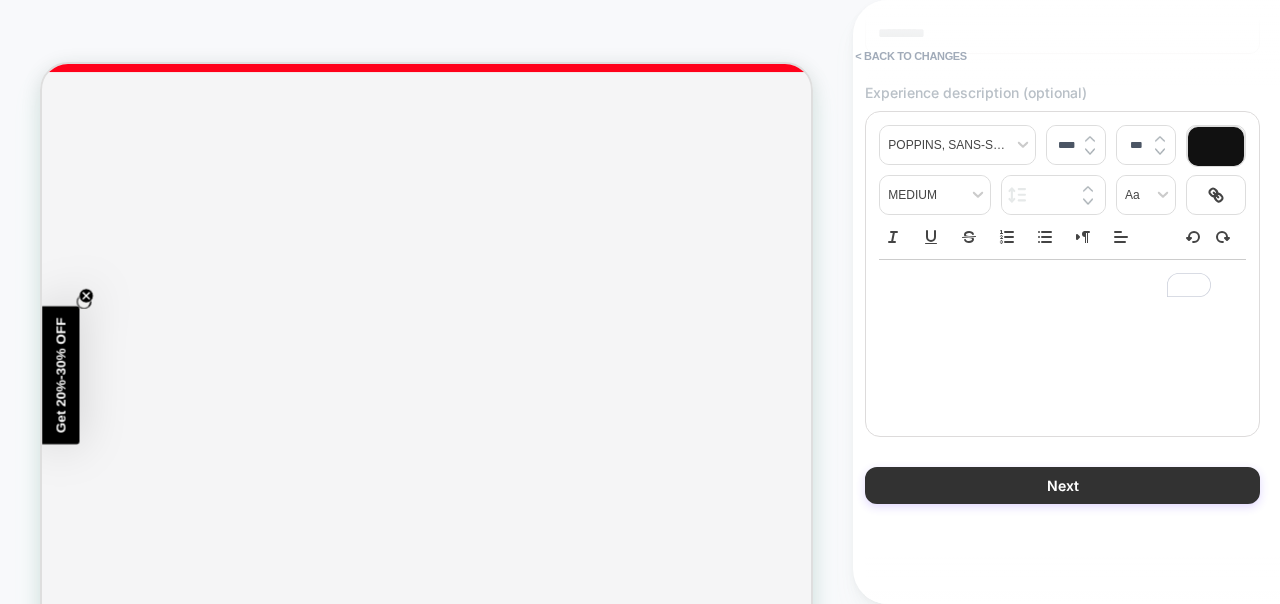 click on "Next" at bounding box center (1062, 485) 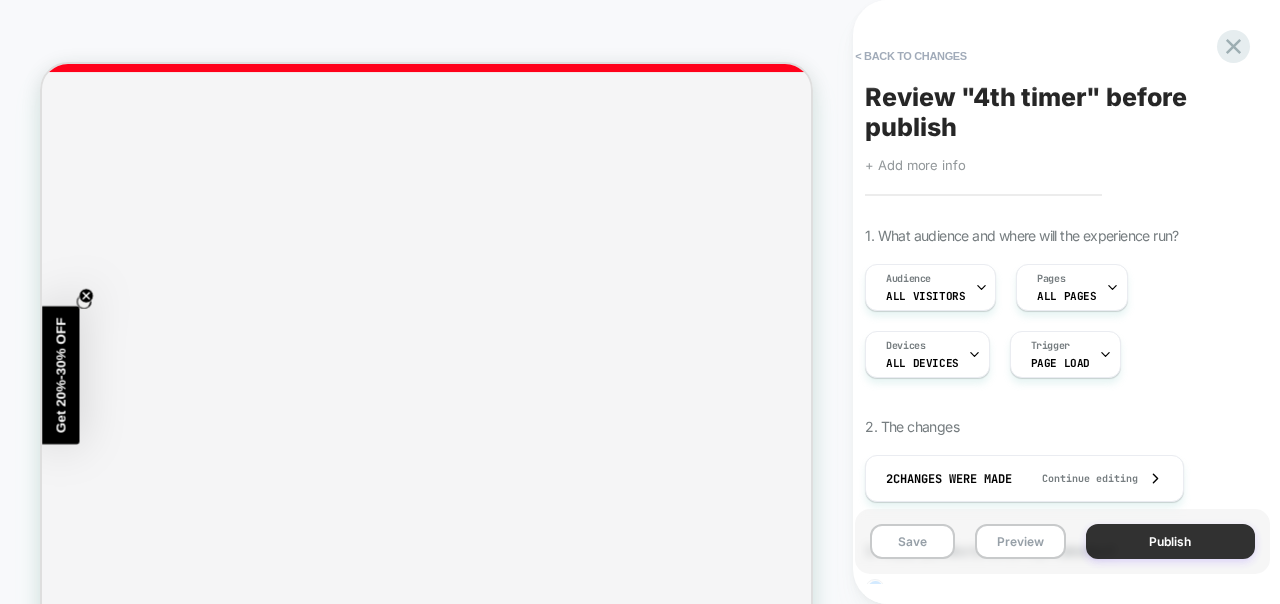 click on "Publish" at bounding box center [1170, 541] 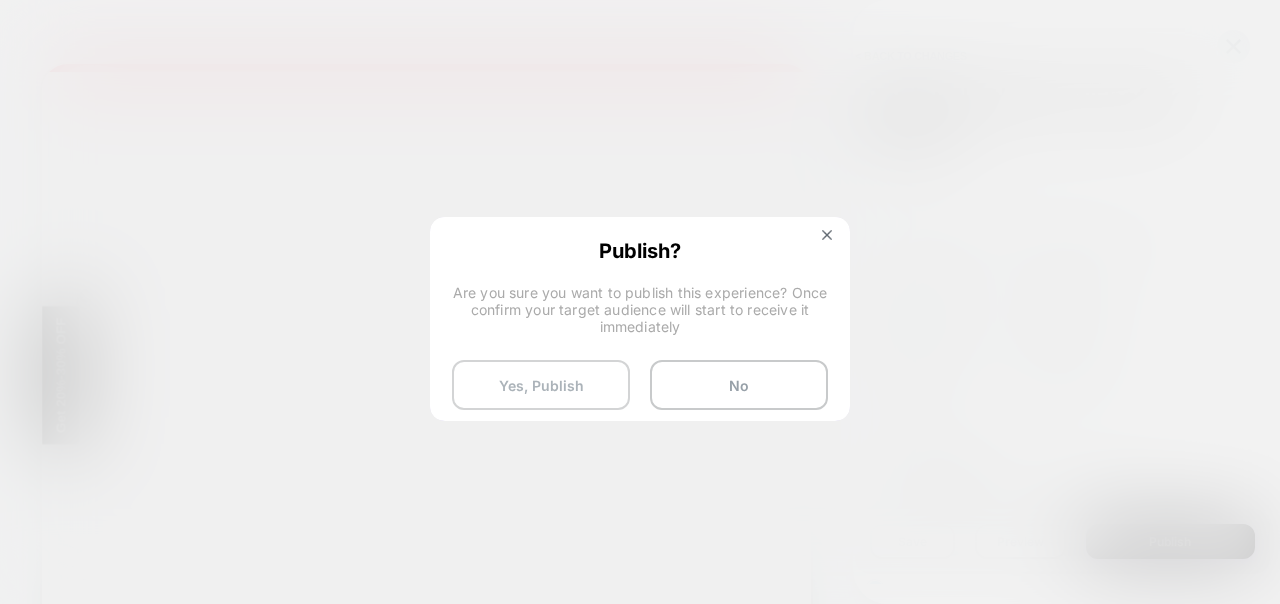 click on "Yes, Publish" at bounding box center [541, 385] 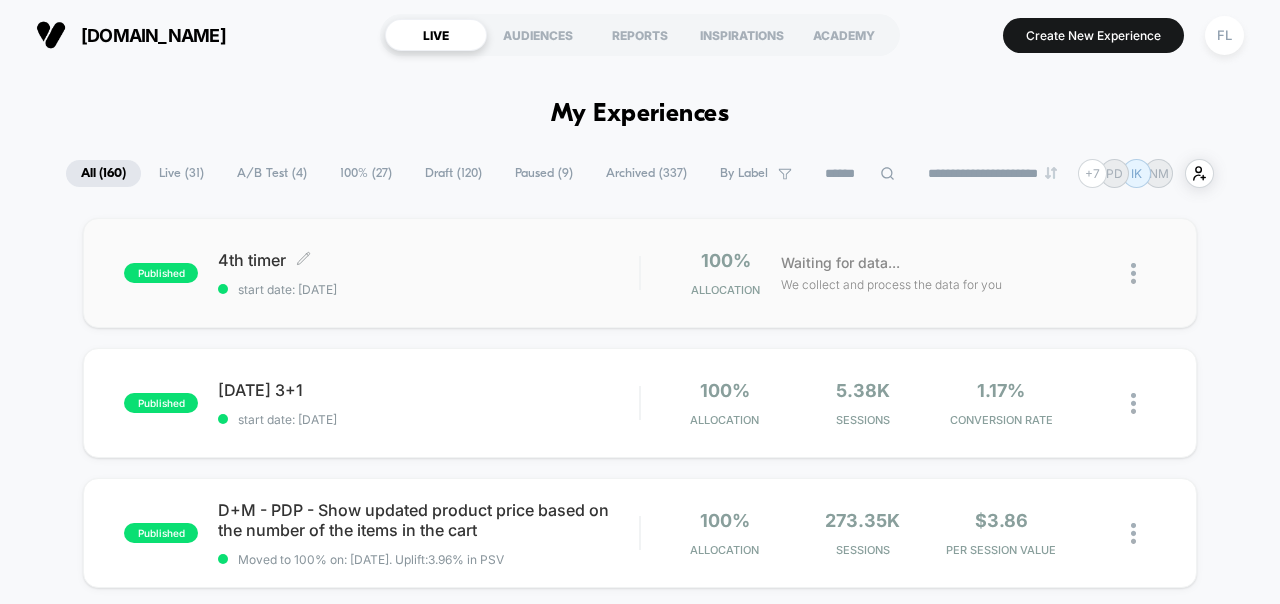 click on "4th timer Click to edit experience details" at bounding box center (428, 260) 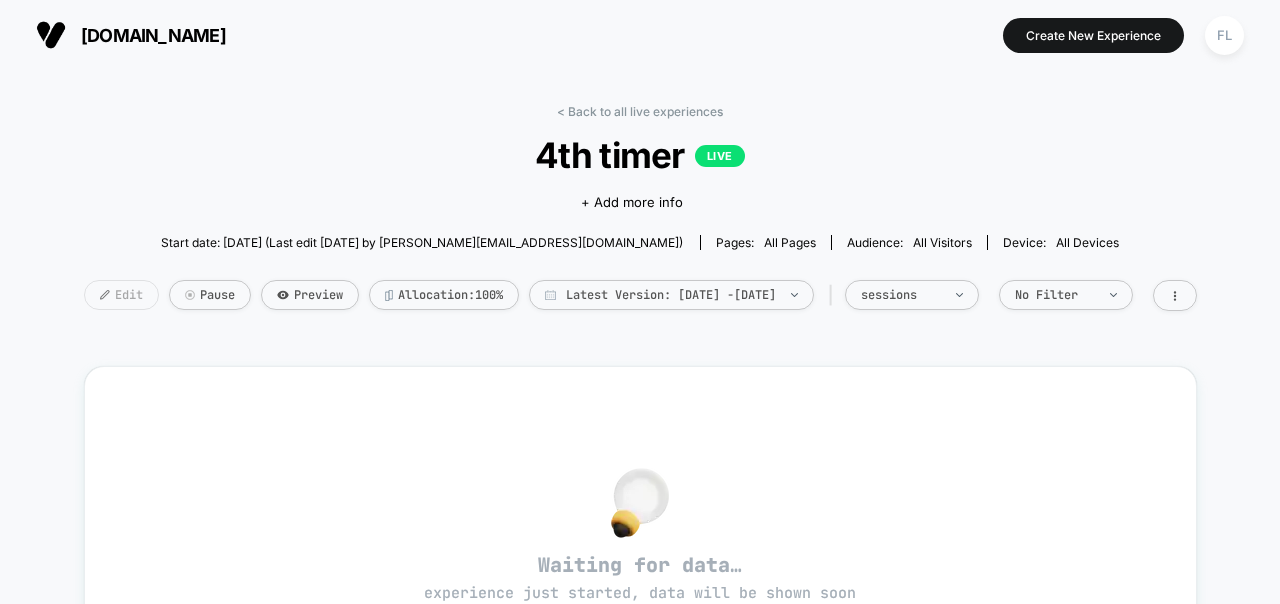 click on "Edit" at bounding box center (121, 295) 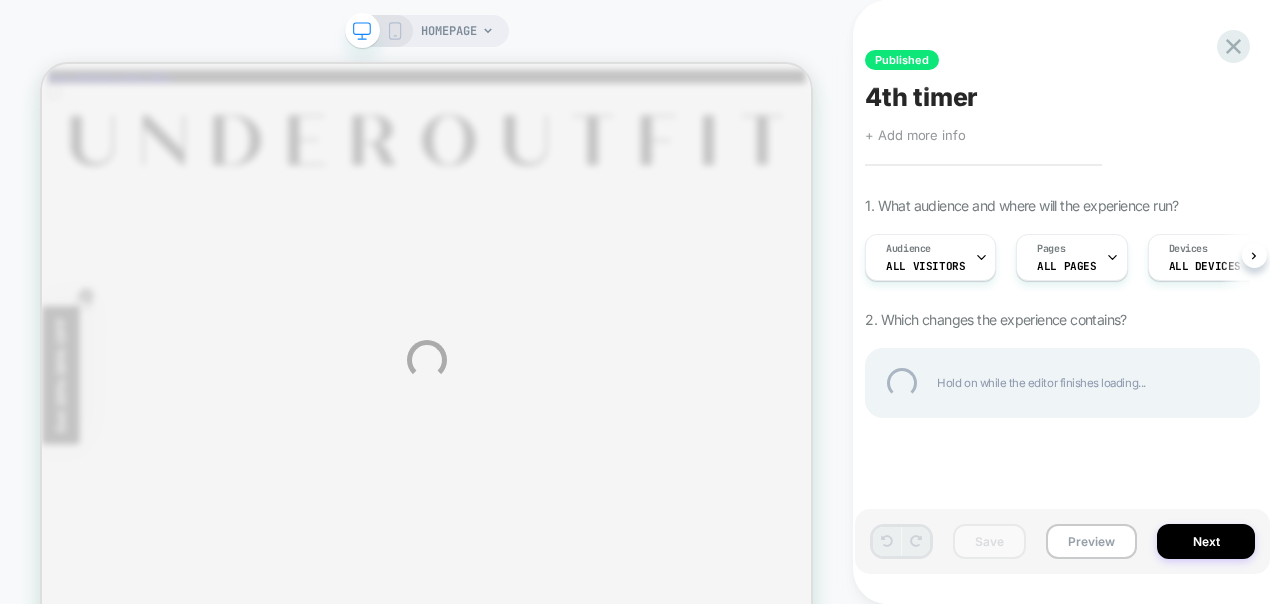 scroll, scrollTop: 2179, scrollLeft: 0, axis: vertical 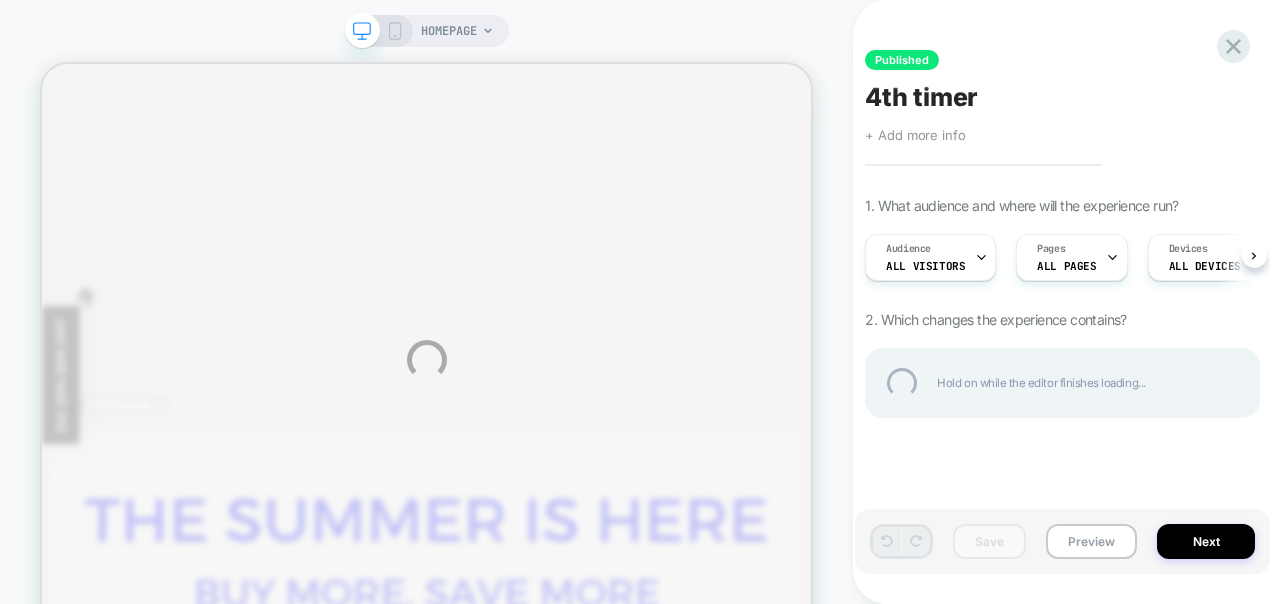 click on "HOMEPAGE Published 4th timer Click to edit experience details + Add more info 1. What audience and where will the experience run? Audience All Visitors Pages ALL PAGES Devices ALL DEVICES Trigger Page Load 2. Which changes the experience contains? Hold on while the editor finishes loading... Save Preview Next" at bounding box center [640, 360] 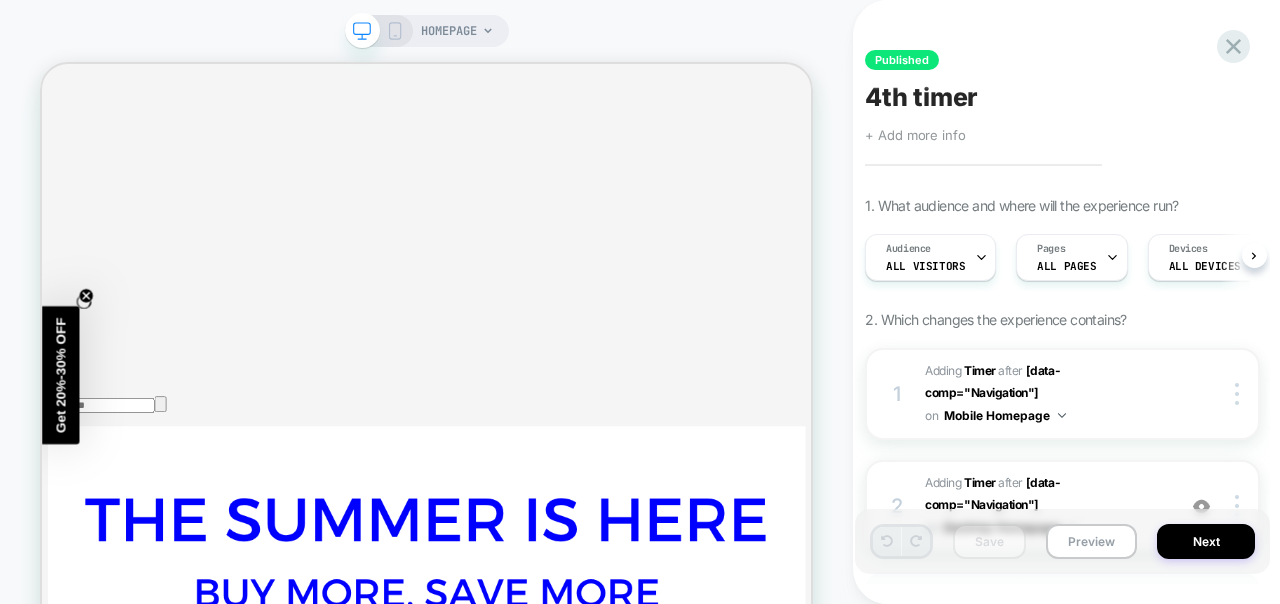 scroll, scrollTop: 0, scrollLeft: 1, axis: horizontal 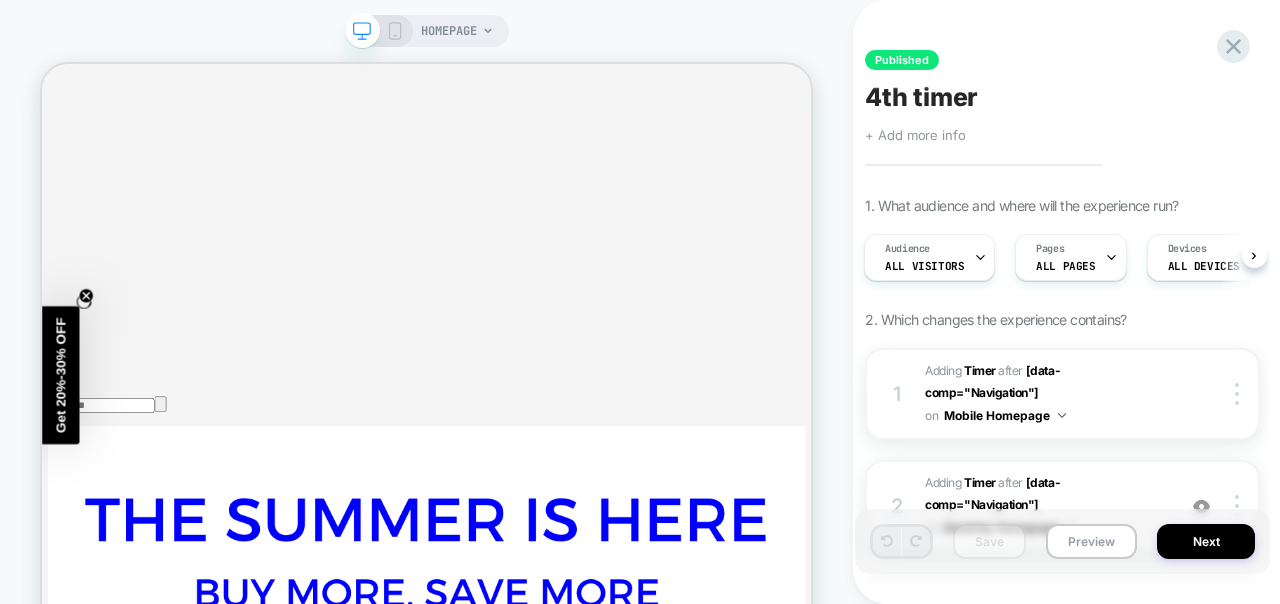 click 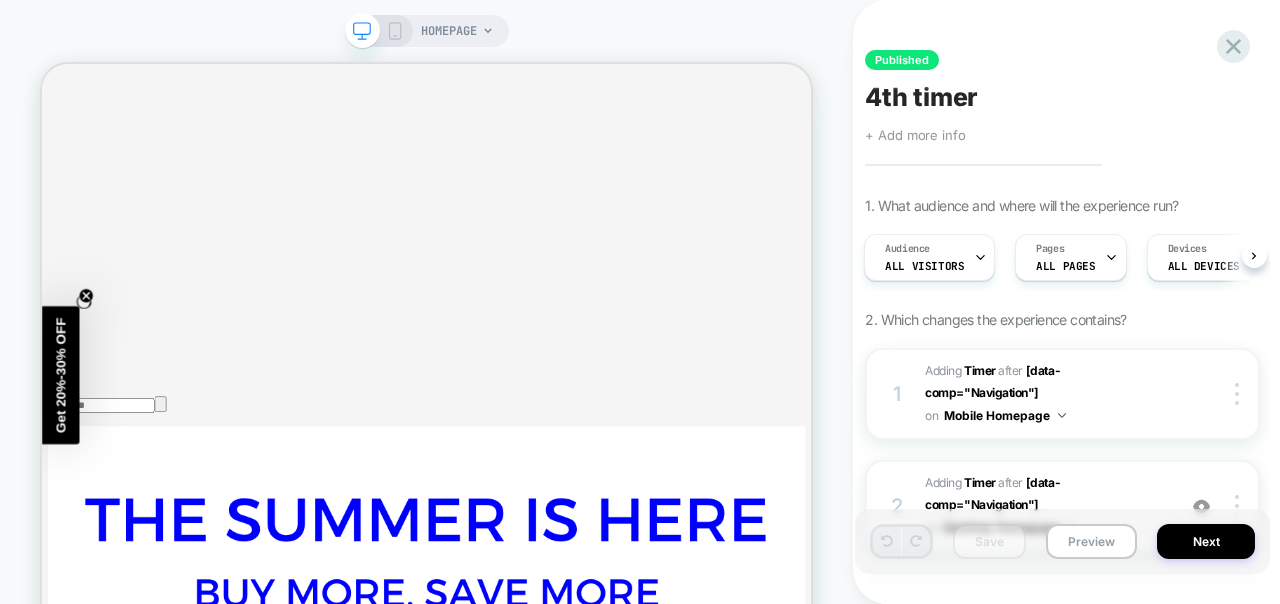 scroll, scrollTop: 1820, scrollLeft: 0, axis: vertical 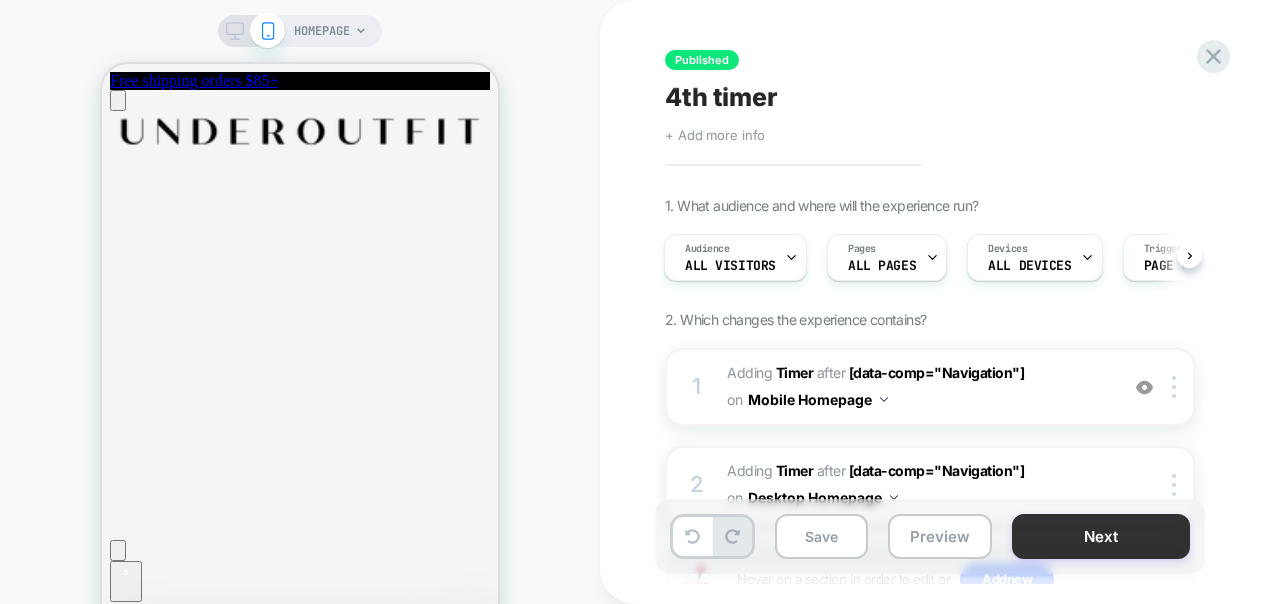 click on "Next" at bounding box center [1101, 536] 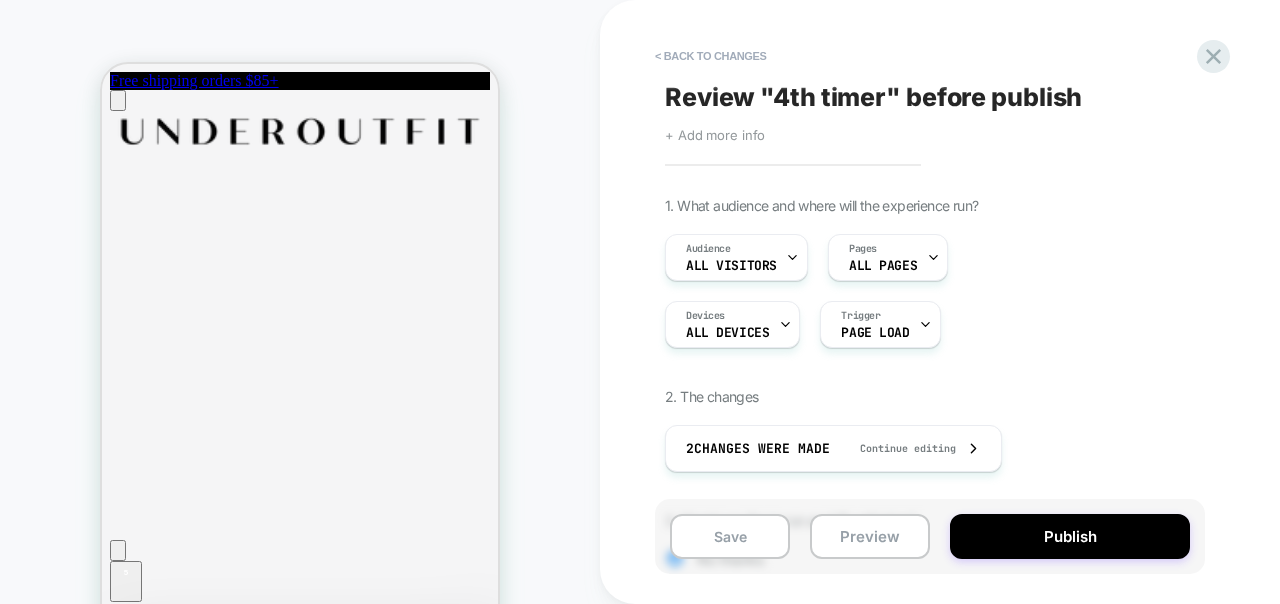 click on "Publish" at bounding box center [1070, 536] 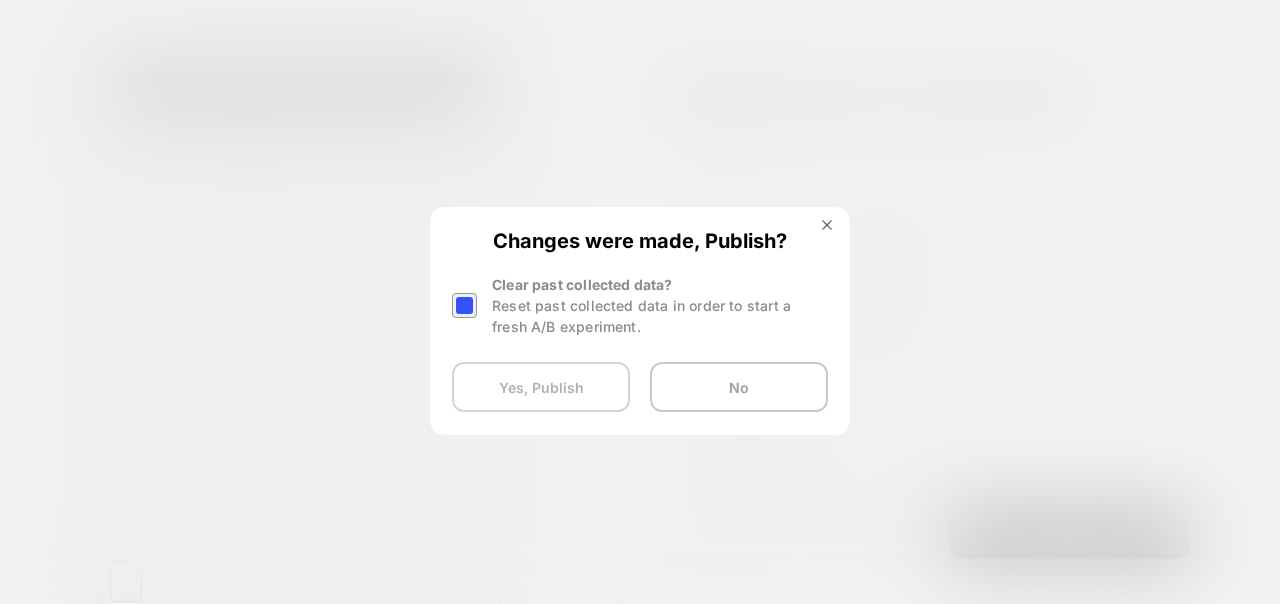 click on "Yes, Publish" at bounding box center (541, 387) 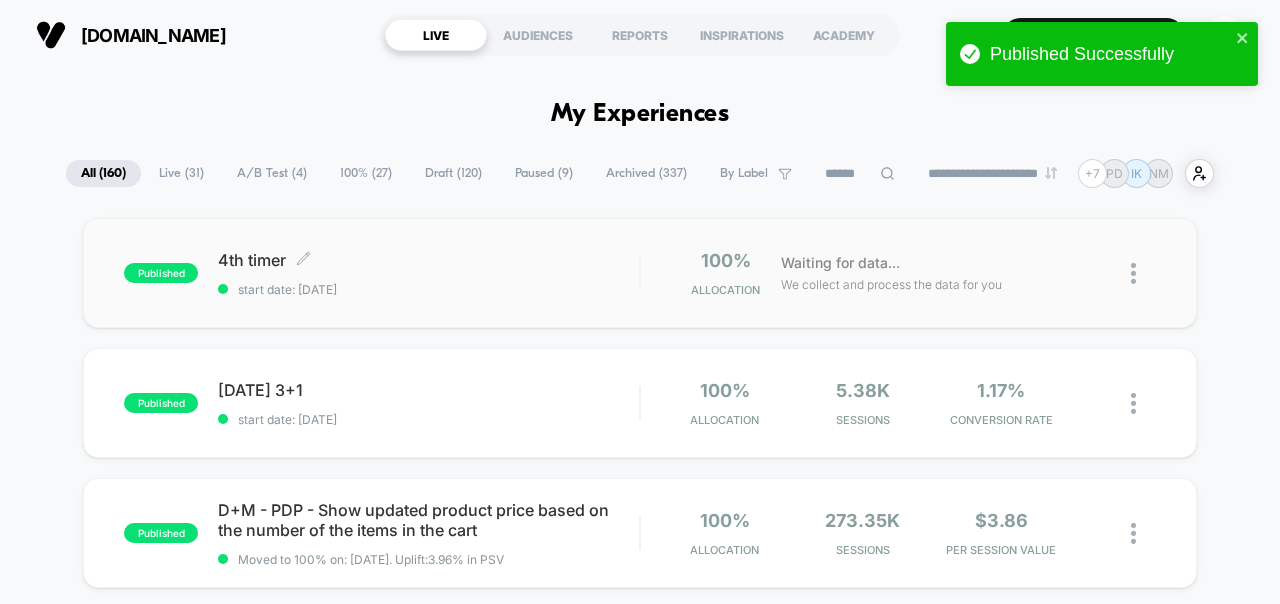 click on "4th timer Click to edit experience details" at bounding box center [428, 260] 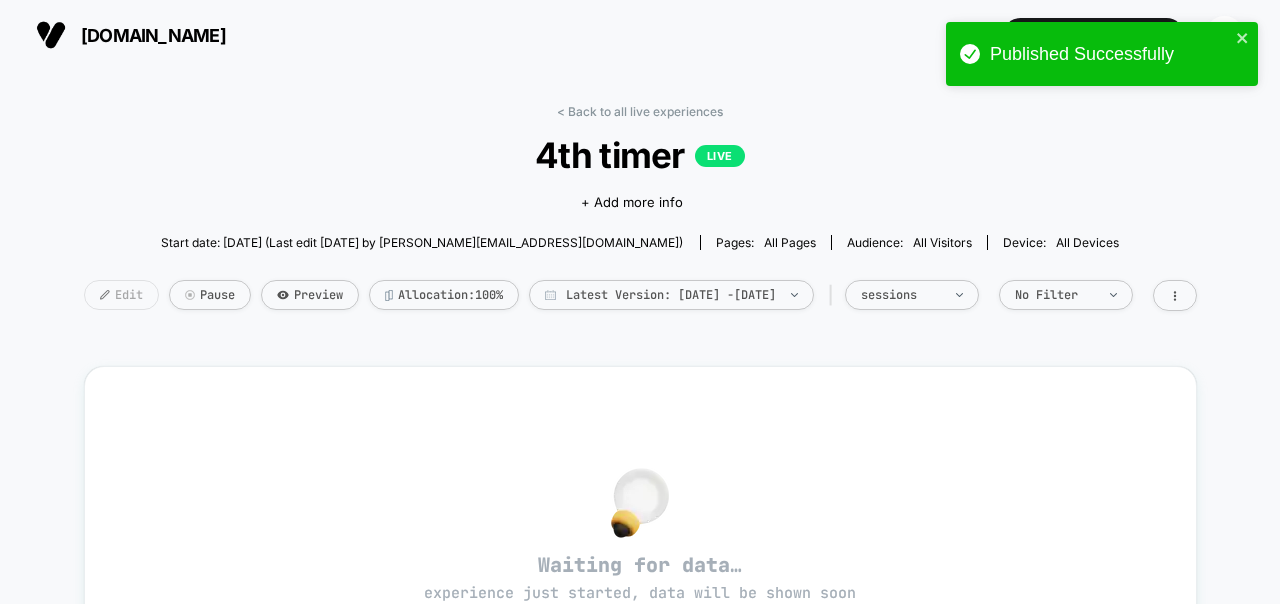 click on "Edit" at bounding box center [121, 295] 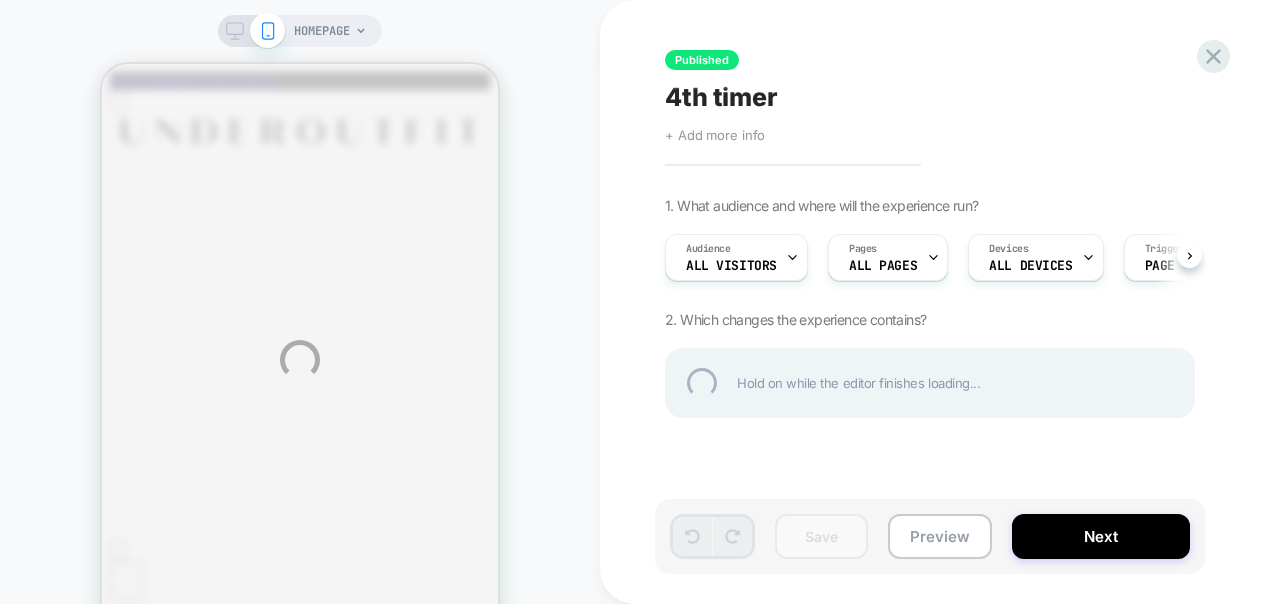 scroll, scrollTop: 2393, scrollLeft: 0, axis: vertical 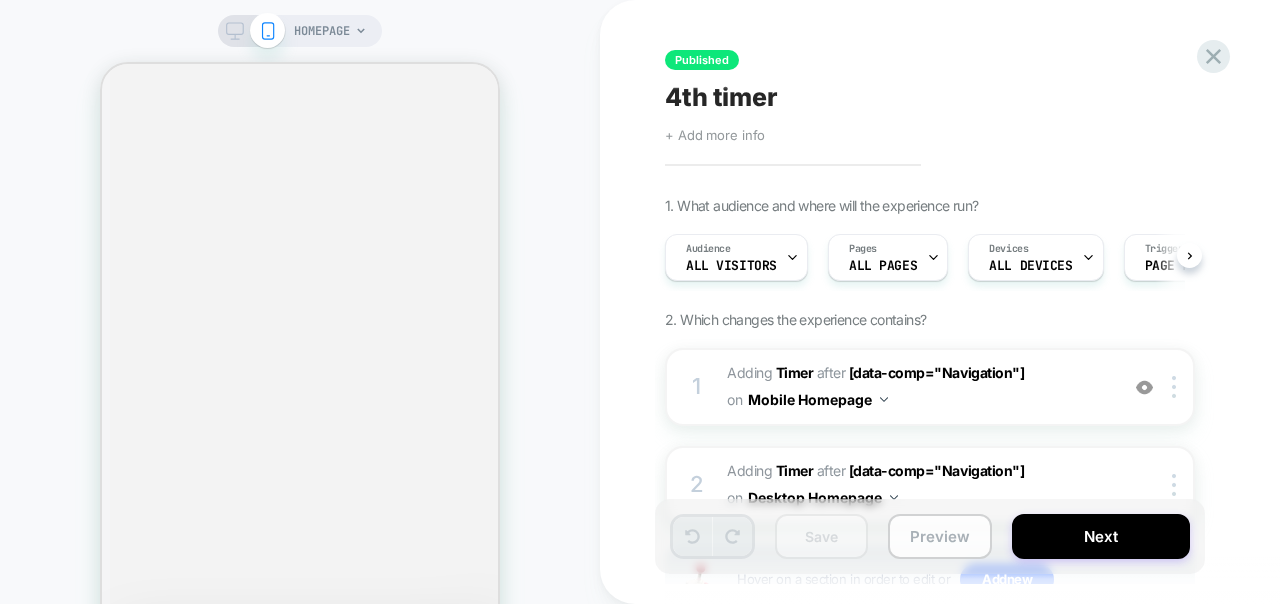 click on "Preview" at bounding box center (940, 536) 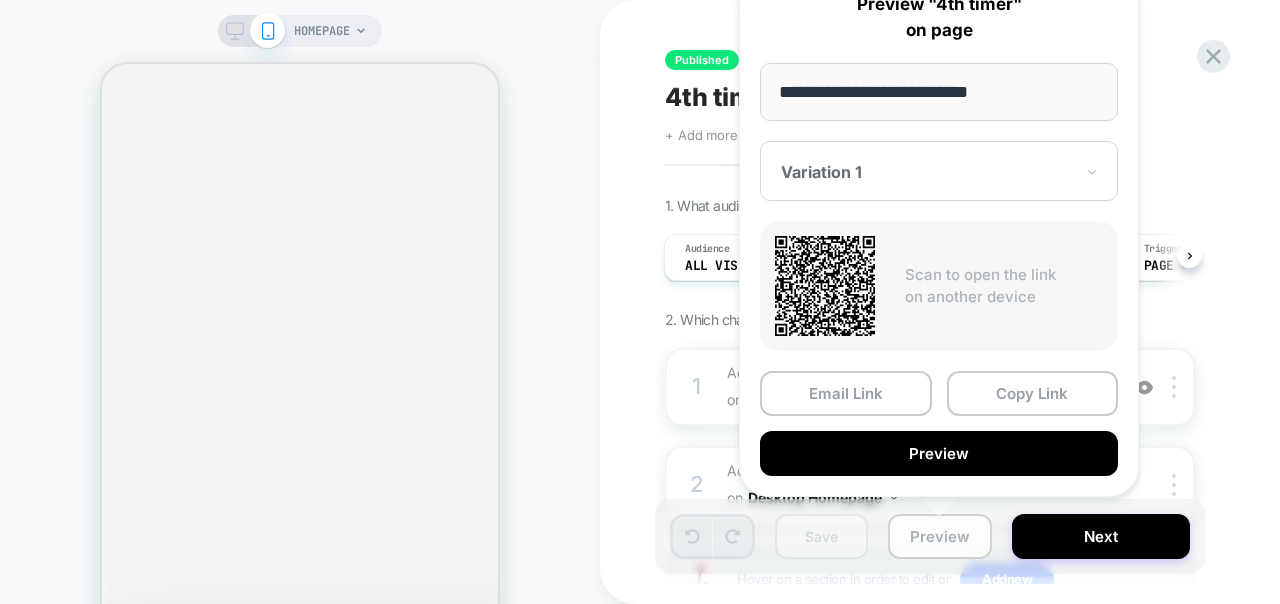 scroll, scrollTop: 2847, scrollLeft: 0, axis: vertical 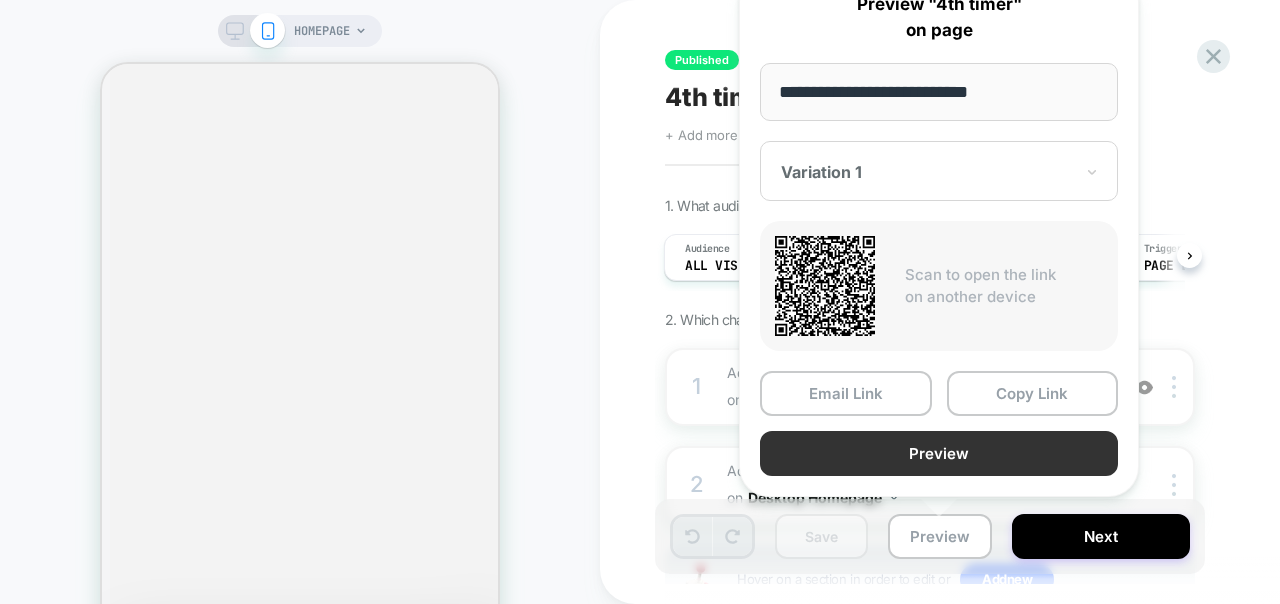 click on "Preview" at bounding box center (939, 453) 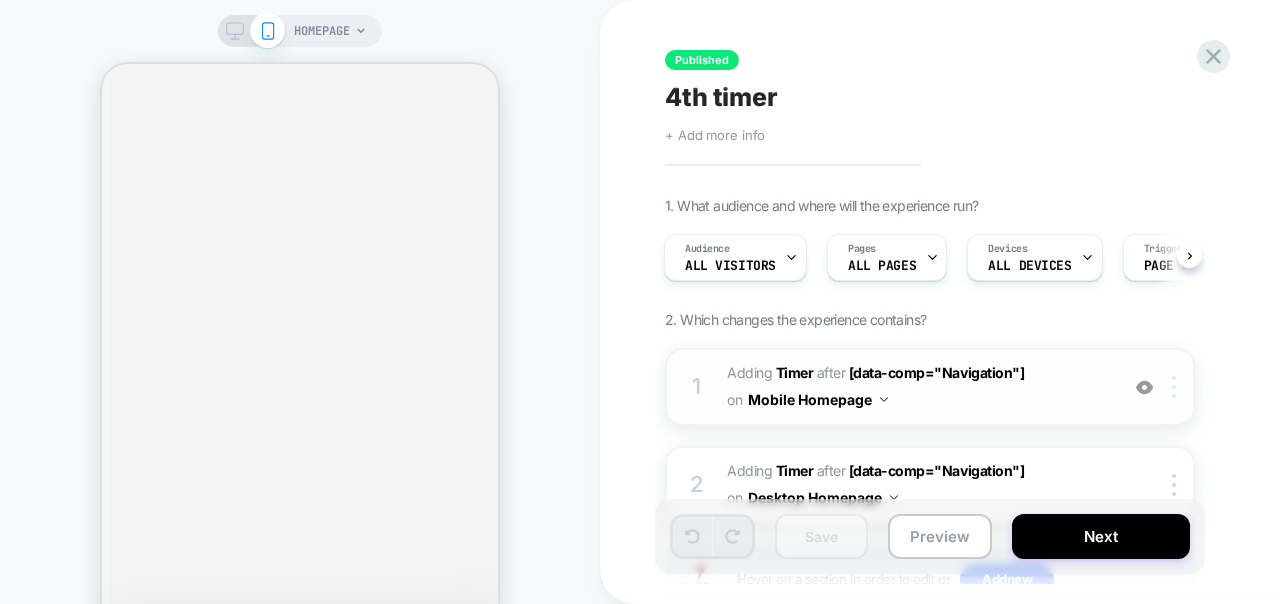 click at bounding box center (1177, 387) 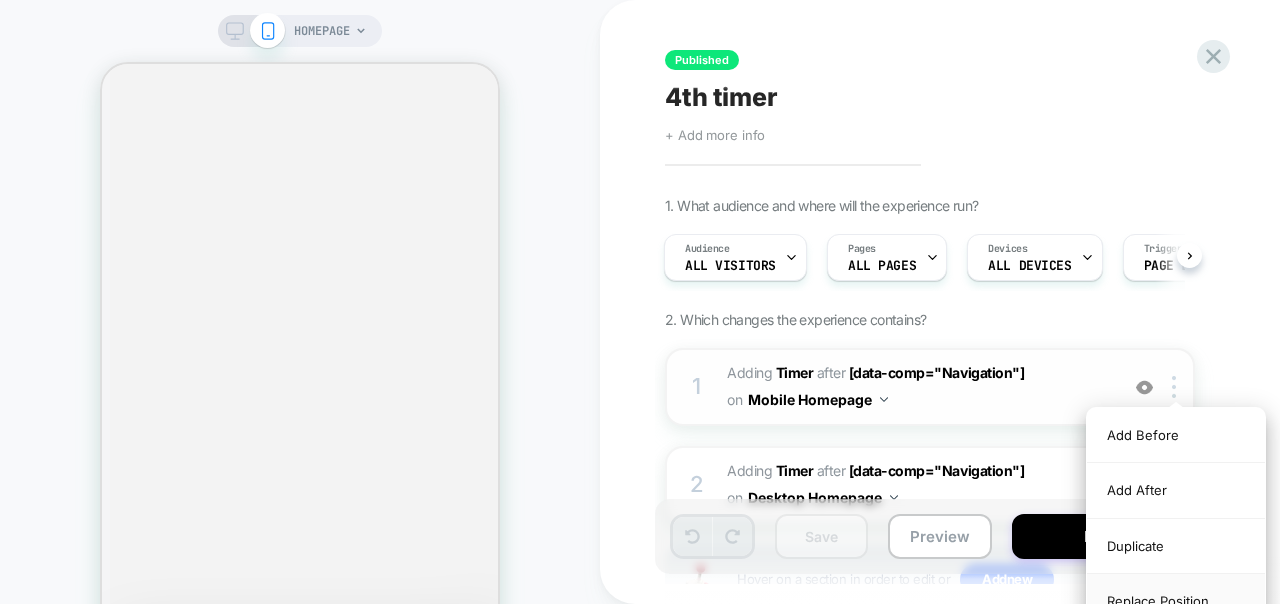 click on "Replace Position" at bounding box center (1176, 601) 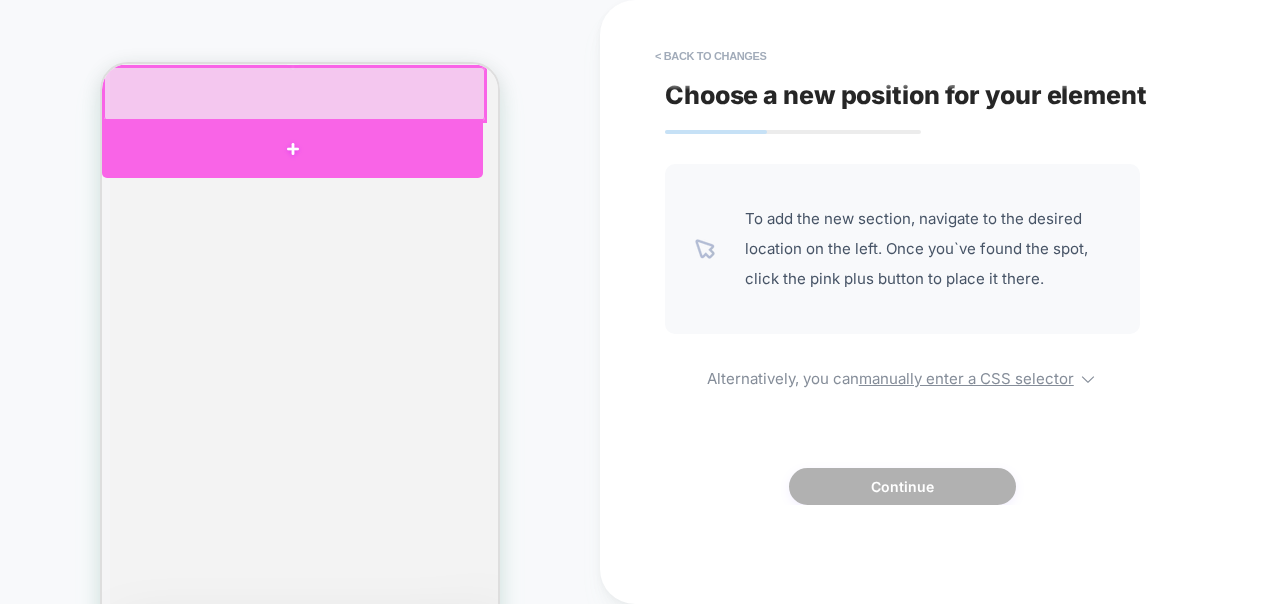 click at bounding box center (292, 148) 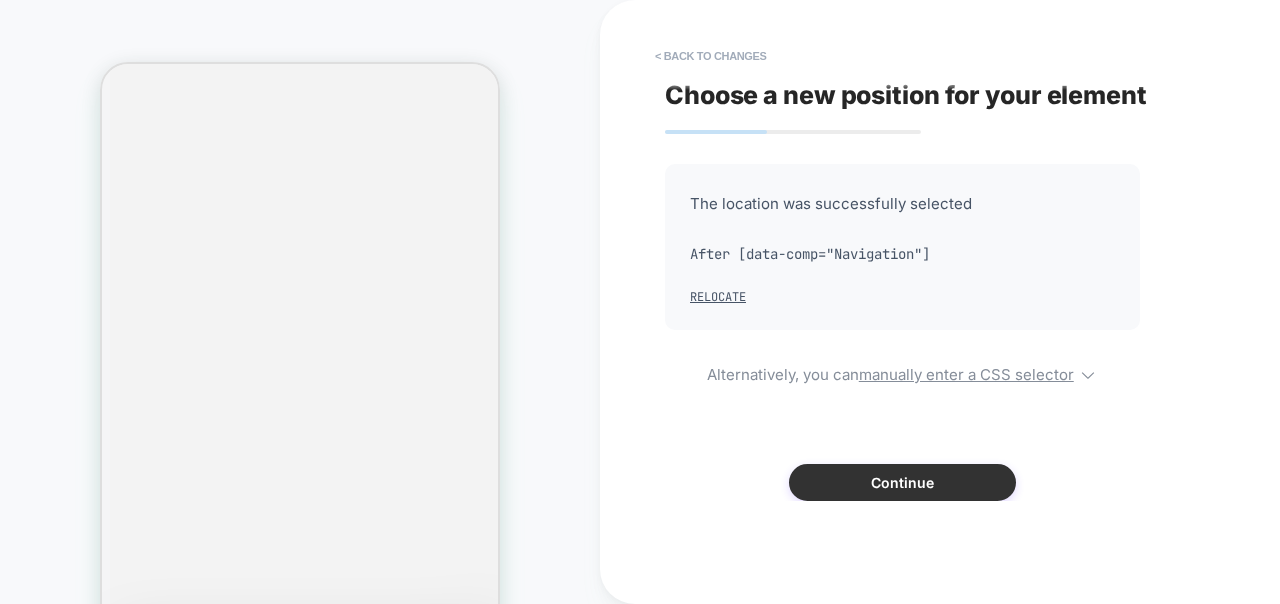 click on "Continue" at bounding box center [902, 482] 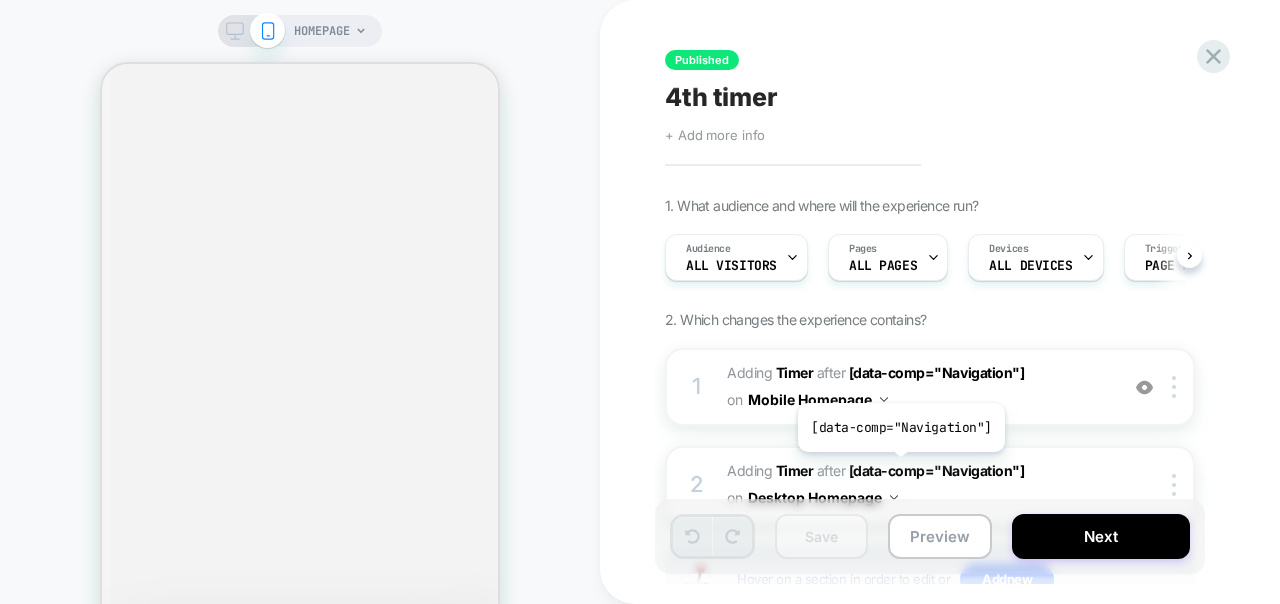 scroll, scrollTop: 0, scrollLeft: 1, axis: horizontal 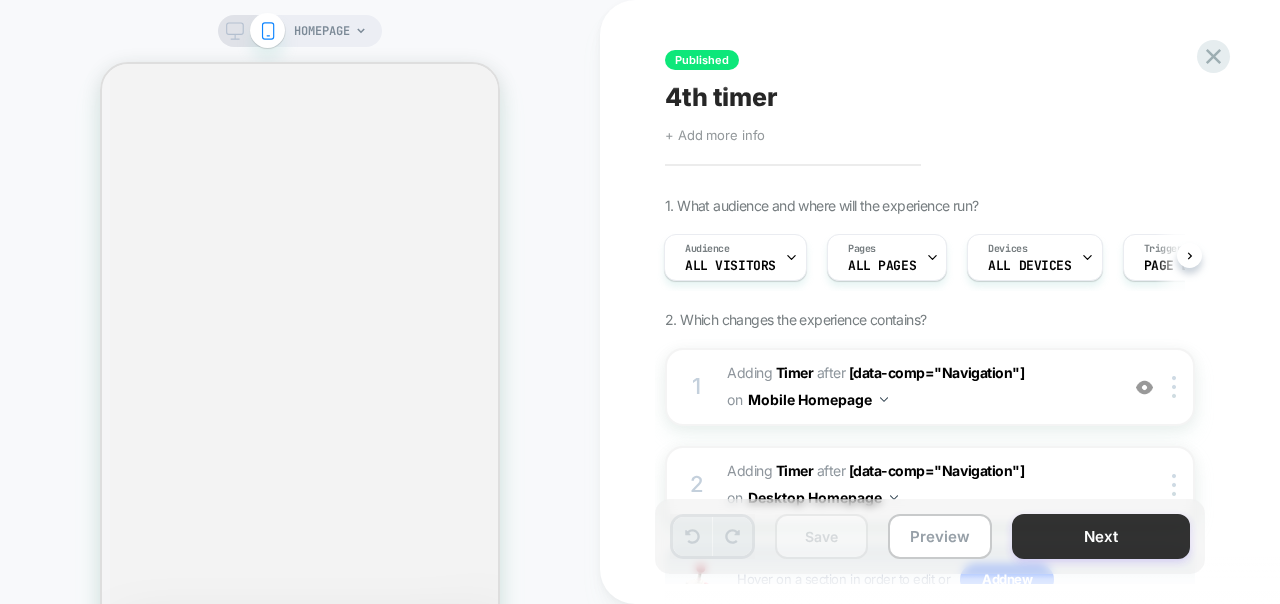 click on "Next" at bounding box center [1101, 536] 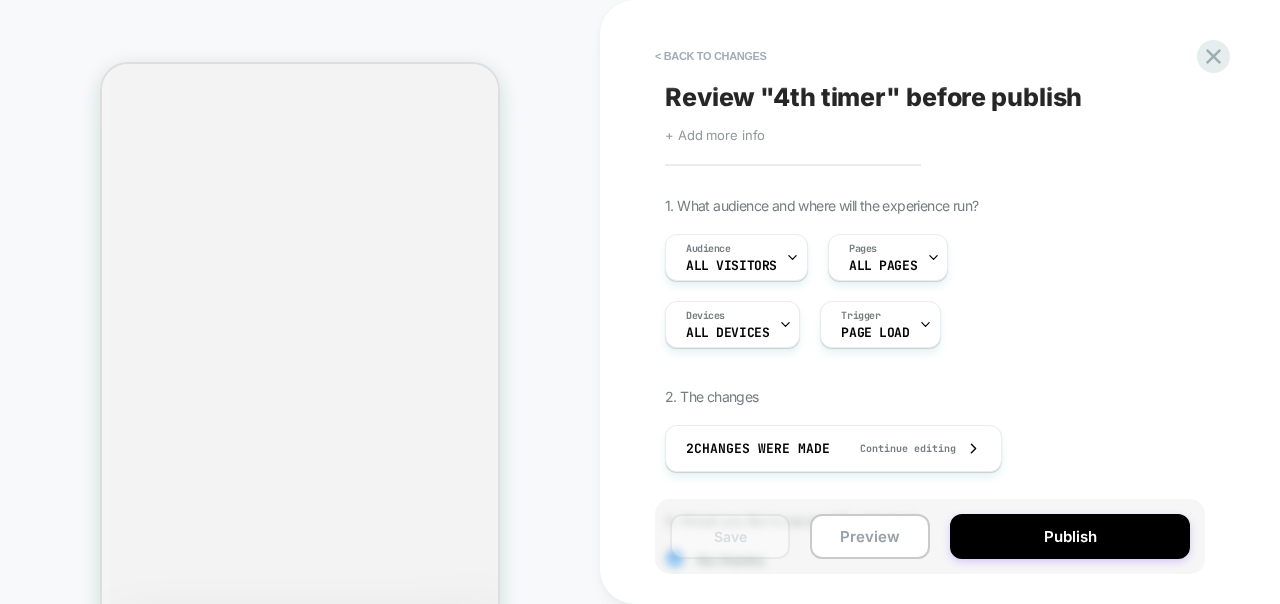 click on "Publish" at bounding box center [1070, 536] 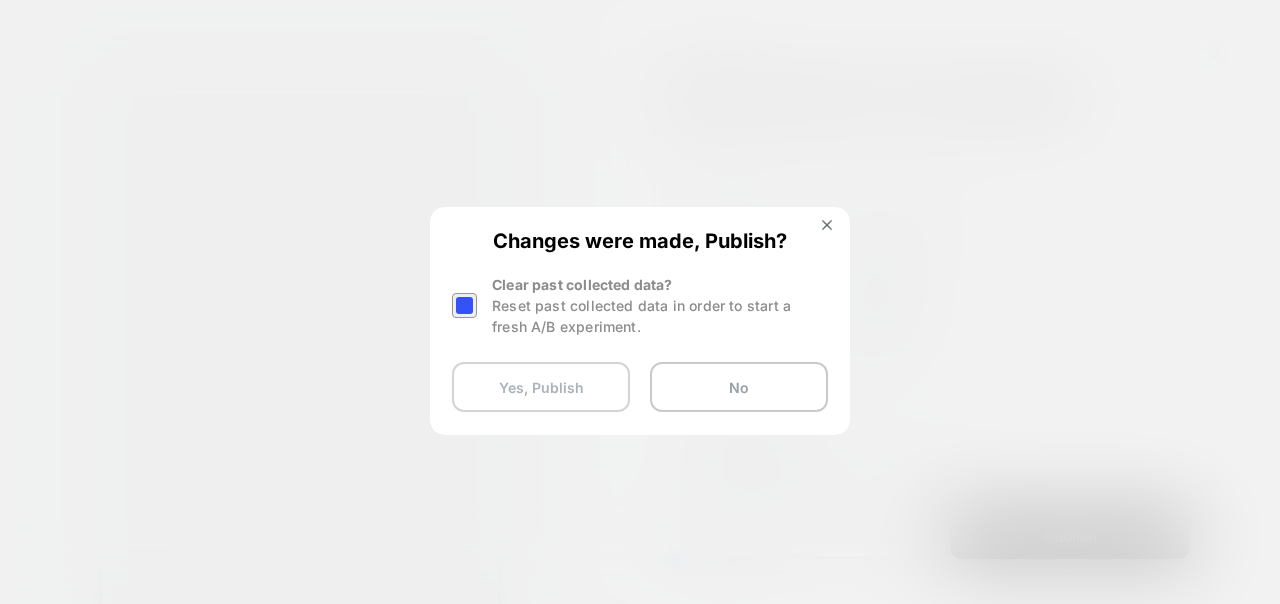 click on "Yes, Publish" at bounding box center (541, 387) 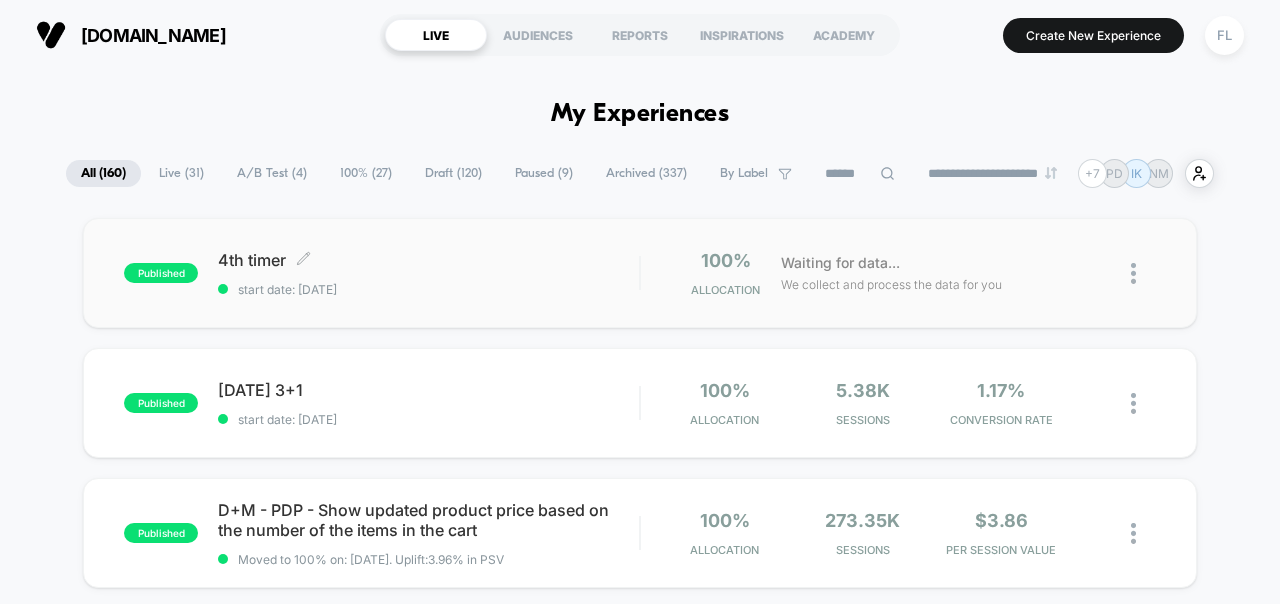 click on "4th timer Click to edit experience details Click to edit experience details start date: [DATE]" at bounding box center [428, 273] 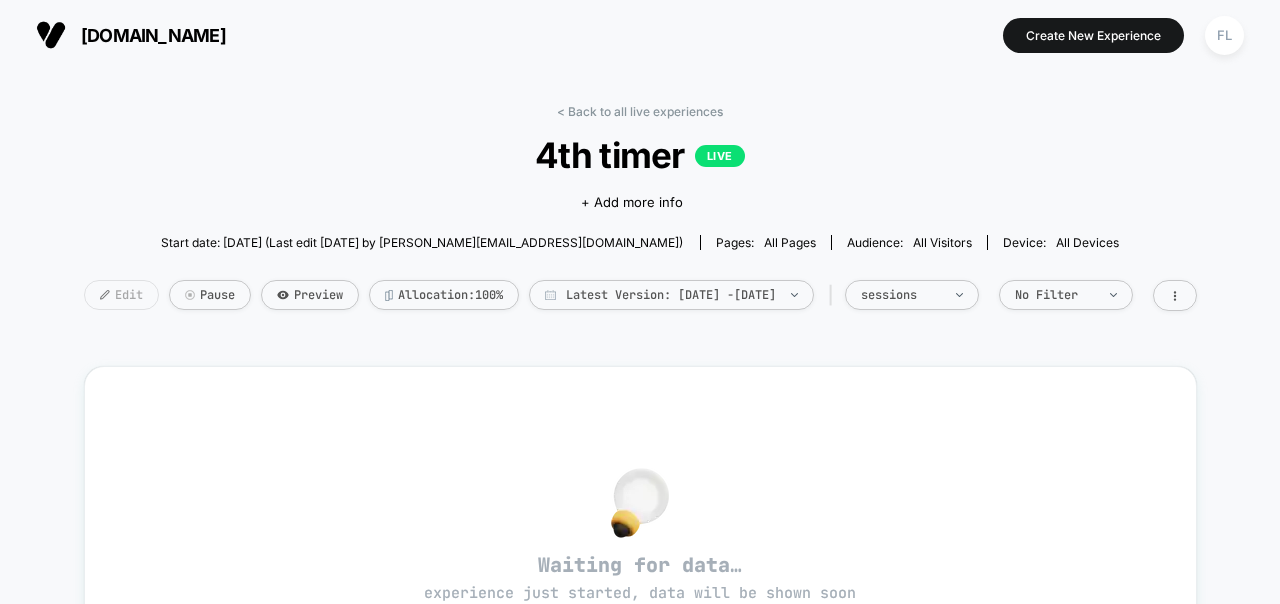 click on "Edit" at bounding box center [121, 295] 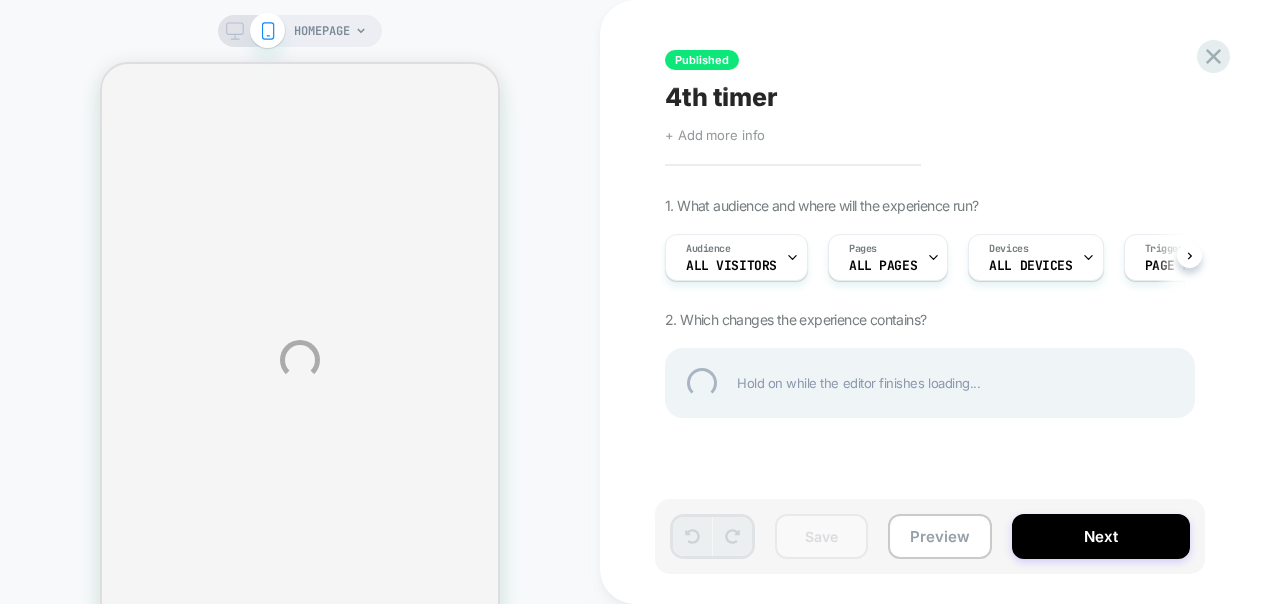 click on "HOMEPAGE Published 4th timer Click to edit experience details + Add more info 1. What audience and where will the experience run? Audience All Visitors Pages ALL PAGES Devices ALL DEVICES Trigger Page Load 2. Which changes the experience contains? Hold on while the editor finishes loading... Save Preview Next" at bounding box center (640, 360) 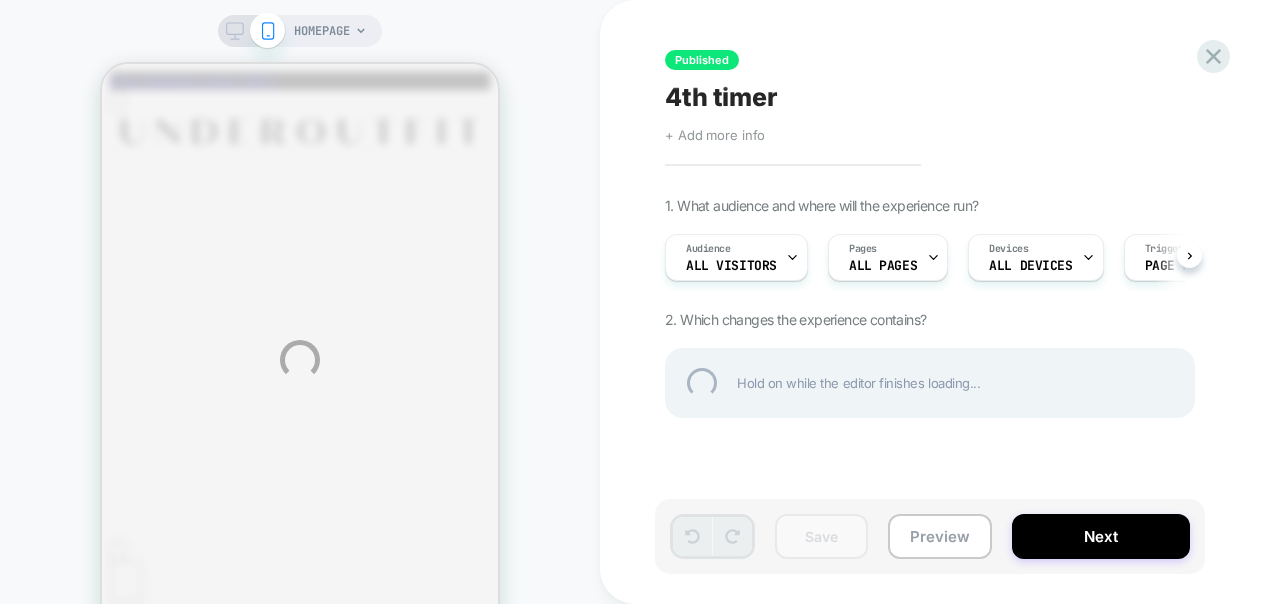 scroll, scrollTop: 4082, scrollLeft: 0, axis: vertical 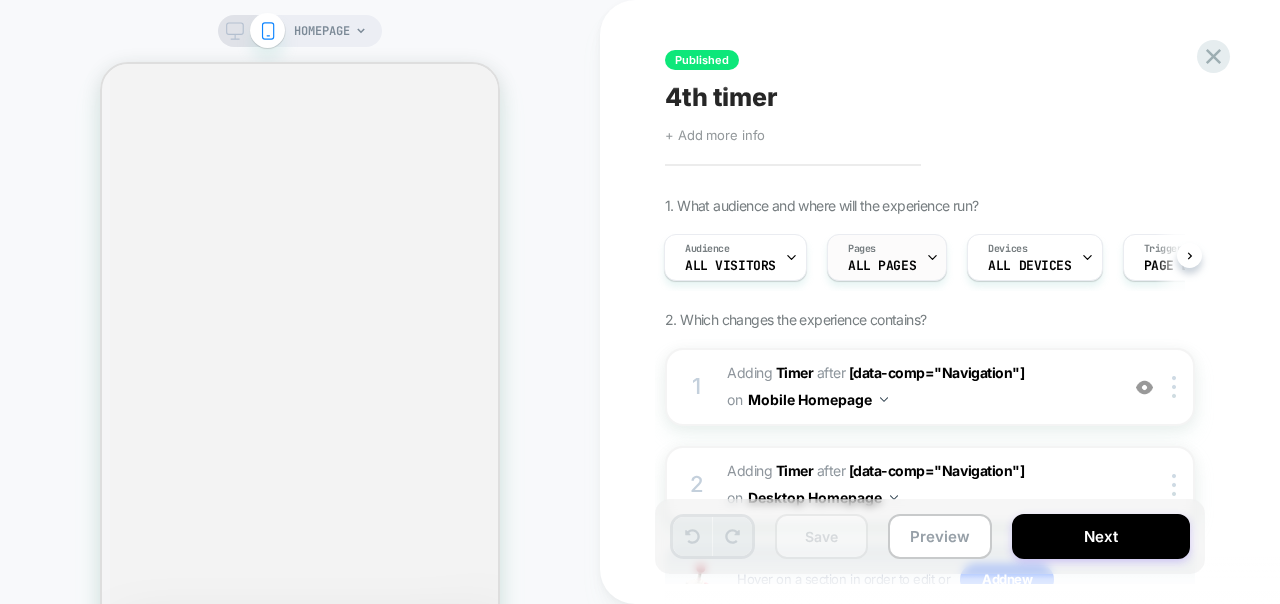 click on "ALL PAGES" at bounding box center [882, 266] 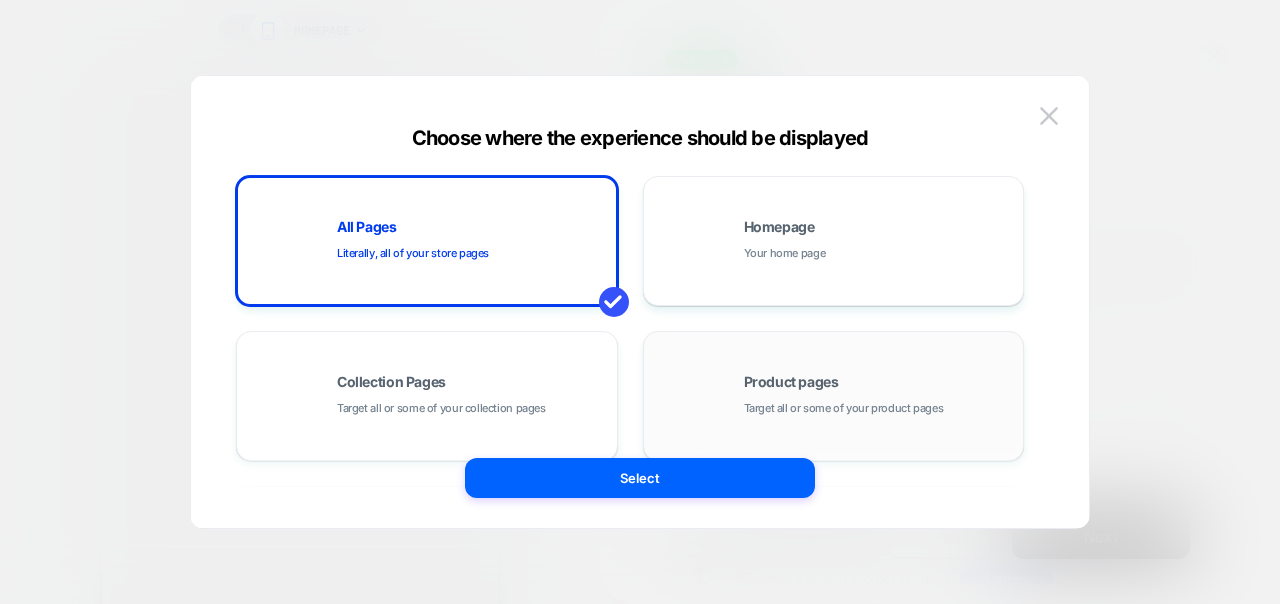 click on "Product pages Target all or some of your product pages" at bounding box center [879, 396] 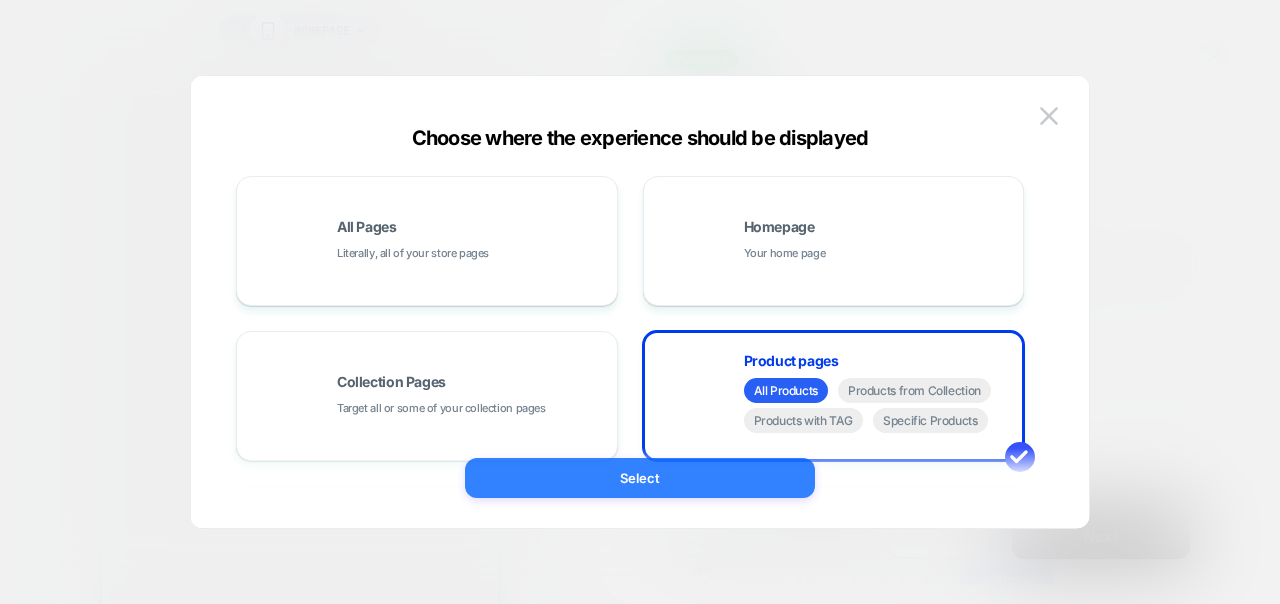 click on "Select" at bounding box center [640, 478] 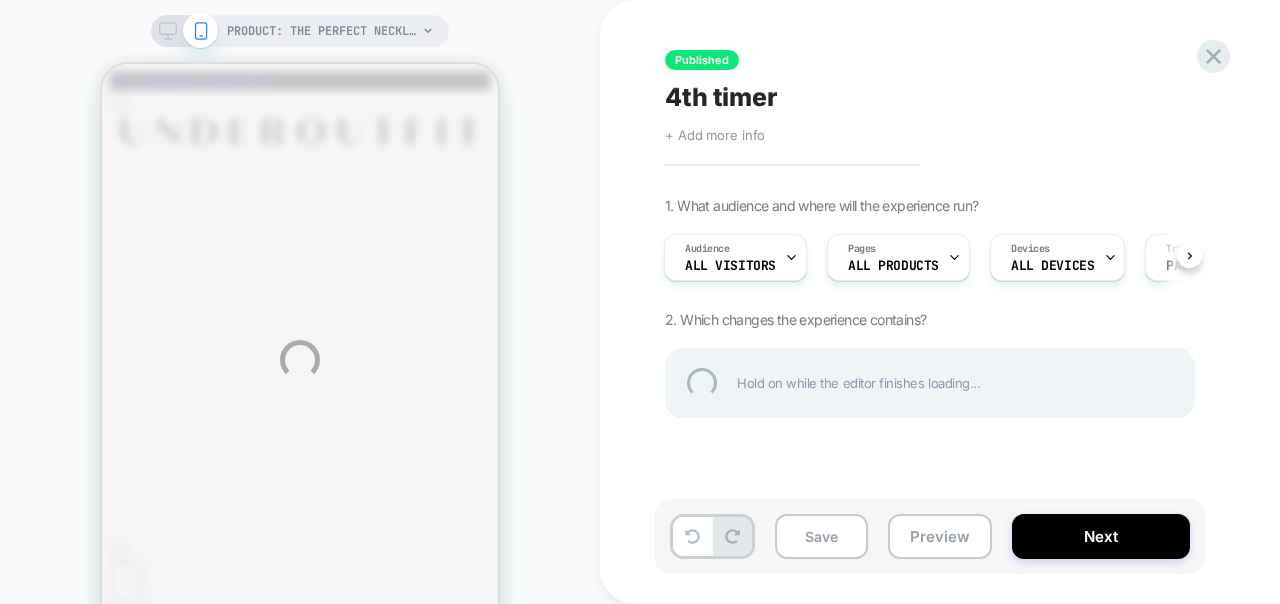 scroll, scrollTop: 0, scrollLeft: 0, axis: both 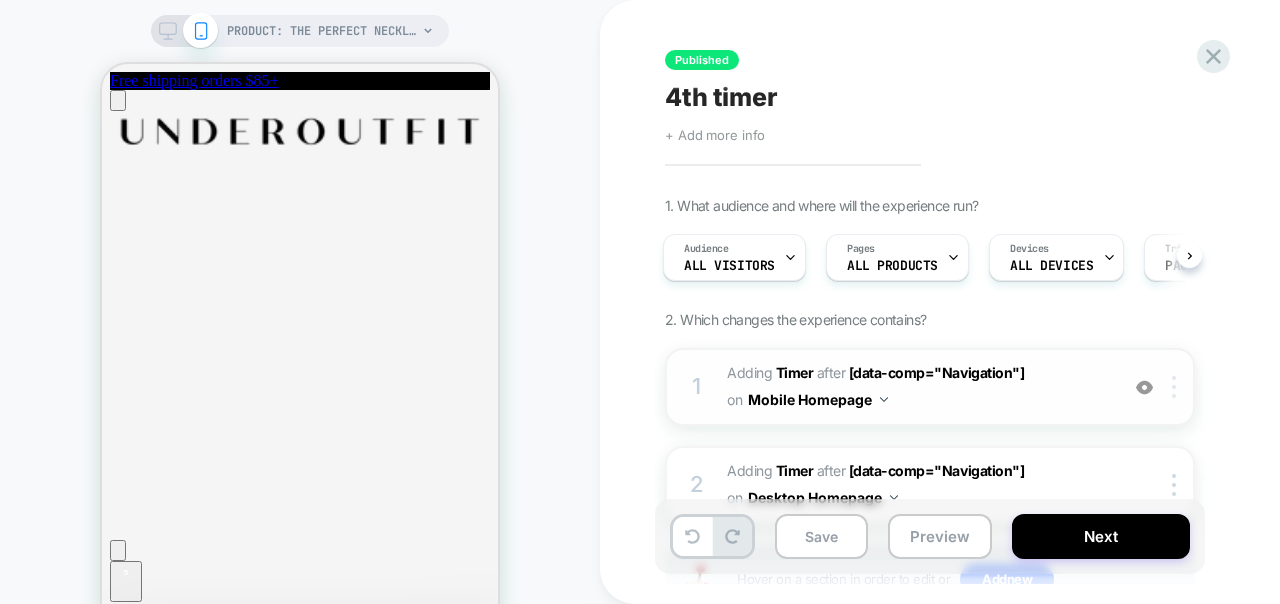 click at bounding box center (1177, 387) 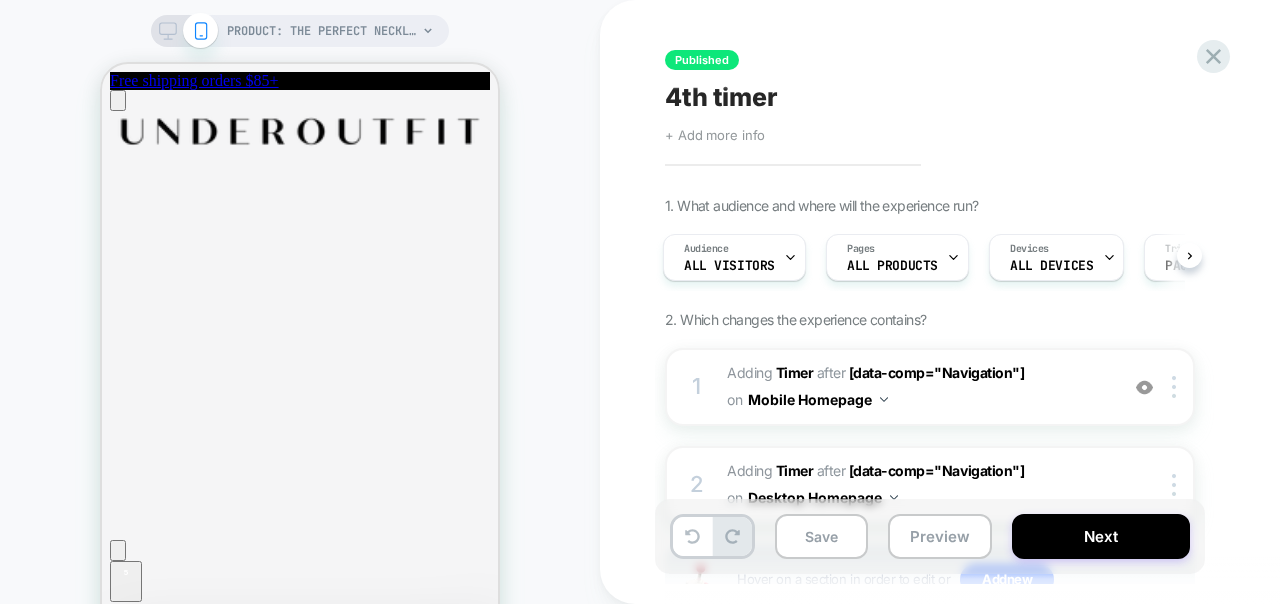 click on "Click to edit experience details + Add more info" at bounding box center [884, 127] 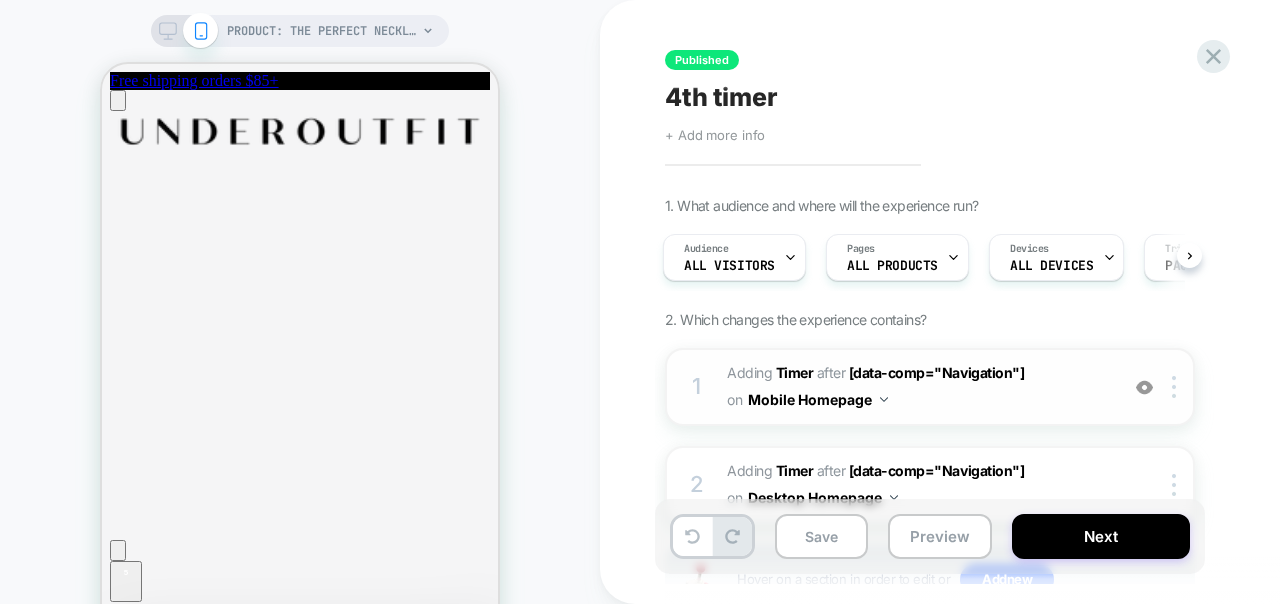 click on "#_loomi_addon_1751729216107 Adding   Timer   AFTER [data-comp="Navigation"] [data-comp="Navigation"]   on Mobile Homepage" at bounding box center [917, 387] 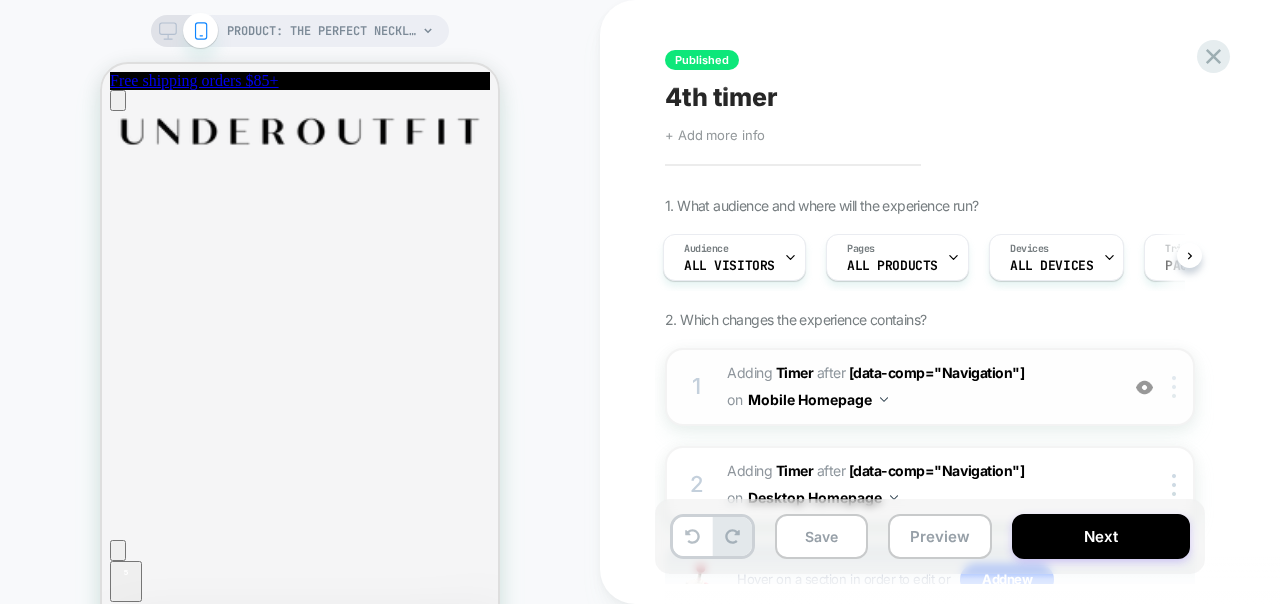 click at bounding box center (1177, 387) 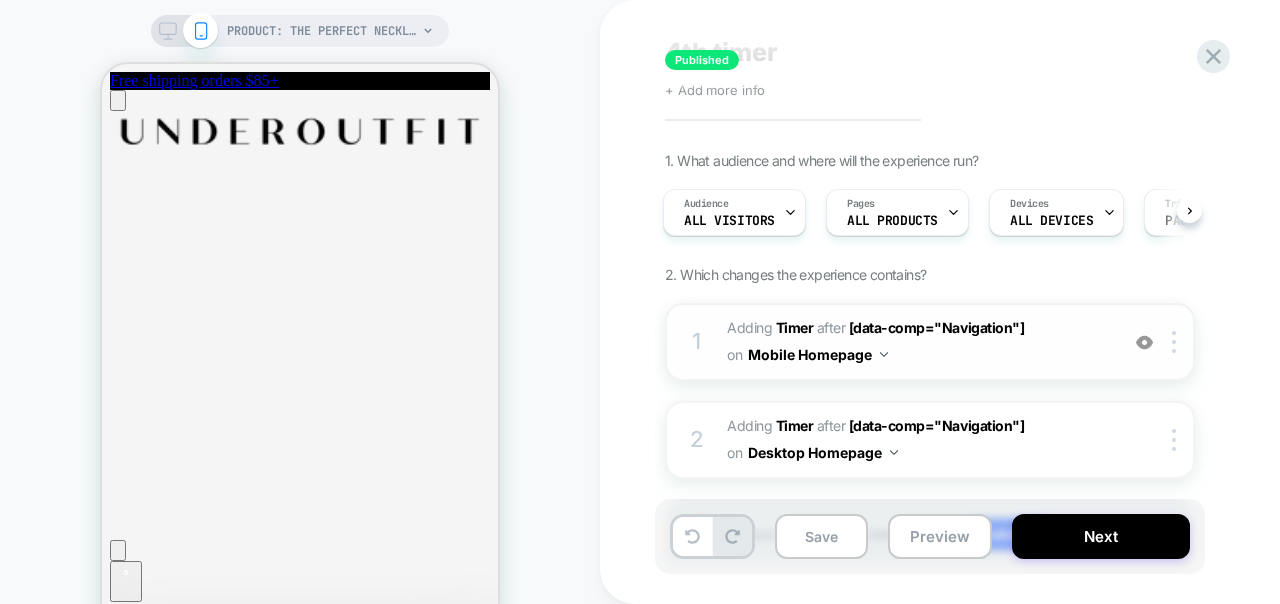scroll, scrollTop: 37, scrollLeft: 0, axis: vertical 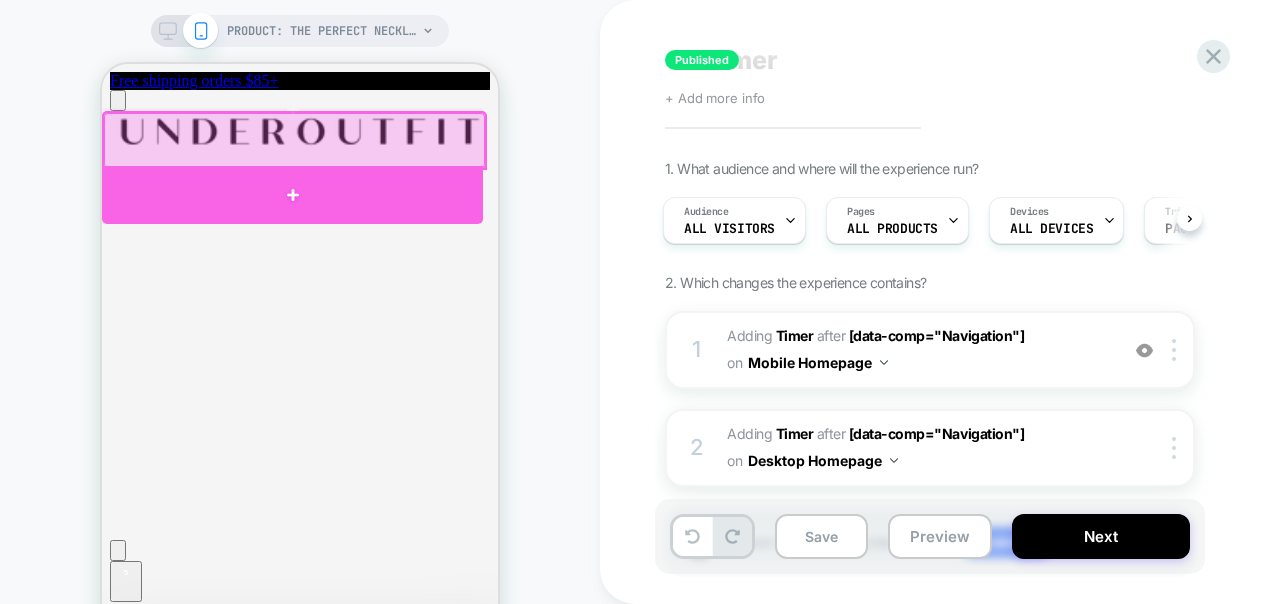 click at bounding box center (292, 195) 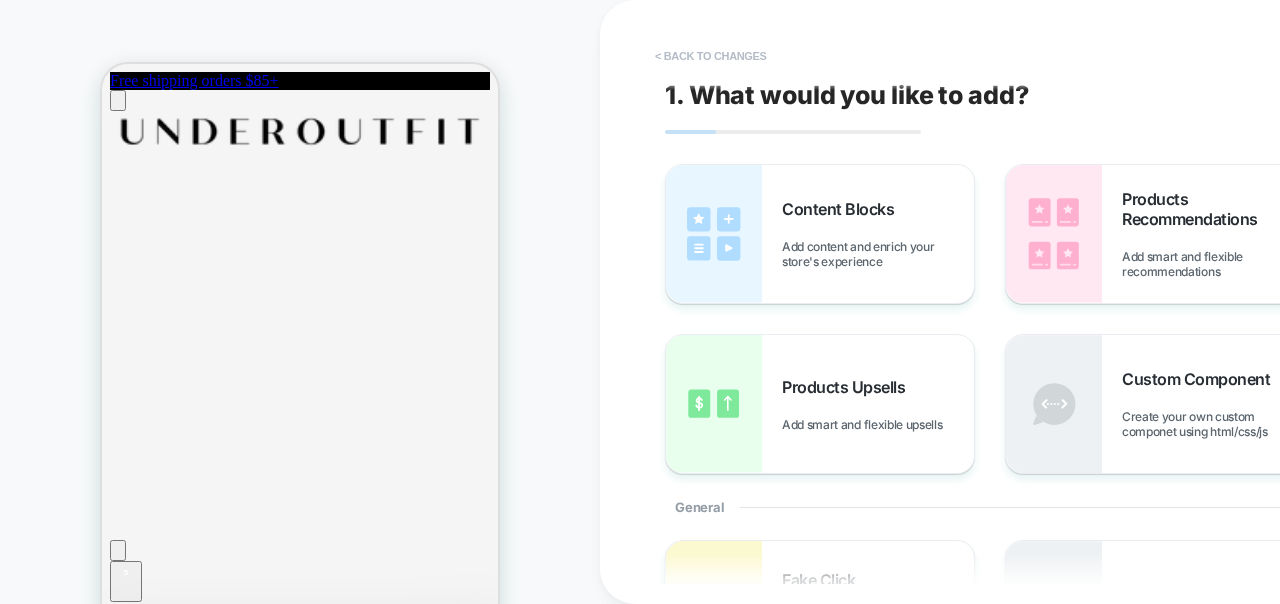 click on "< Back to changes" at bounding box center (711, 56) 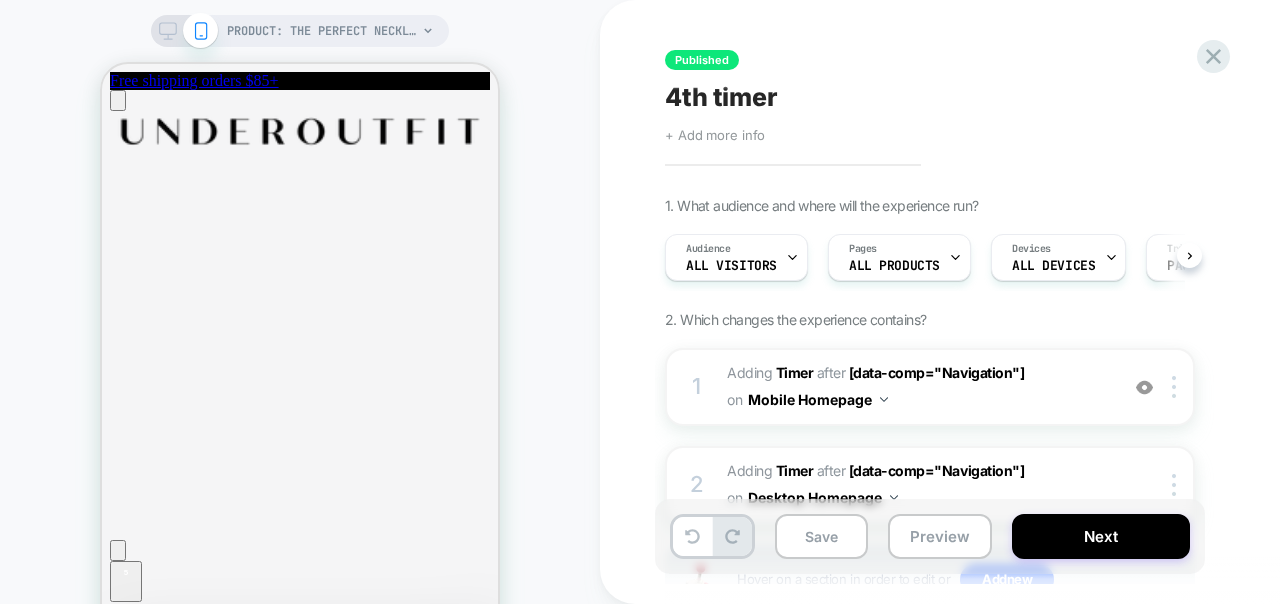 scroll, scrollTop: 0, scrollLeft: 1, axis: horizontal 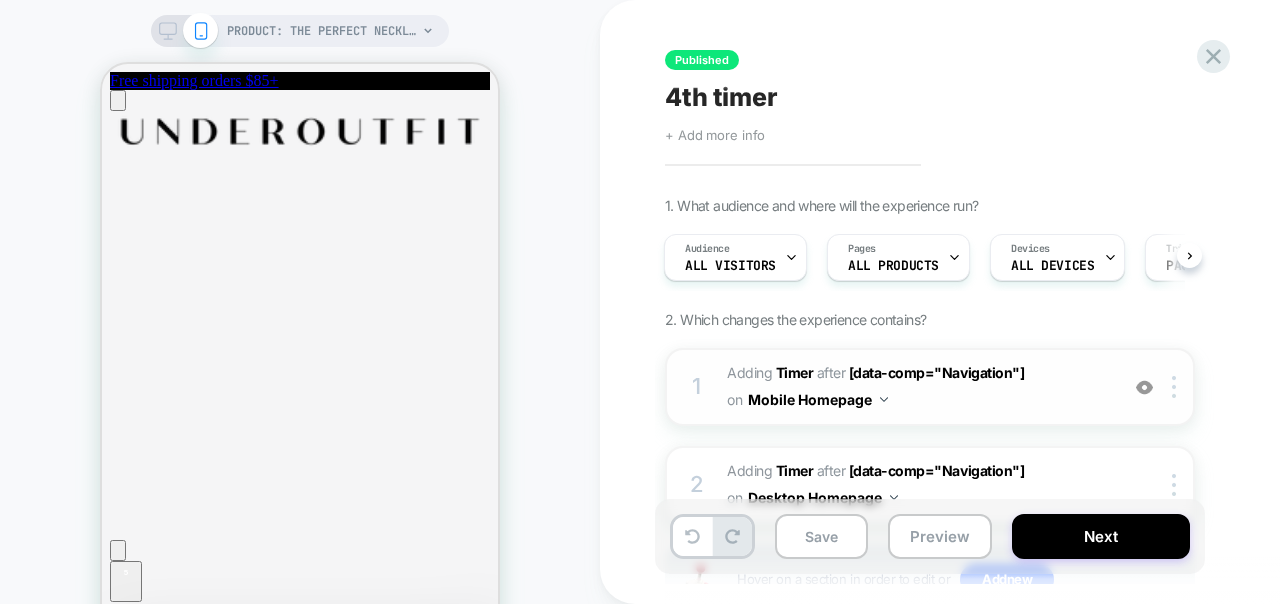 click on "#_loomi_addon_1751729216107 Adding   Timer   AFTER [data-comp="Navigation"] [data-comp="Navigation"]   on Mobile Homepage" at bounding box center (917, 387) 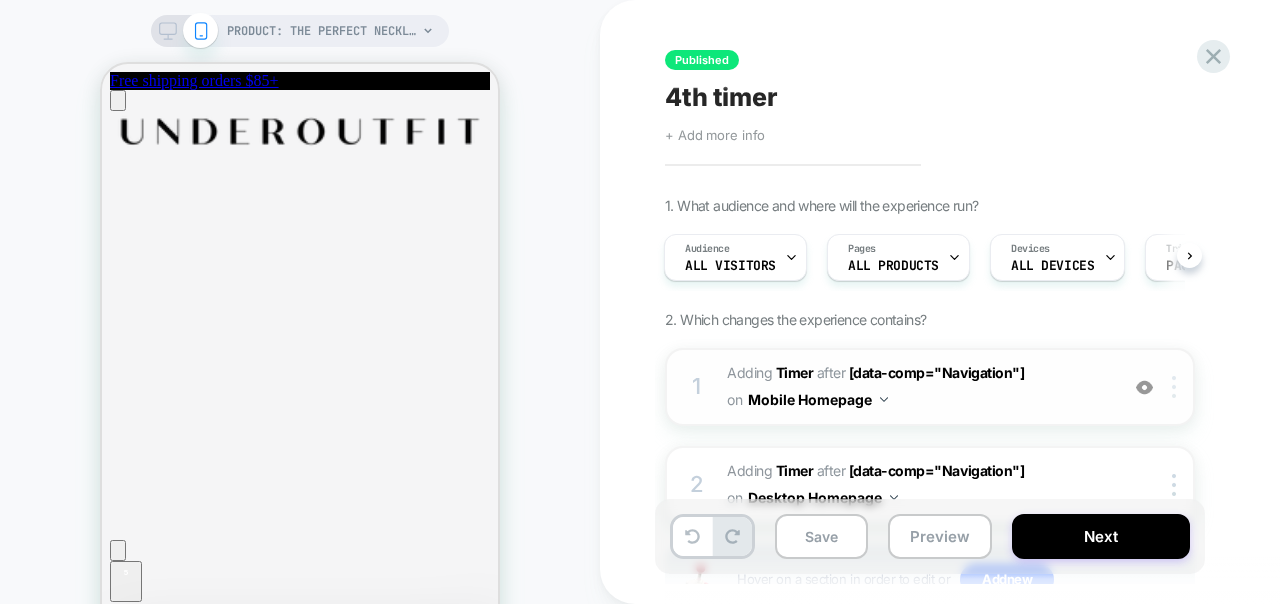 click at bounding box center [1174, 387] 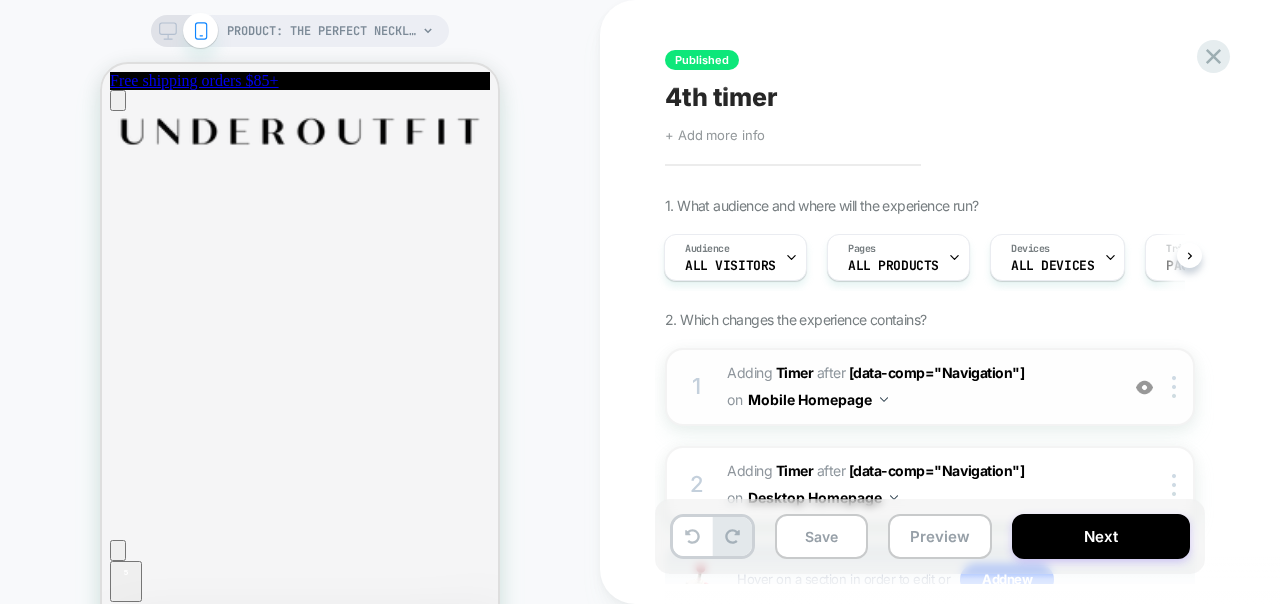 click on "#_loomi_addon_1751729216107 Adding   Timer   AFTER [data-comp="Navigation"] [data-comp="Navigation"]   on Mobile Homepage" at bounding box center [917, 387] 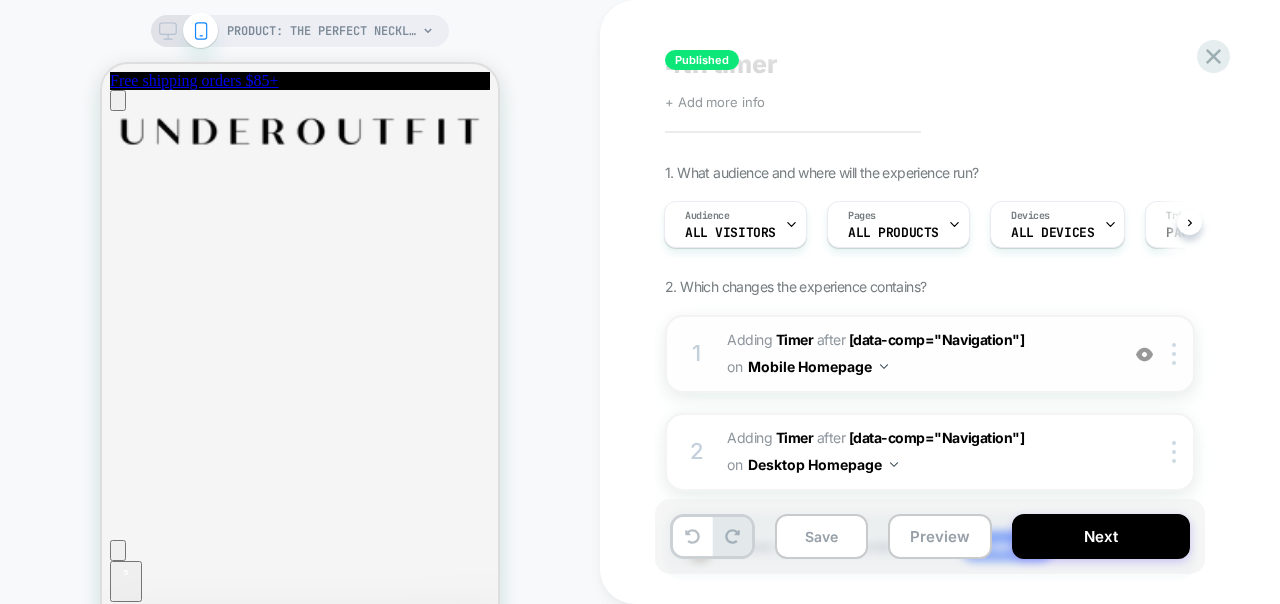 scroll, scrollTop: 20, scrollLeft: 0, axis: vertical 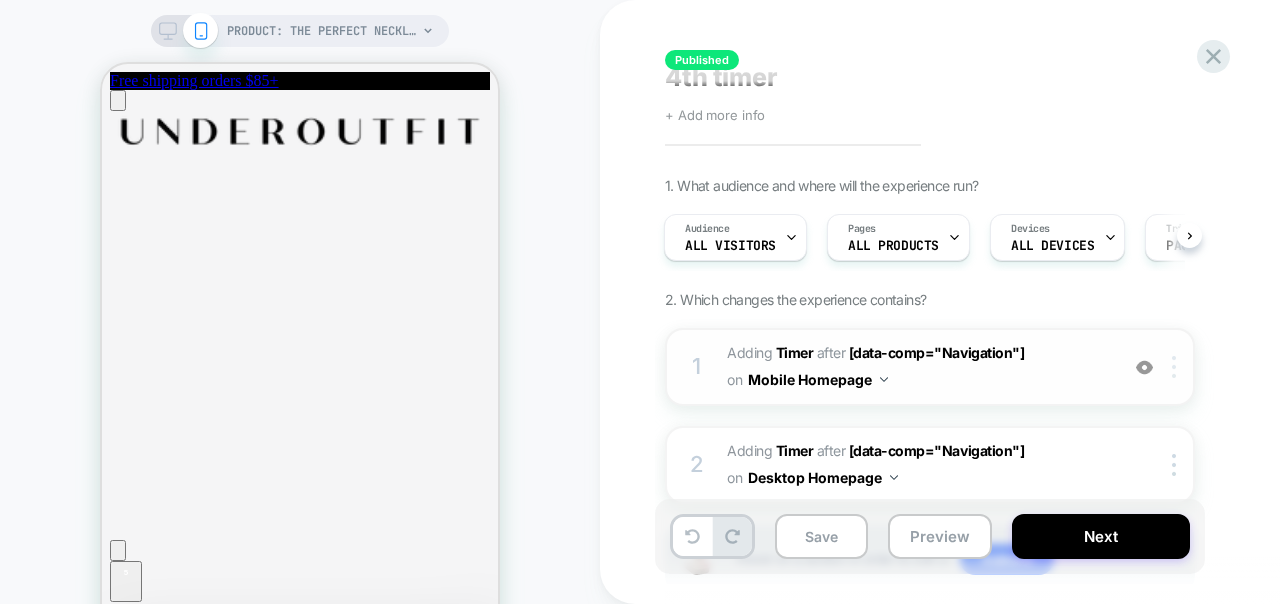 click at bounding box center [1177, 367] 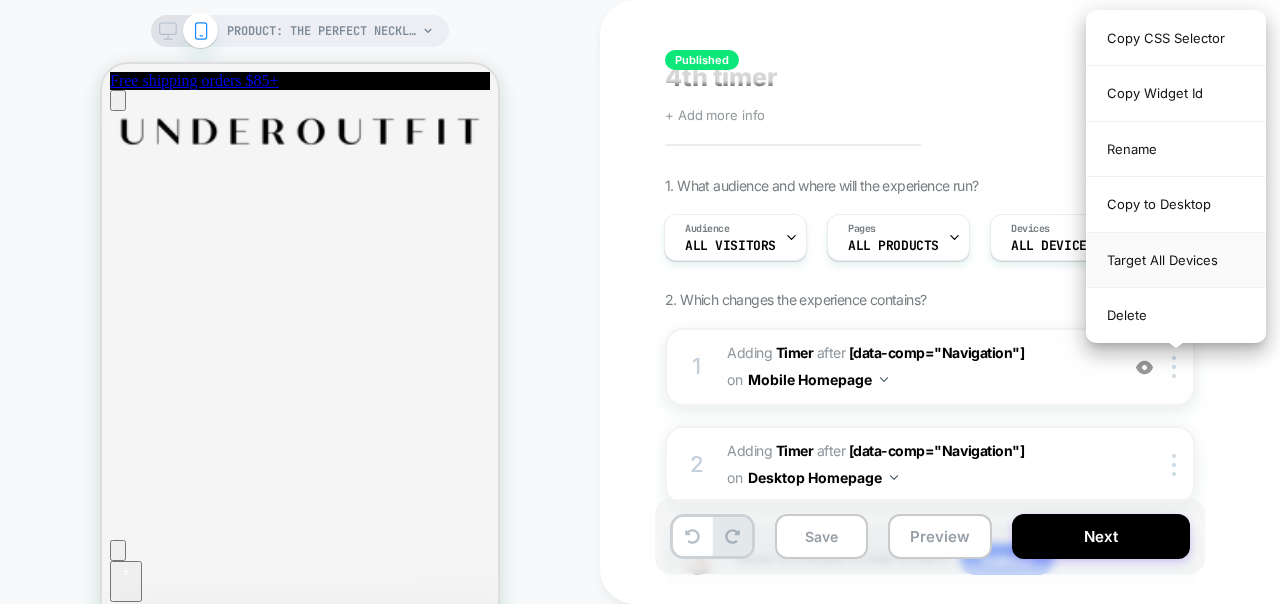 click on "Target   All Devices" at bounding box center [1176, 260] 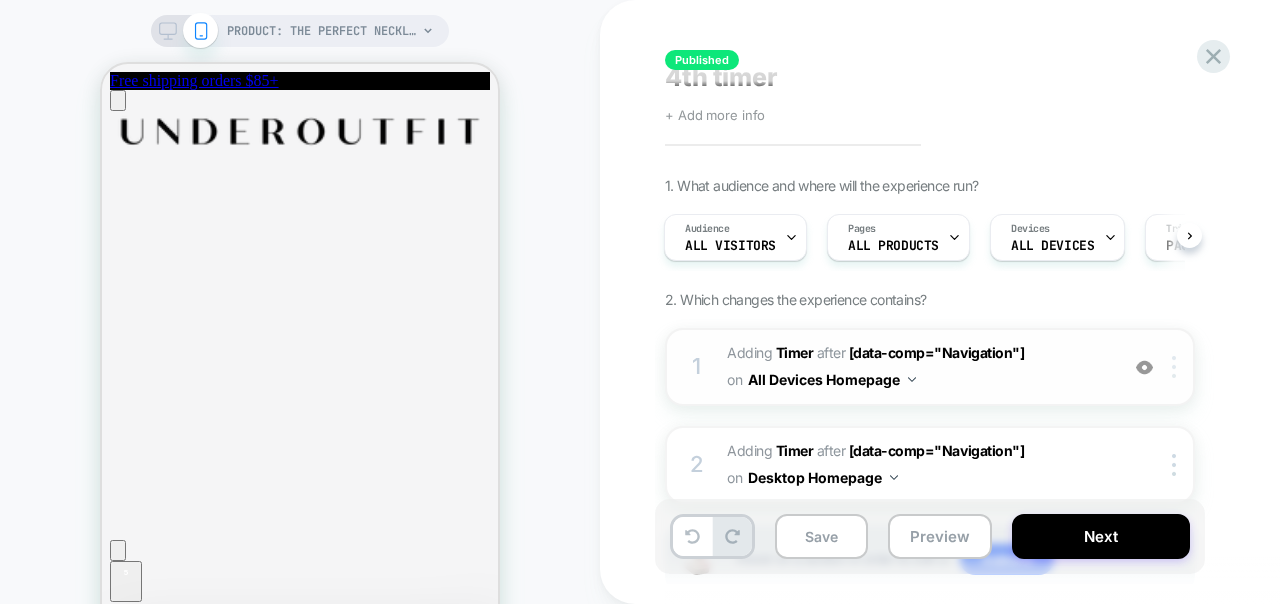 click at bounding box center [1177, 367] 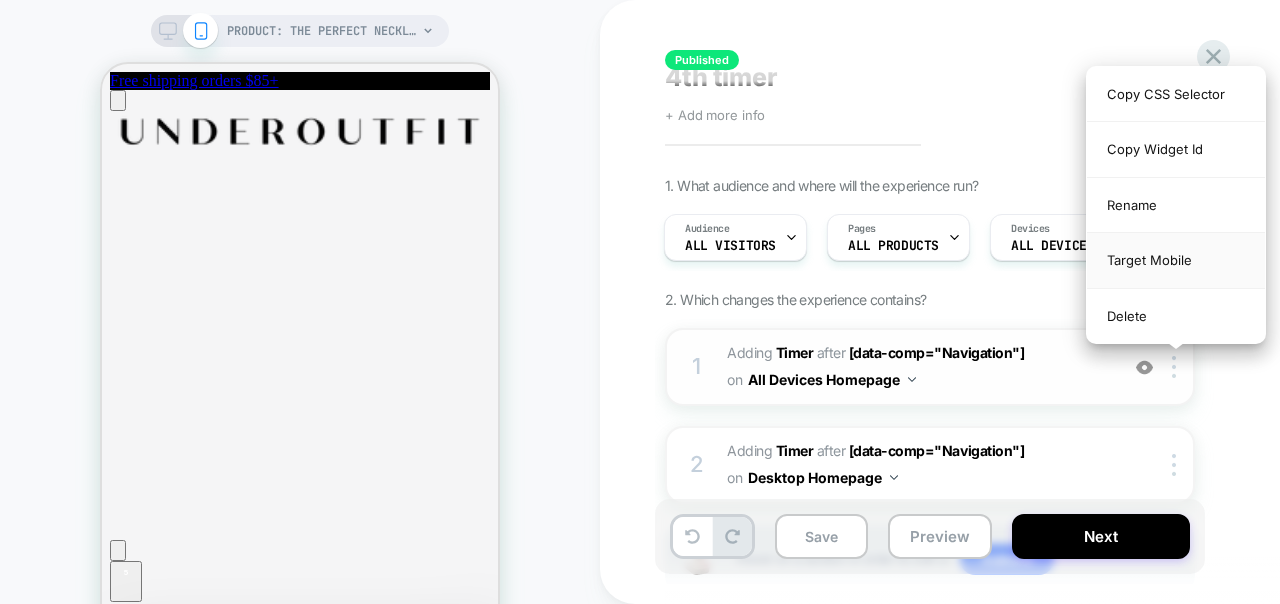 click on "Target   Mobile" at bounding box center (1176, 260) 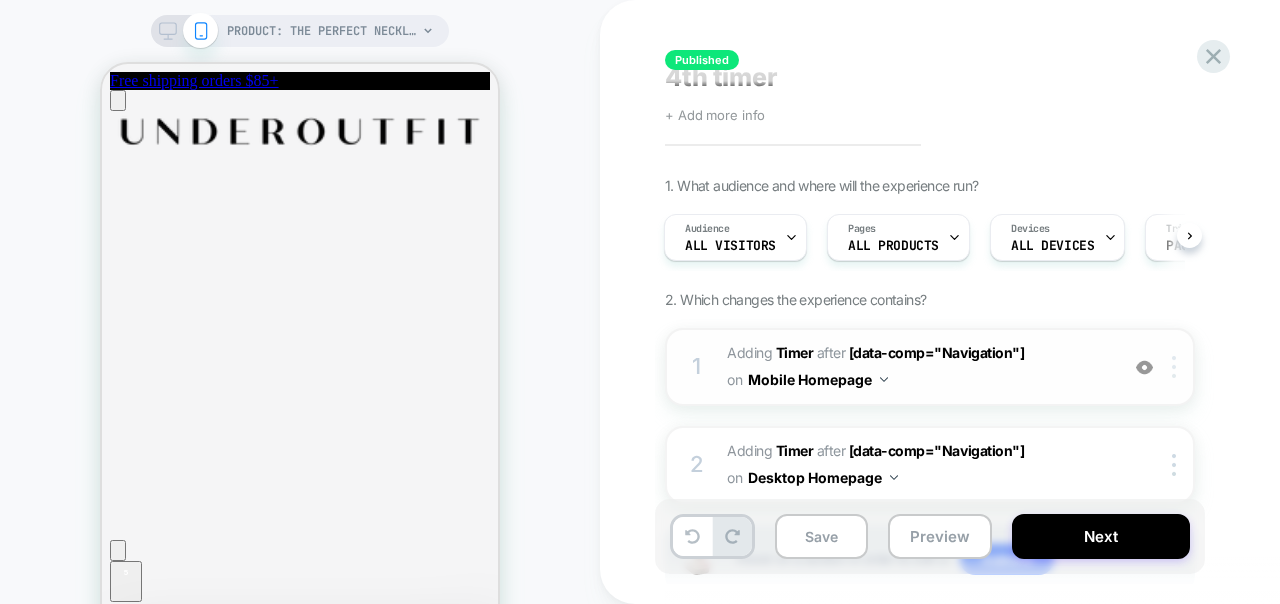click at bounding box center [1177, 367] 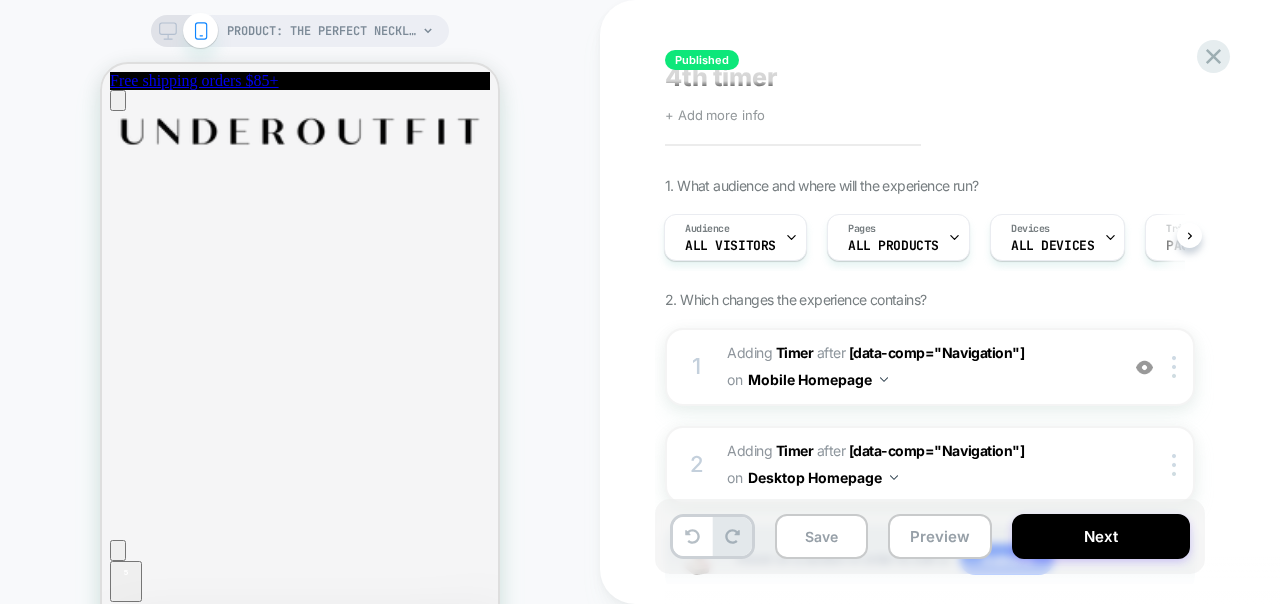 click on "+ Add more info" at bounding box center (865, 115) 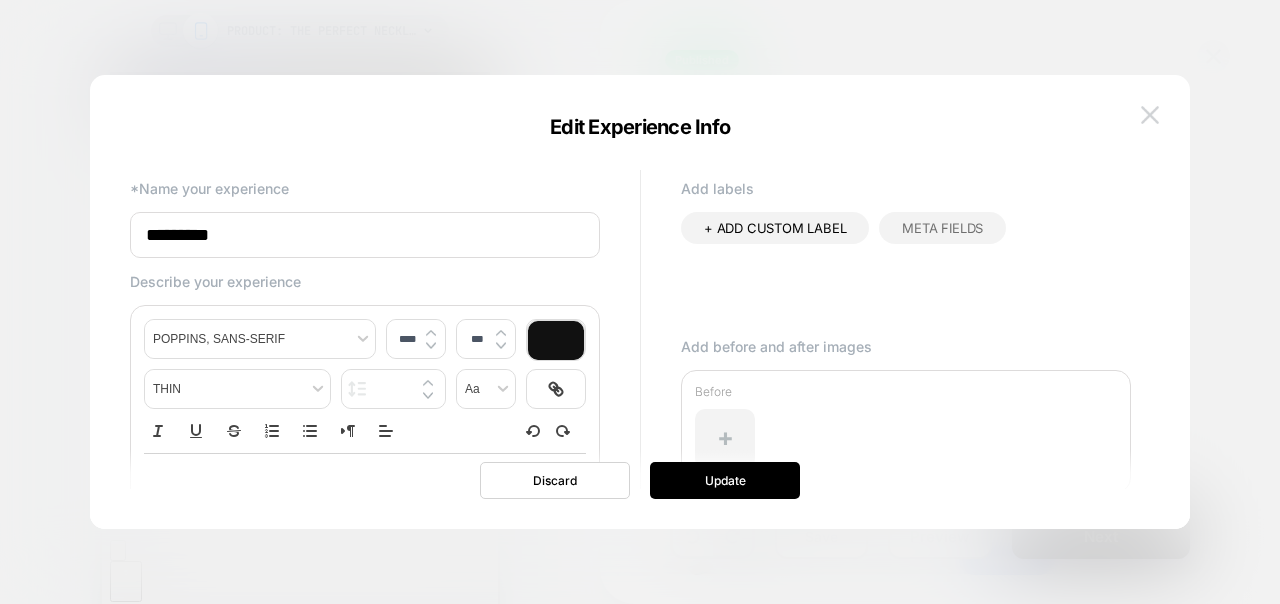 click at bounding box center (1150, 114) 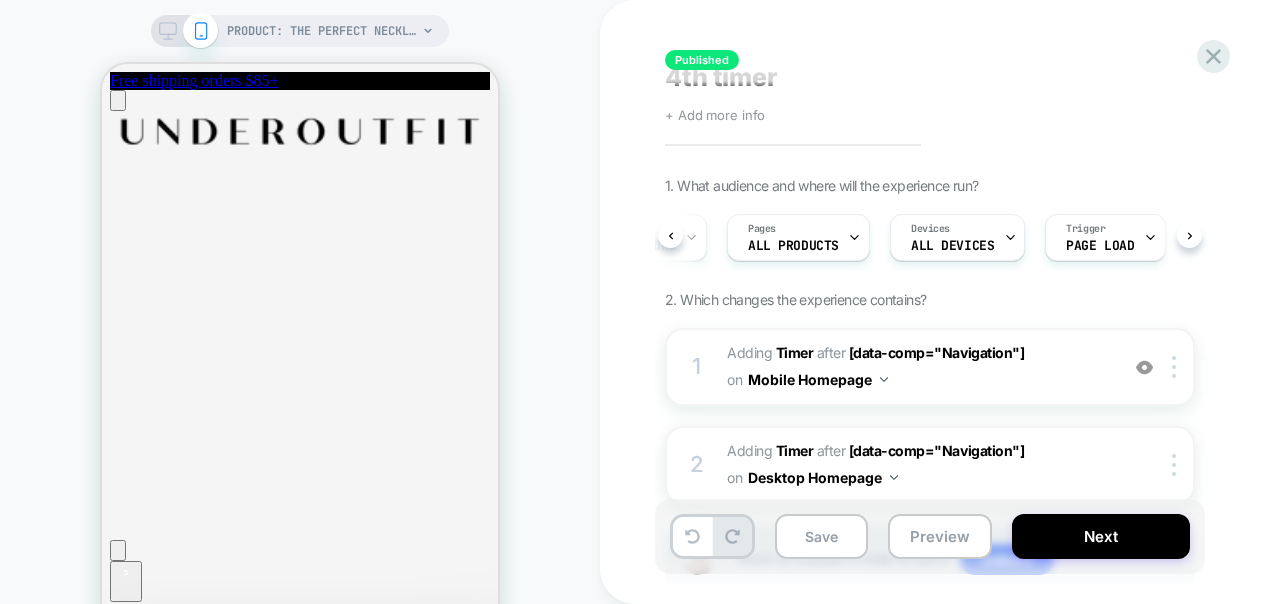 scroll, scrollTop: 0, scrollLeft: 121, axis: horizontal 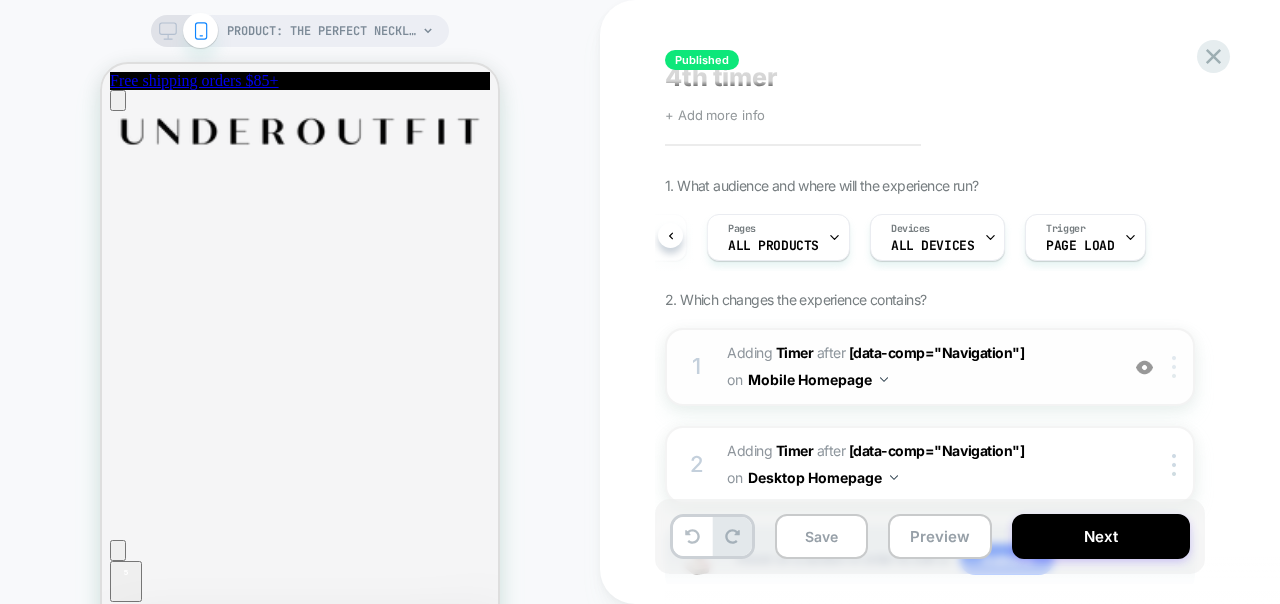 click at bounding box center (1177, 367) 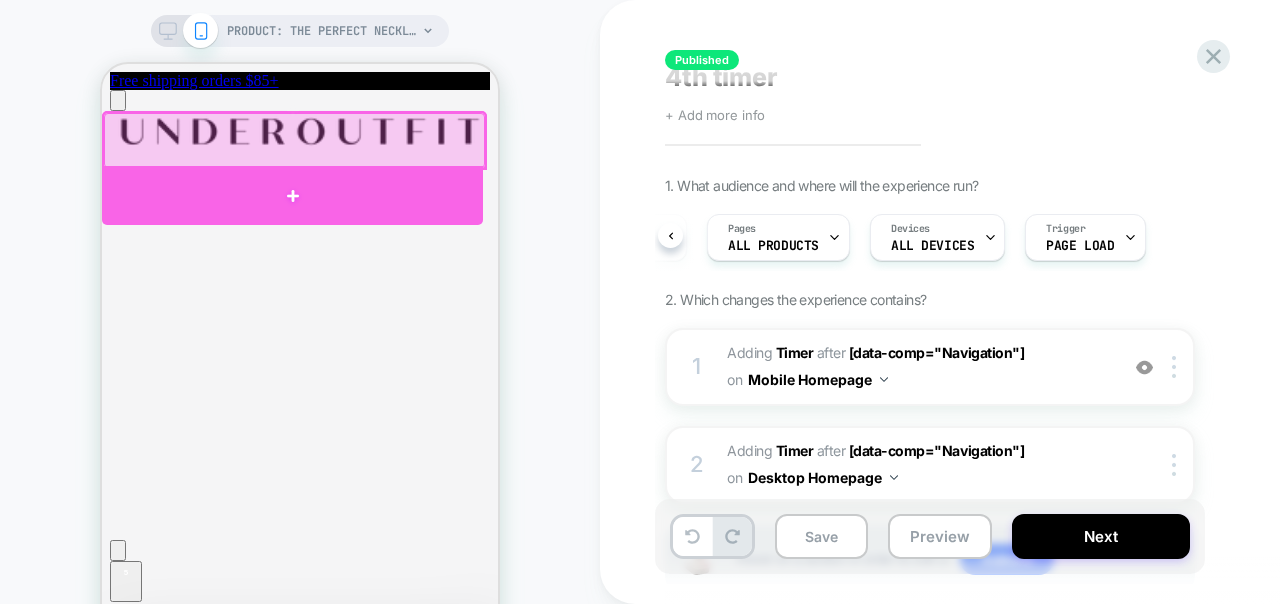 click at bounding box center (292, 195) 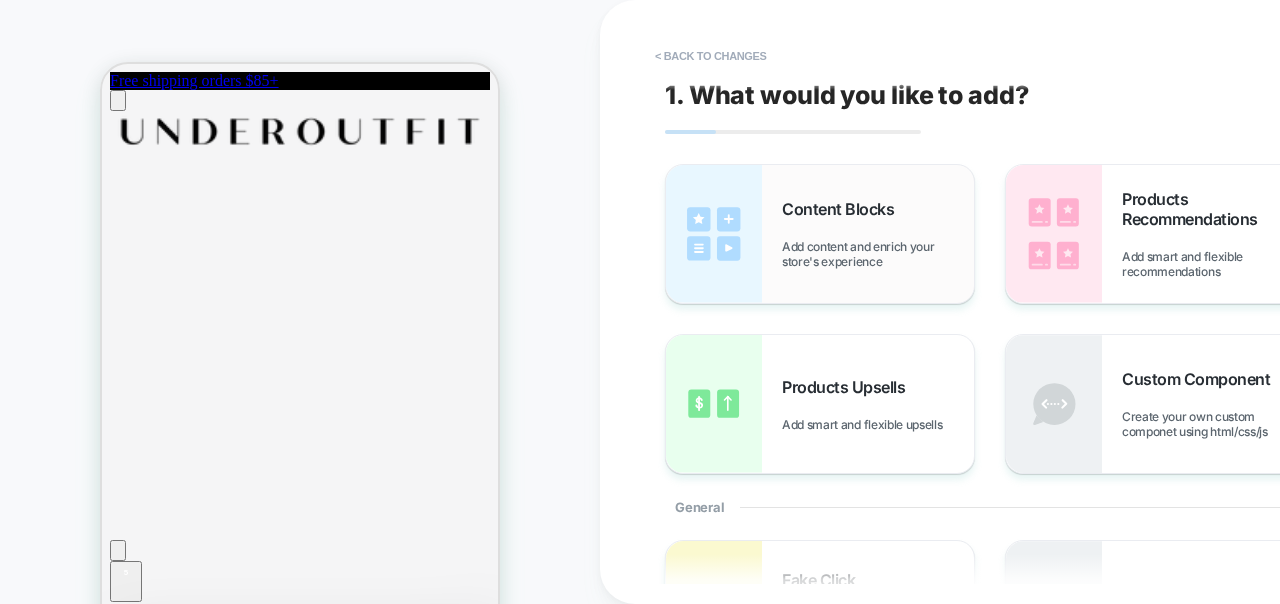 click on "Add content and enrich your store's experience" at bounding box center [878, 254] 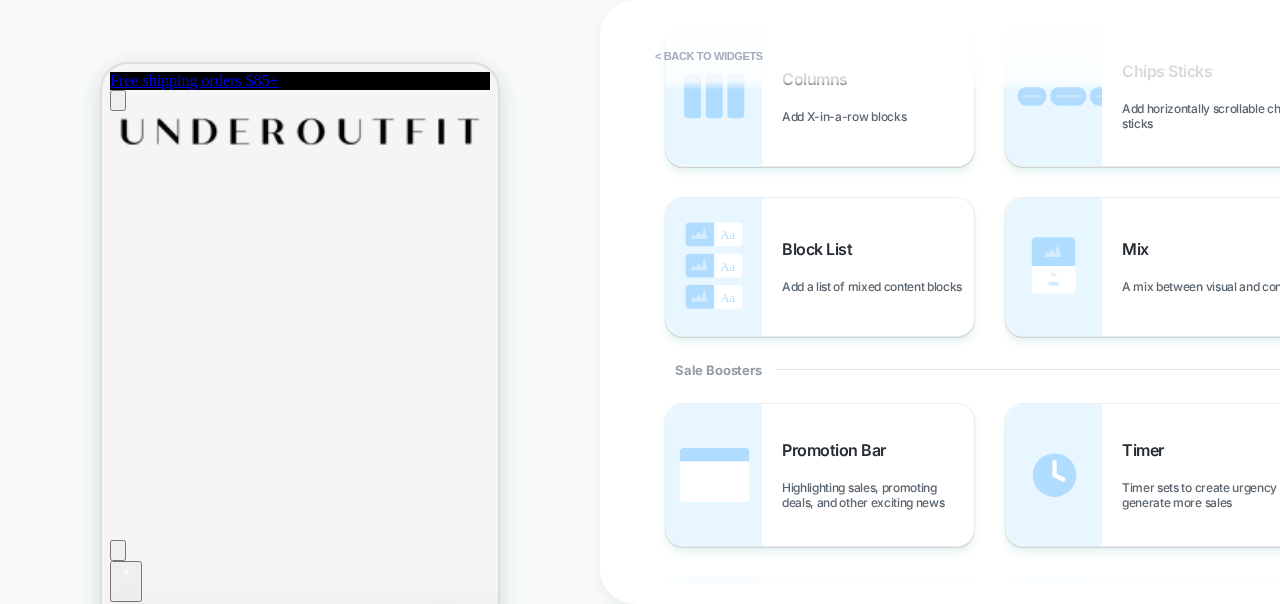 scroll, scrollTop: 698, scrollLeft: 0, axis: vertical 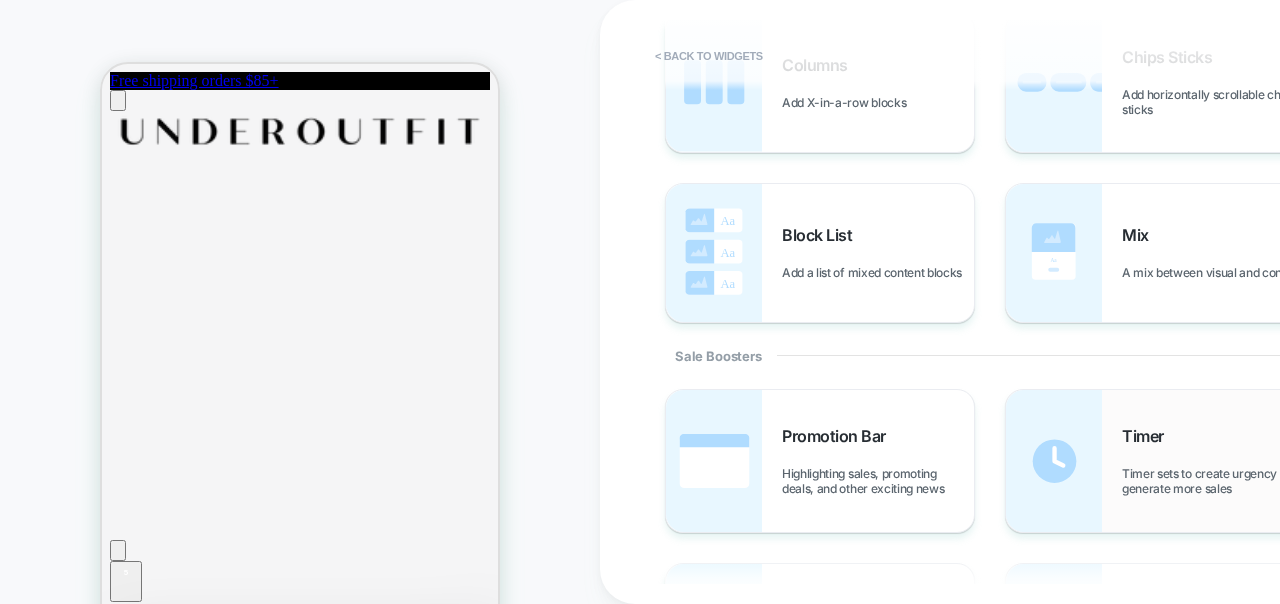 click on "Timer Timer sets to create urgency and generate more sales" at bounding box center [1160, 461] 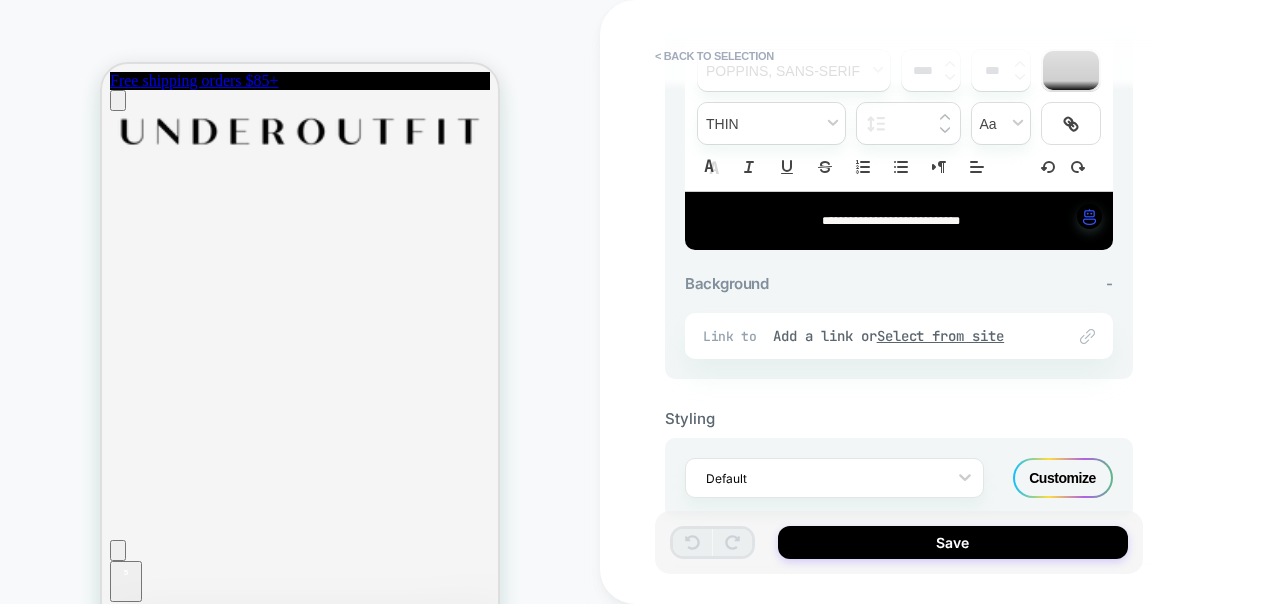 scroll, scrollTop: 799, scrollLeft: 0, axis: vertical 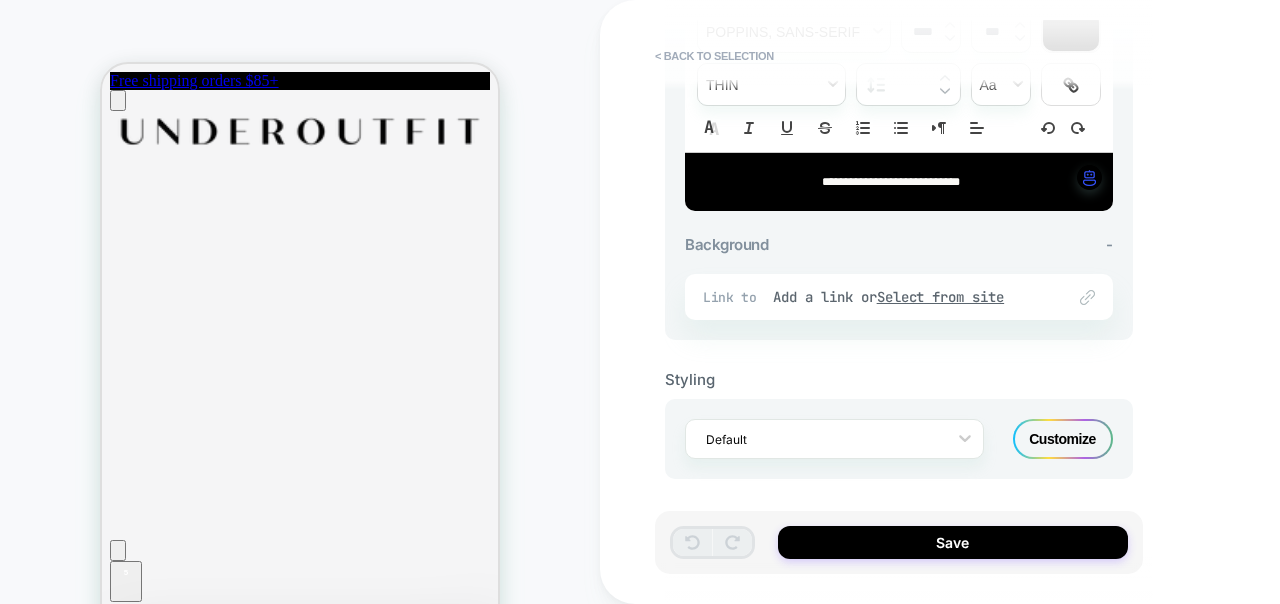 click on "Customize" at bounding box center [1063, 439] 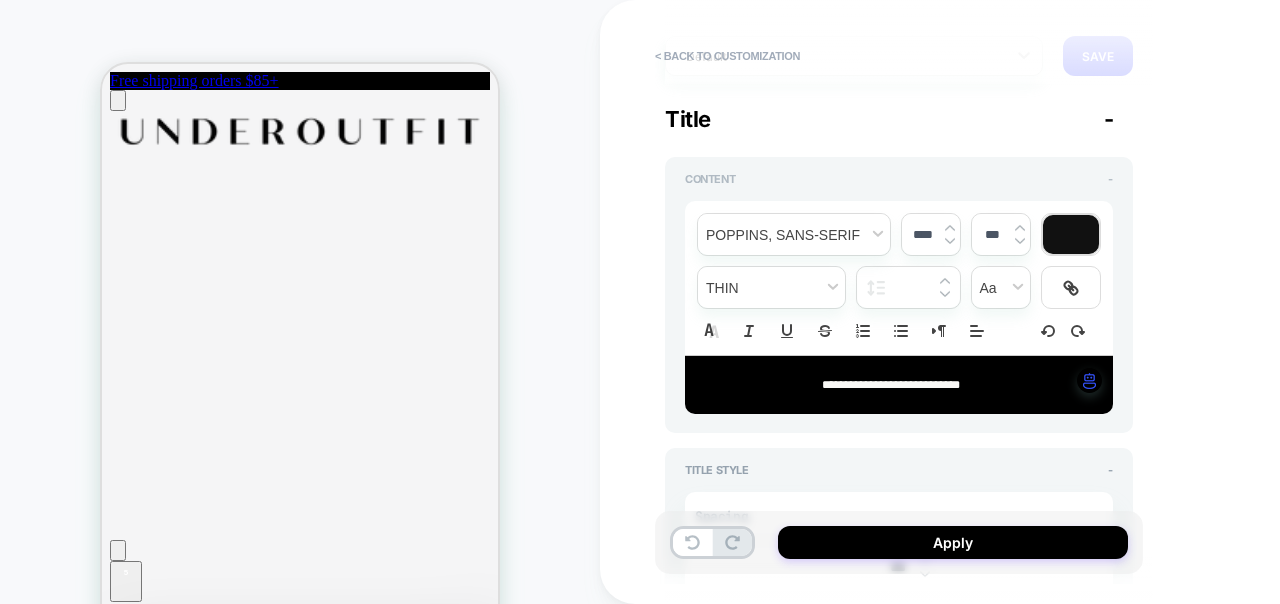 type on "*" 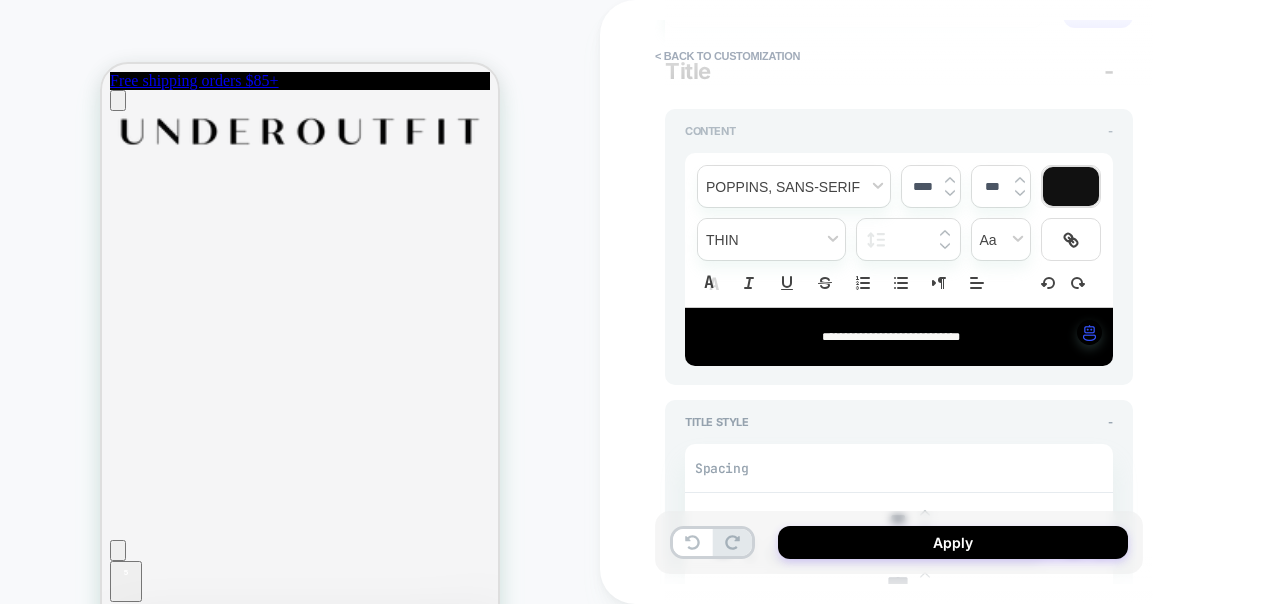 scroll, scrollTop: 178, scrollLeft: 0, axis: vertical 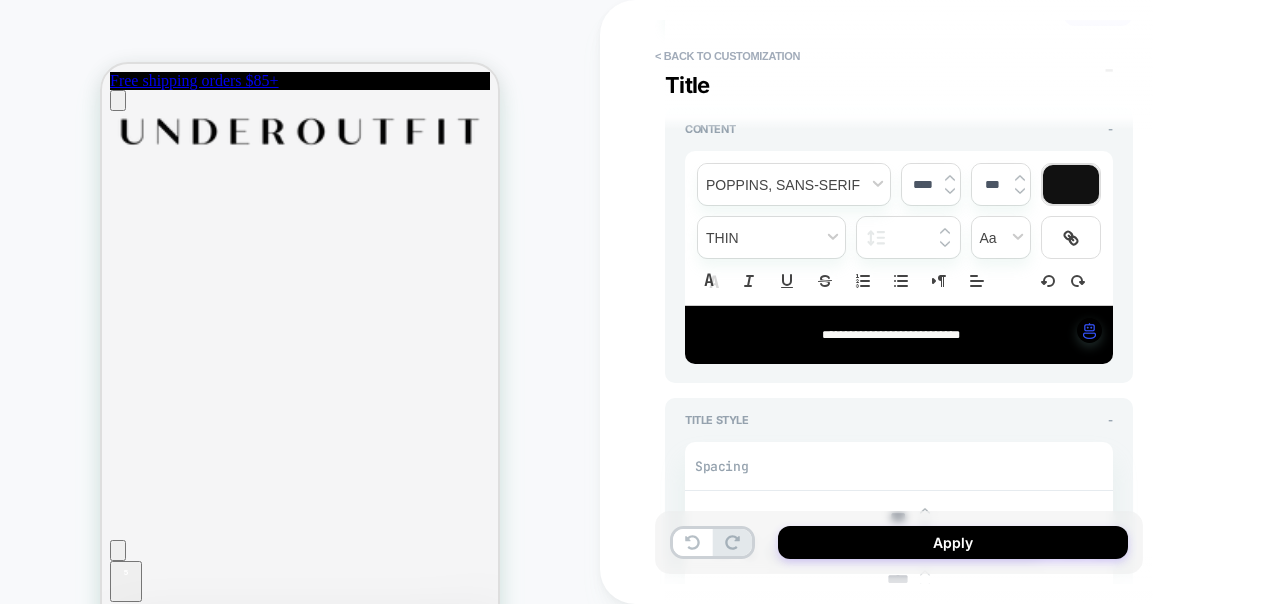 click on "**********" at bounding box center (891, 335) 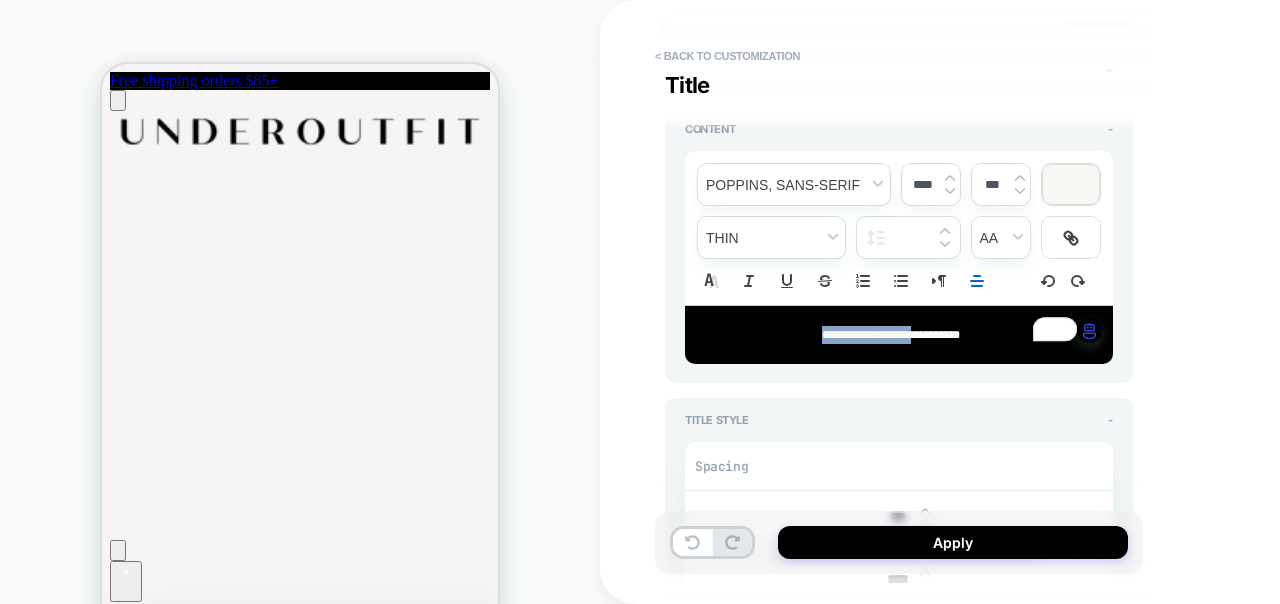 drag, startPoint x: 797, startPoint y: 336, endPoint x: 929, endPoint y: 336, distance: 132 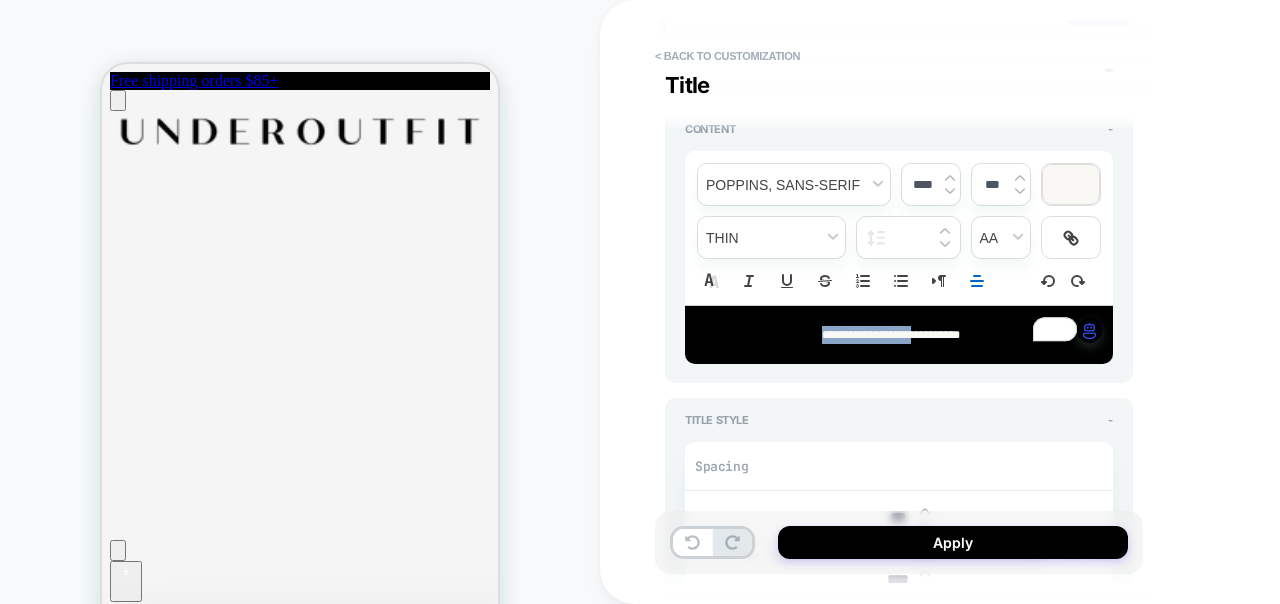 click on "**********" at bounding box center [891, 335] 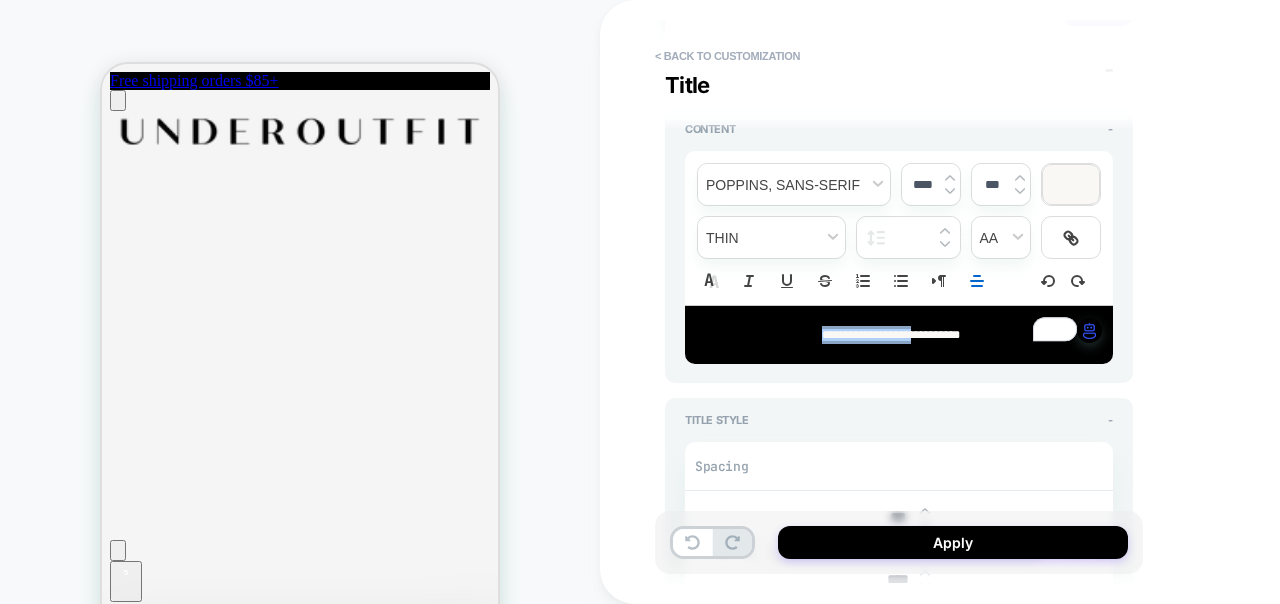 type on "*" 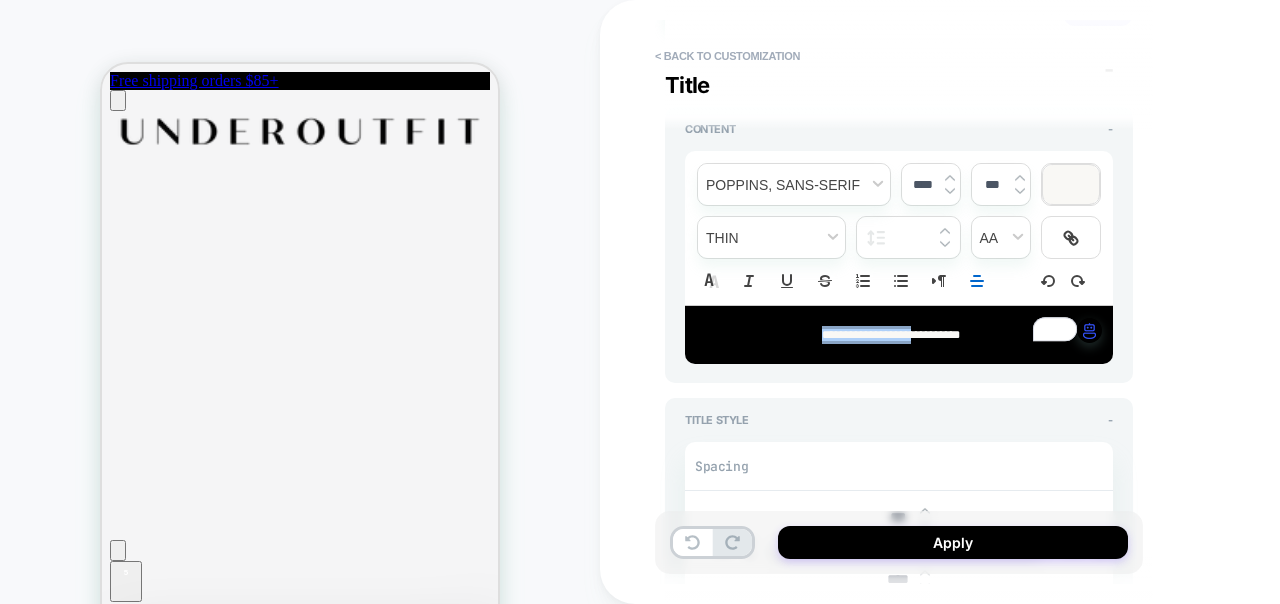 type 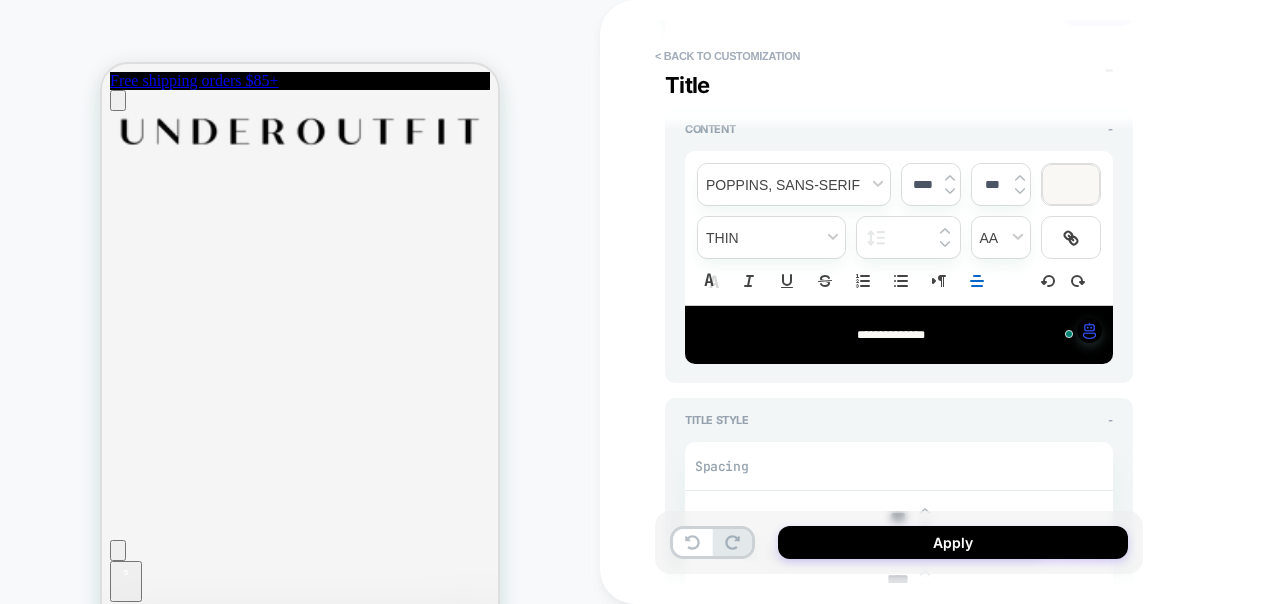scroll, scrollTop: 178, scrollLeft: 0, axis: vertical 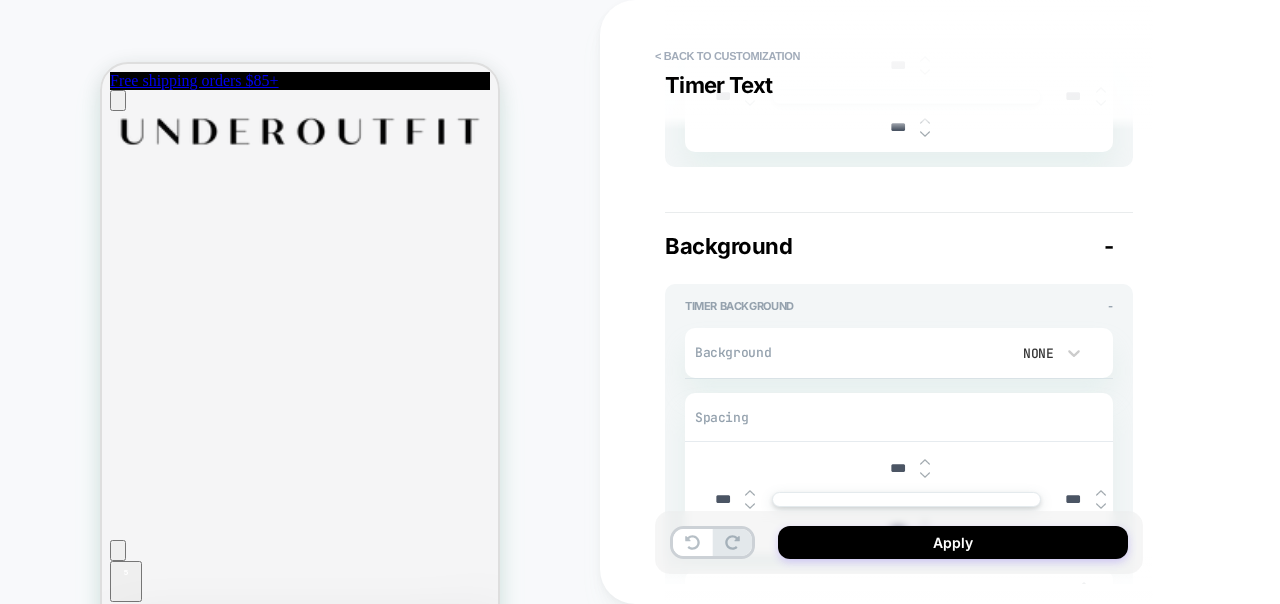 type on "*" 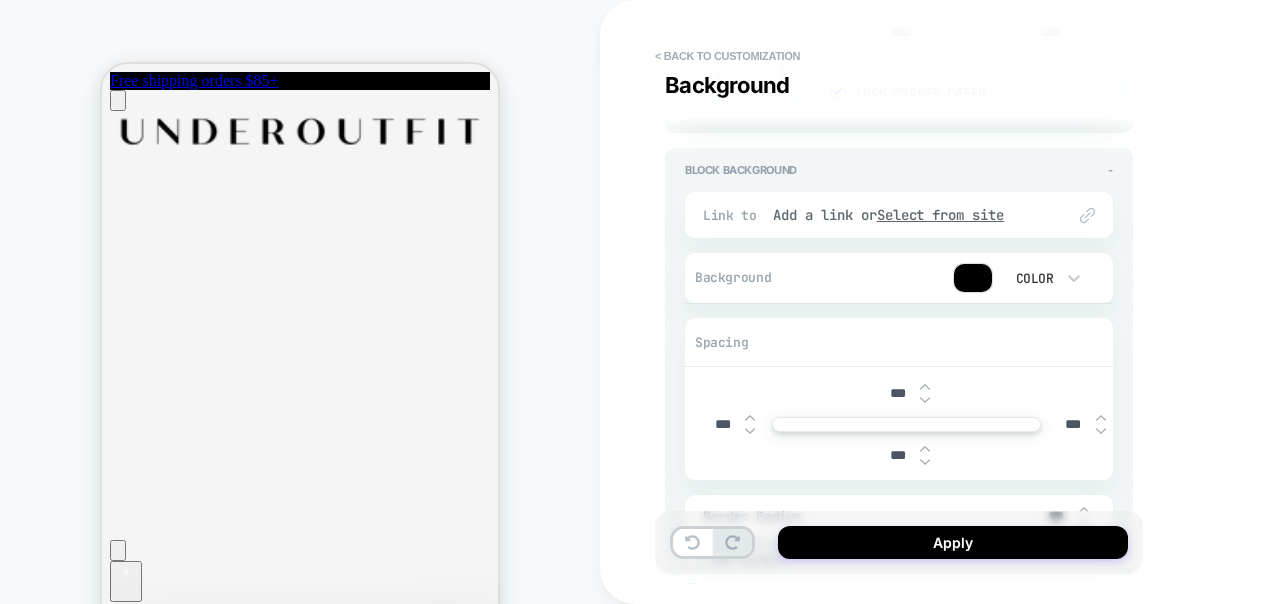 click at bounding box center (973, 278) 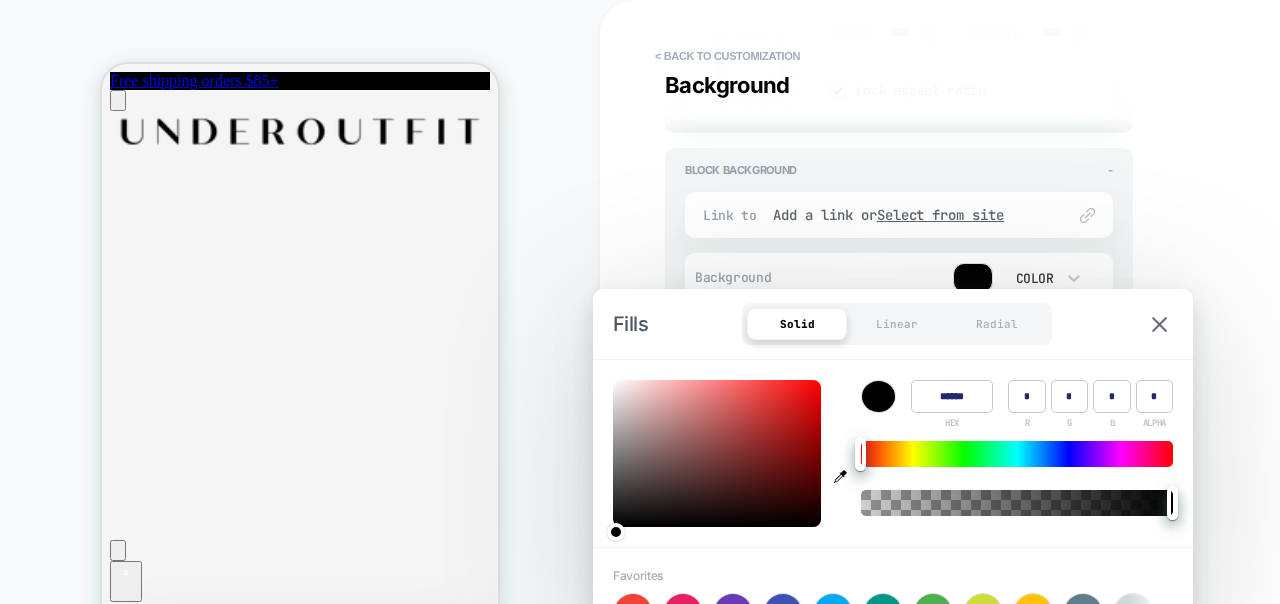 type on "******" 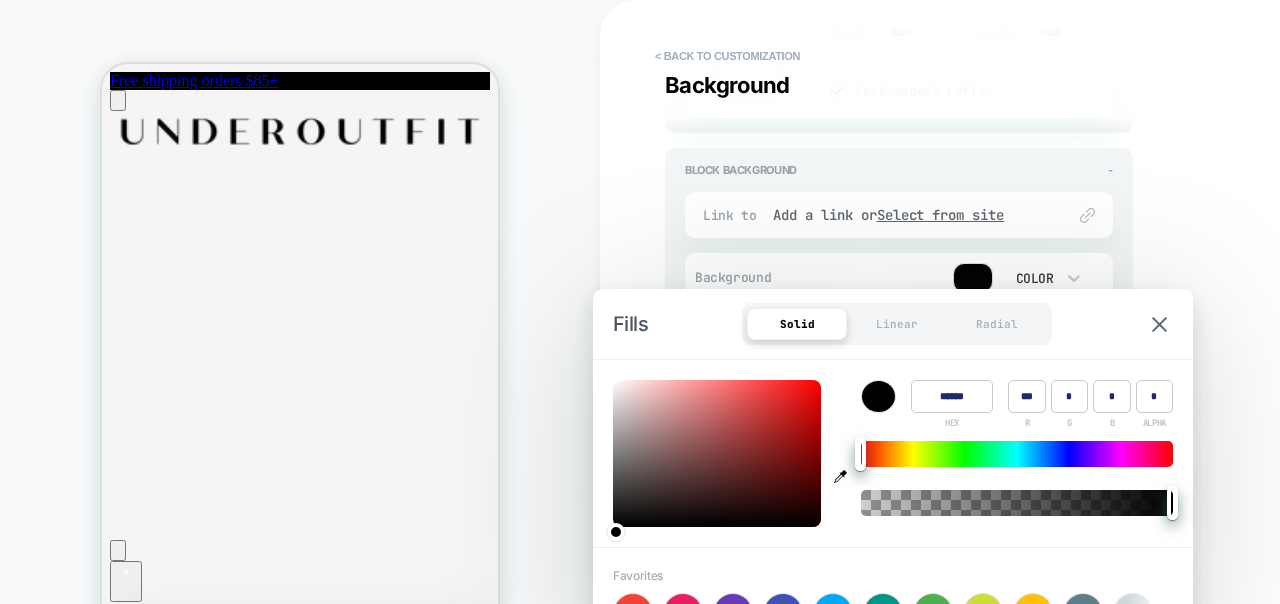 type on "*" 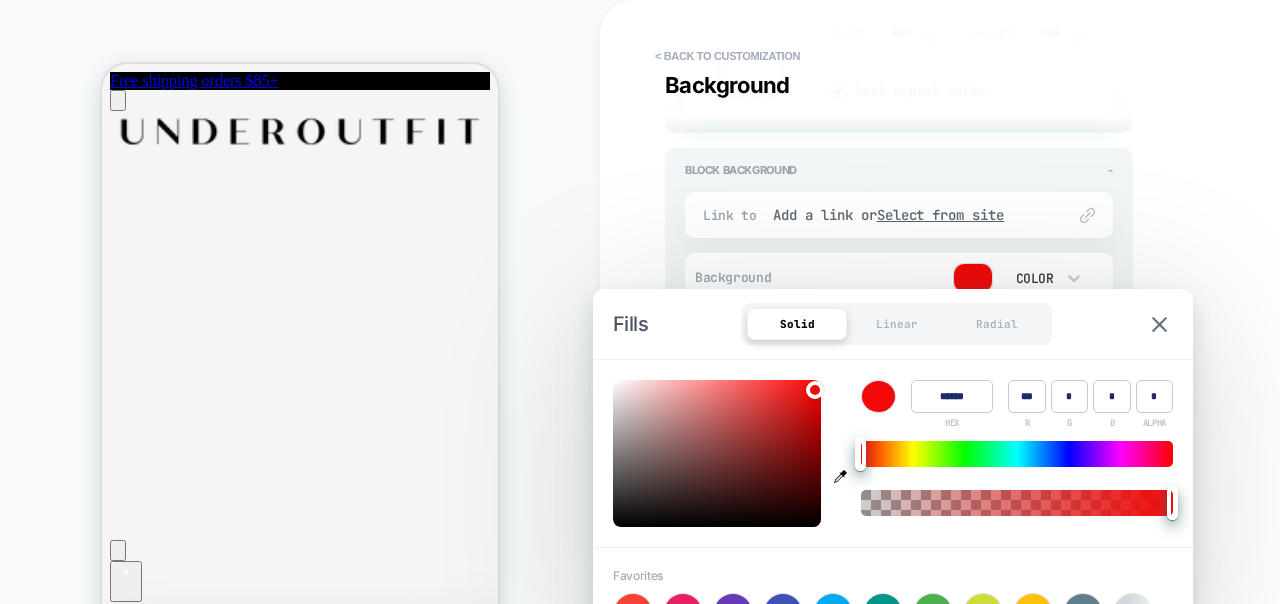 type on "******" 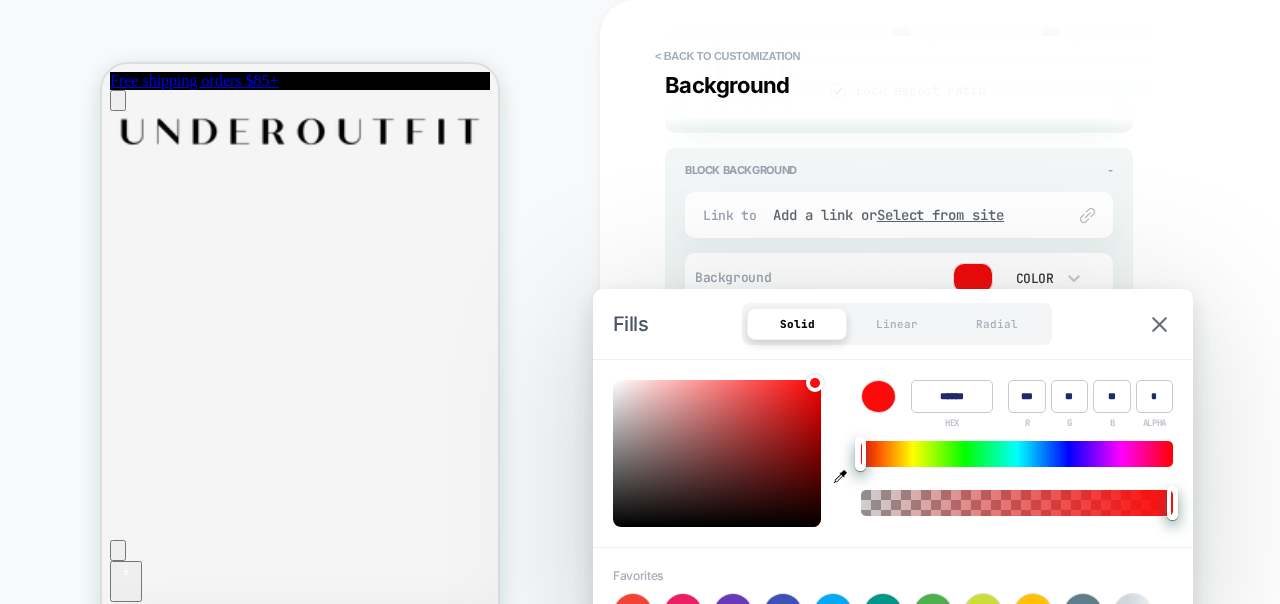 type on "*" 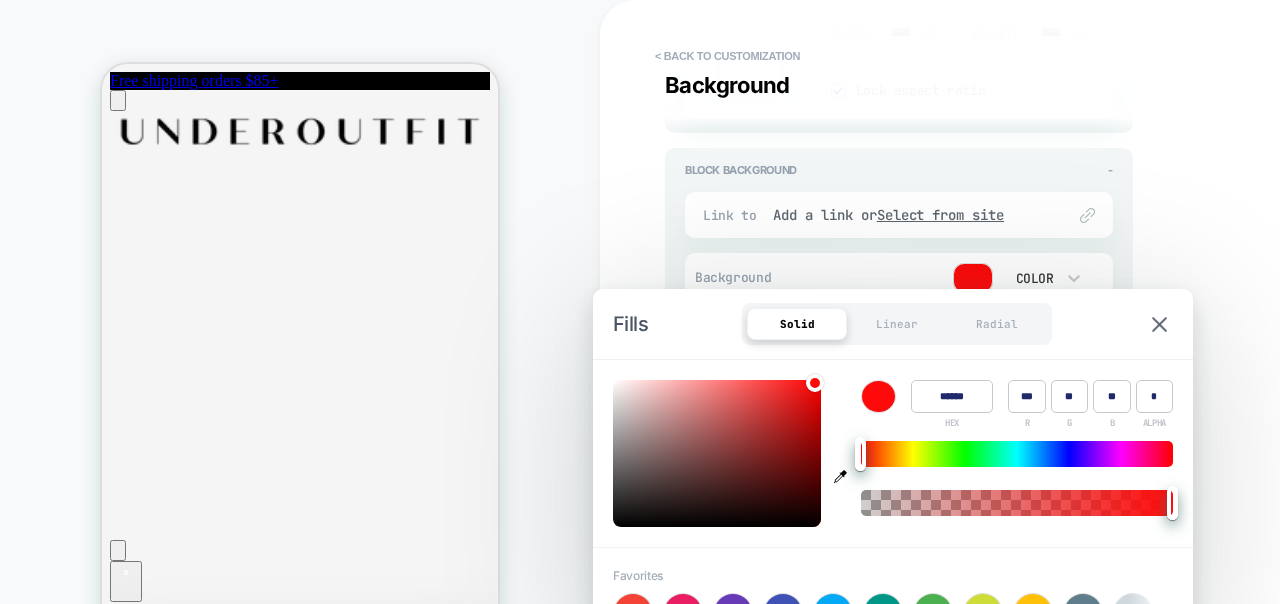 type on "******" 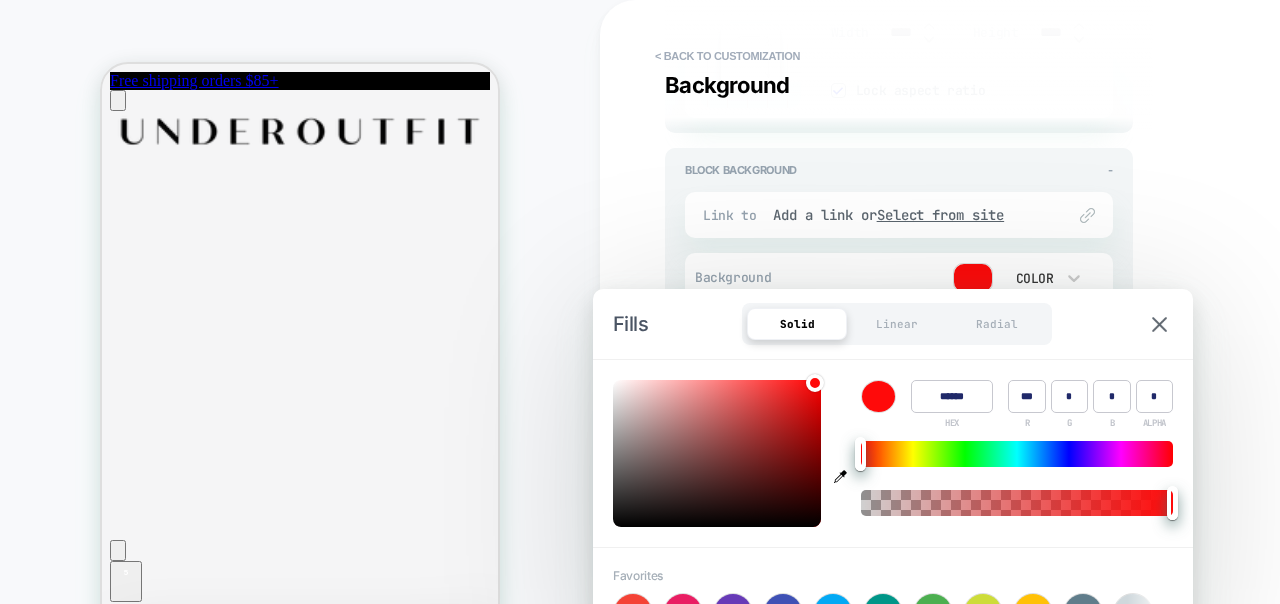 type on "*" 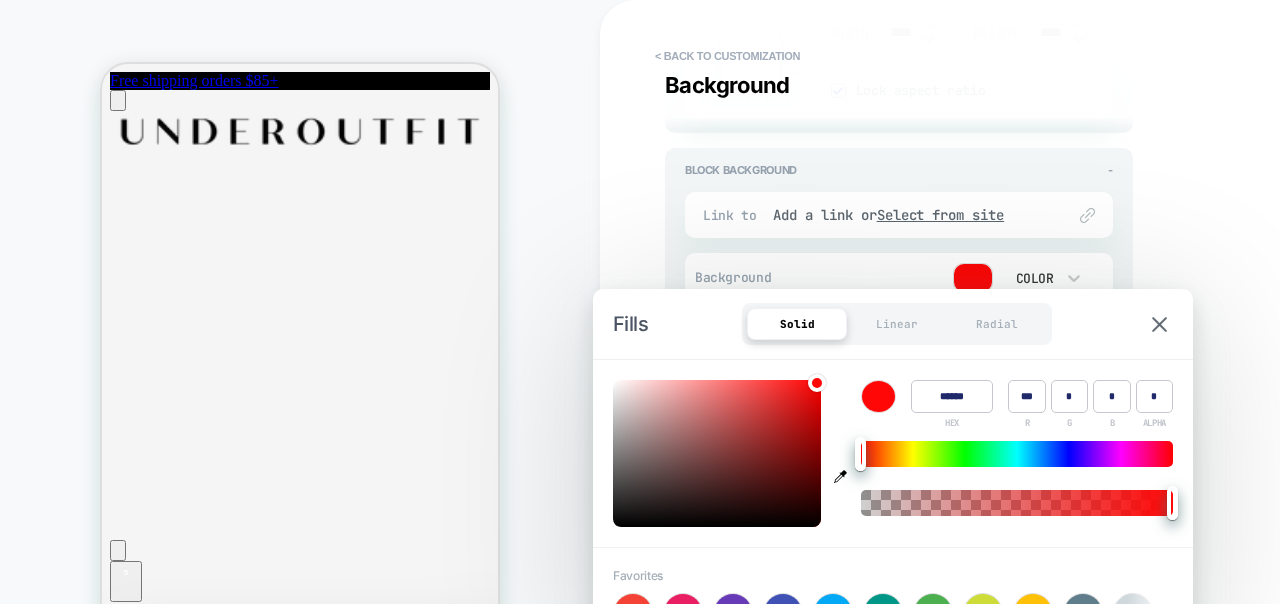 type on "******" 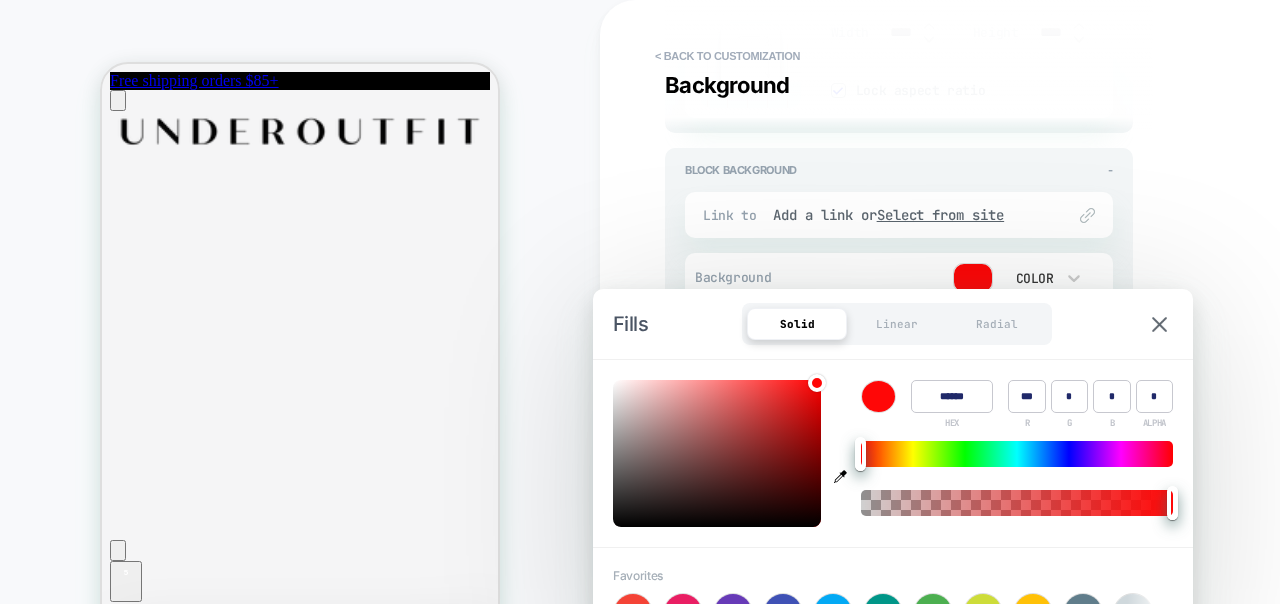 type on "******" 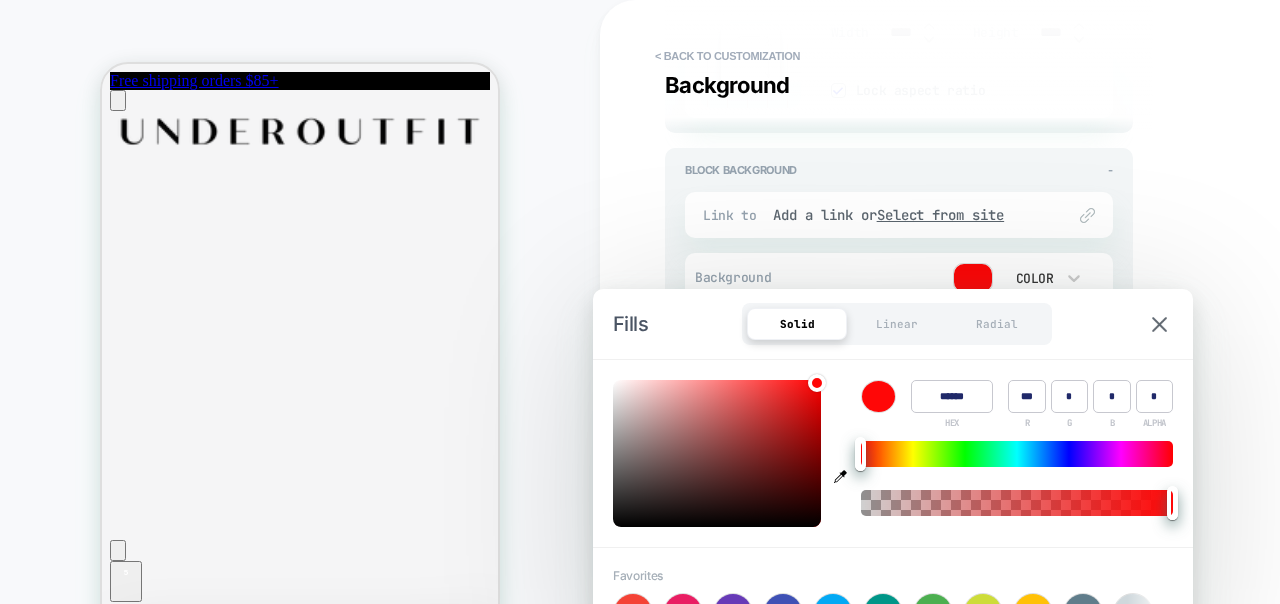 type on "******" 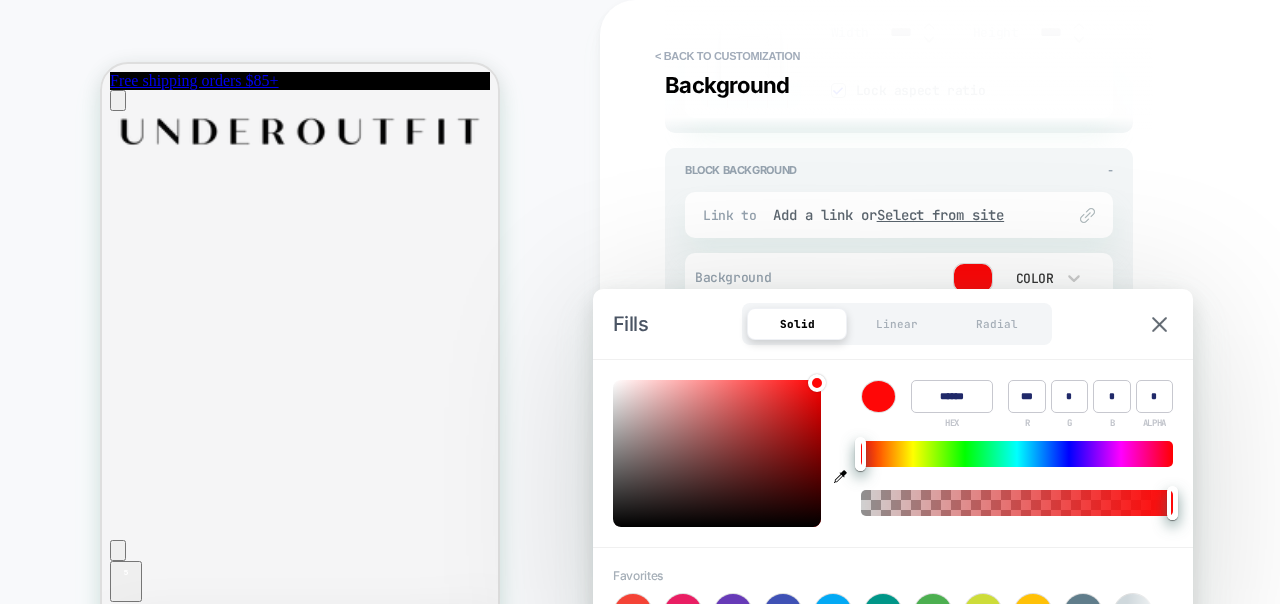 type on "******" 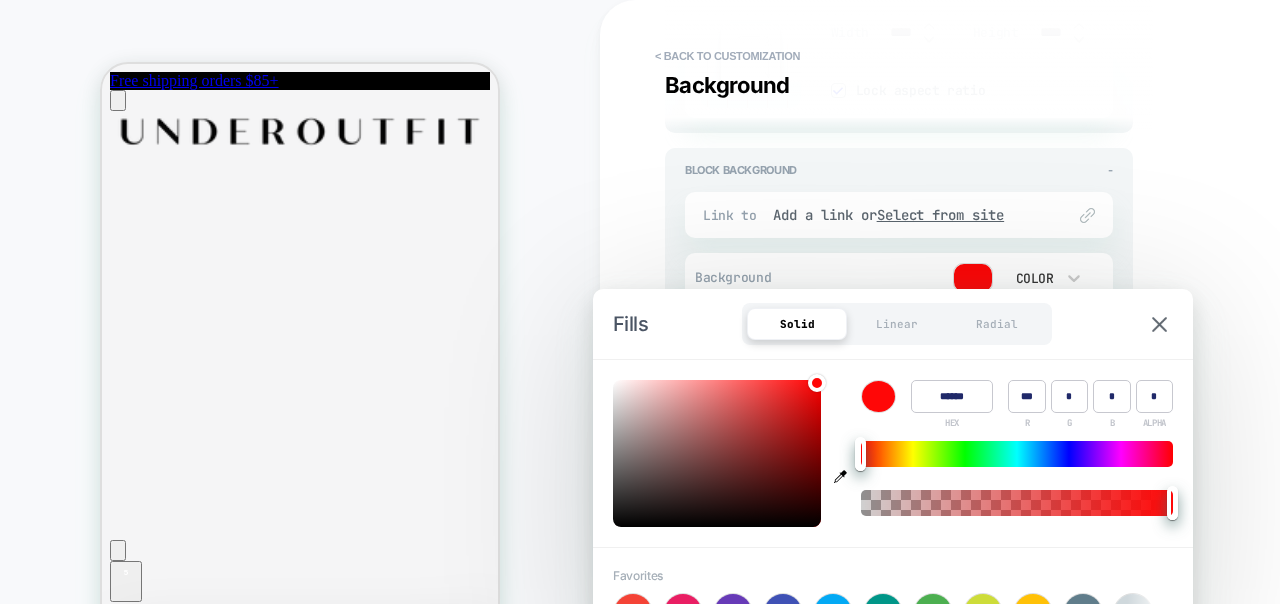 type on "******" 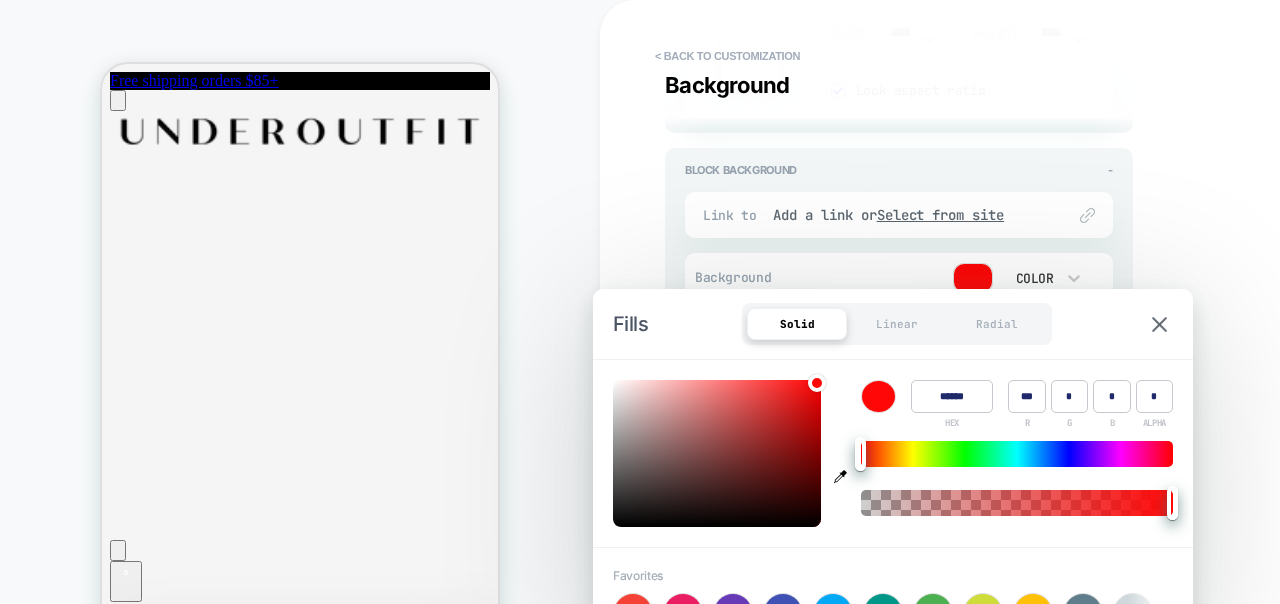 type on "******" 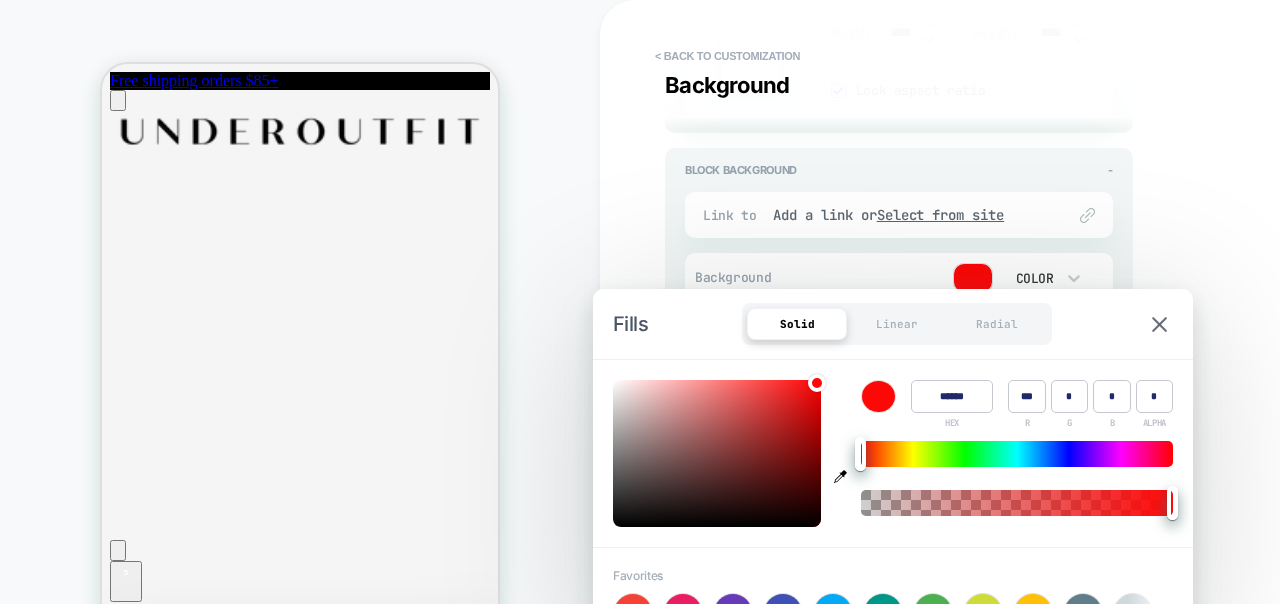 type on "******" 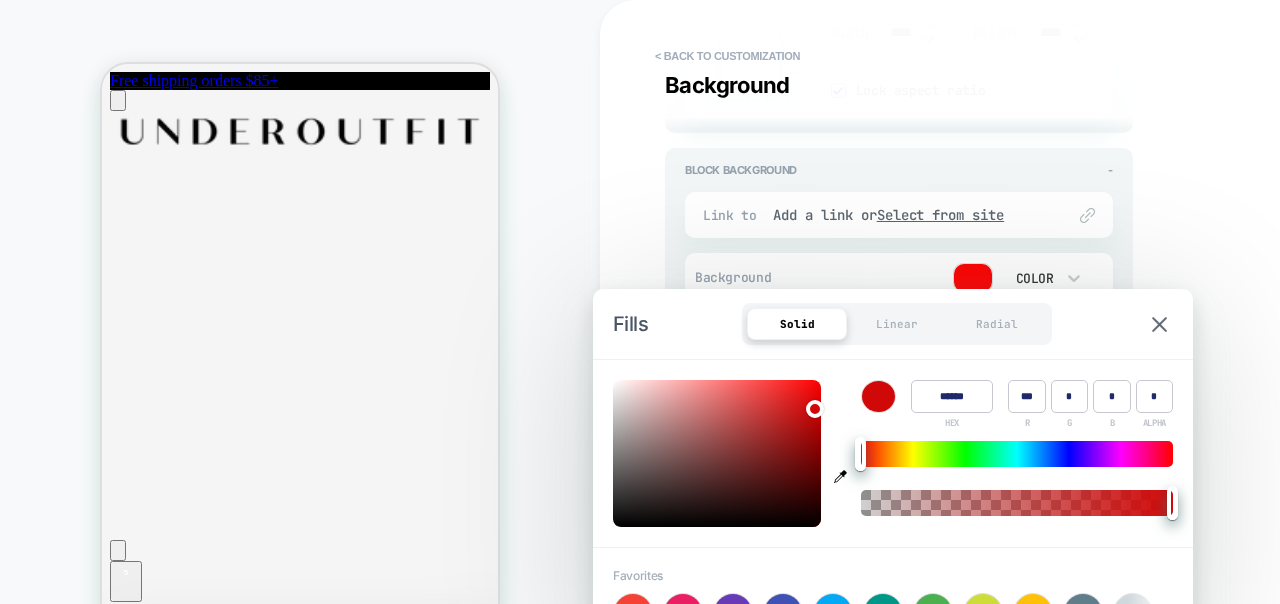 type on "******" 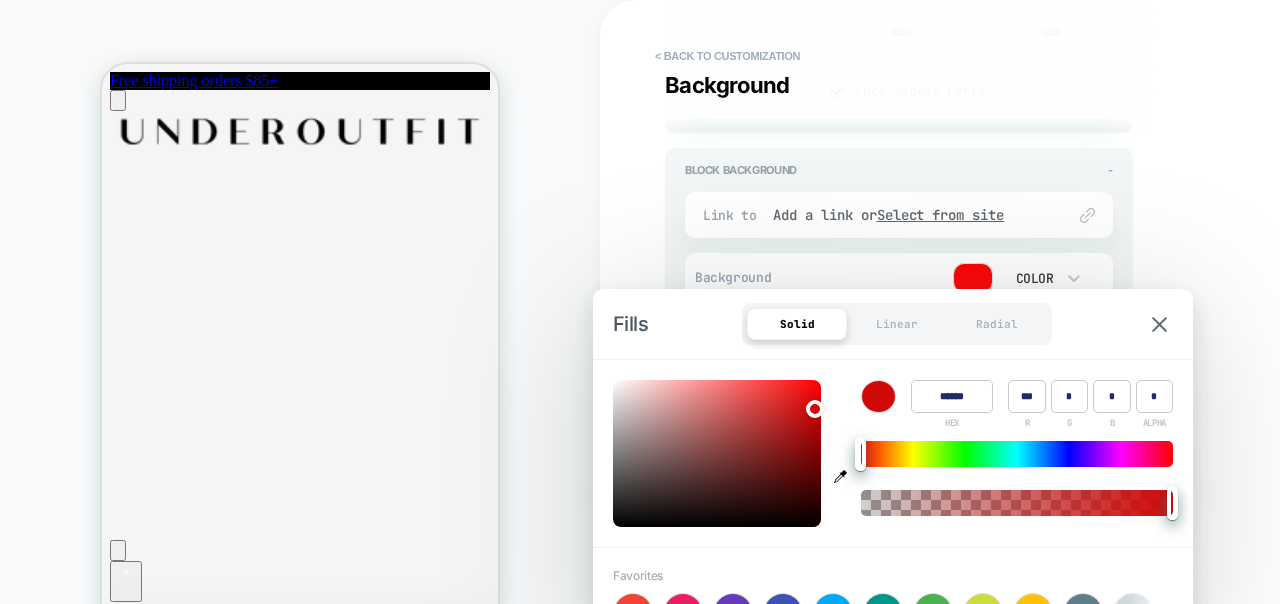 type on "******" 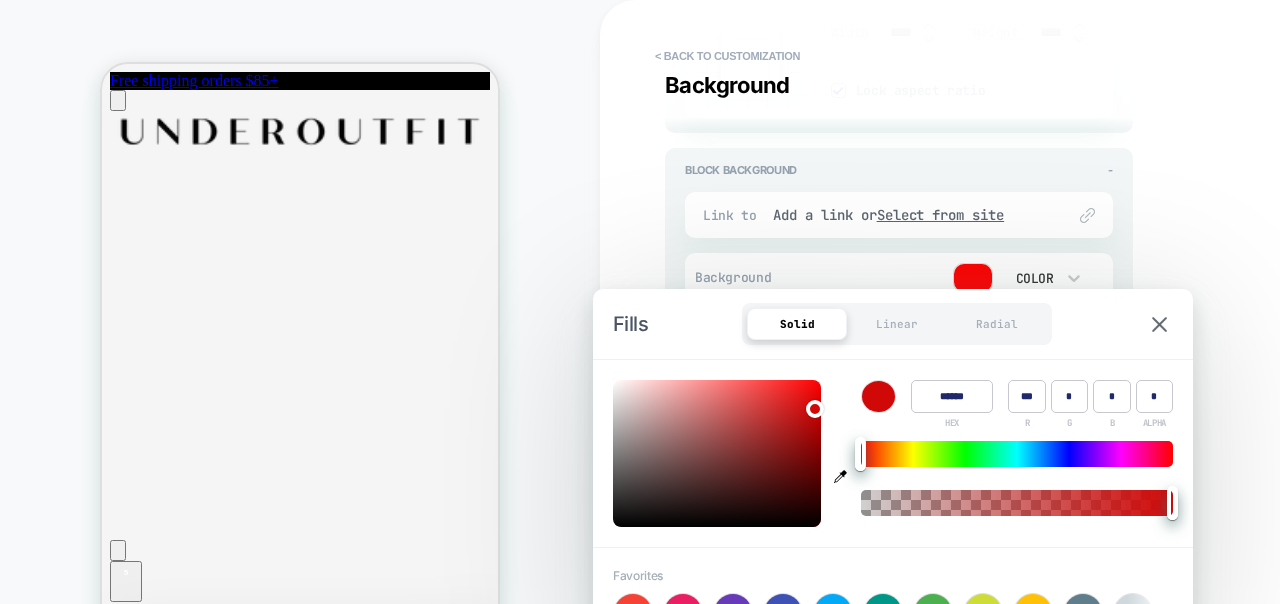 type on "*" 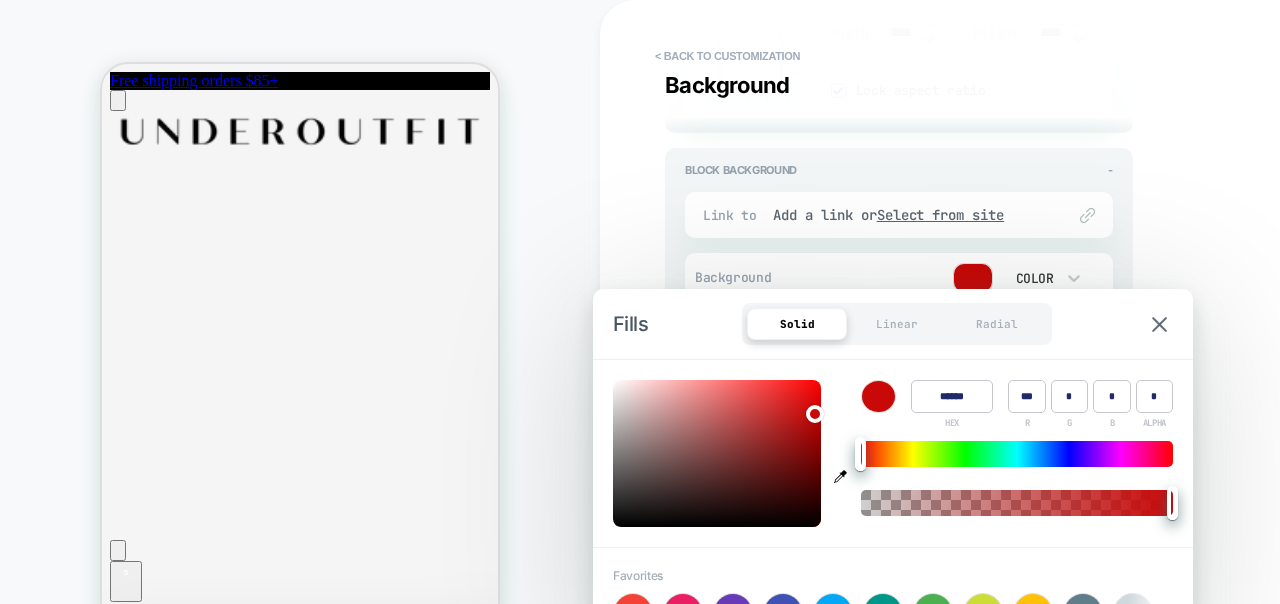type on "******" 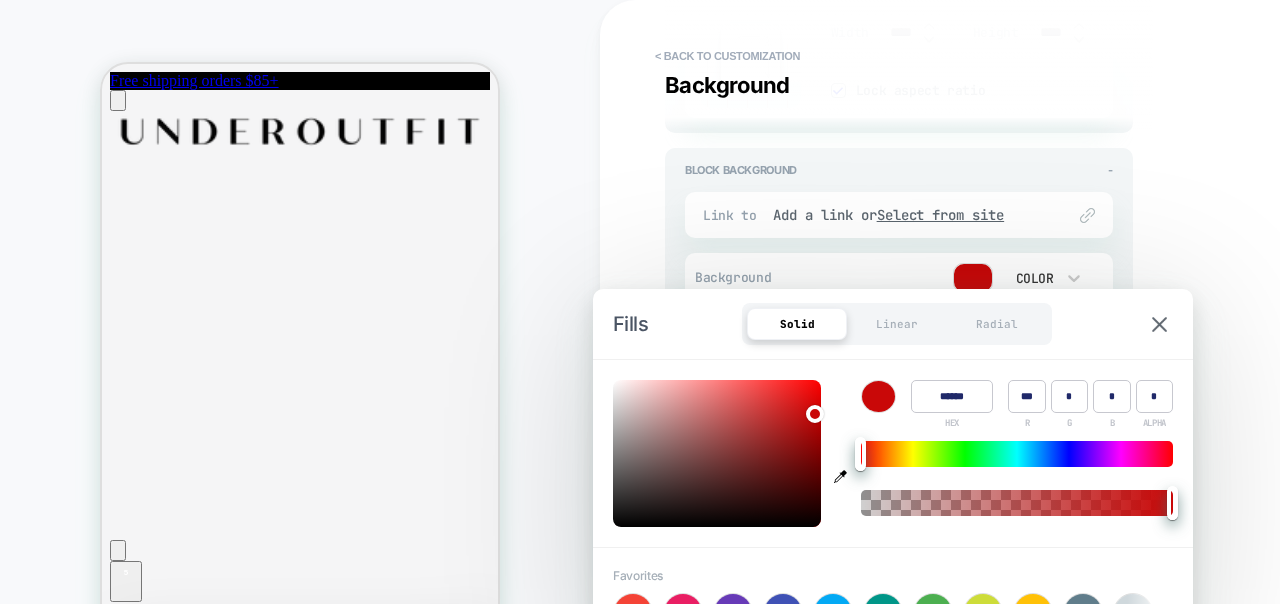 type on "******" 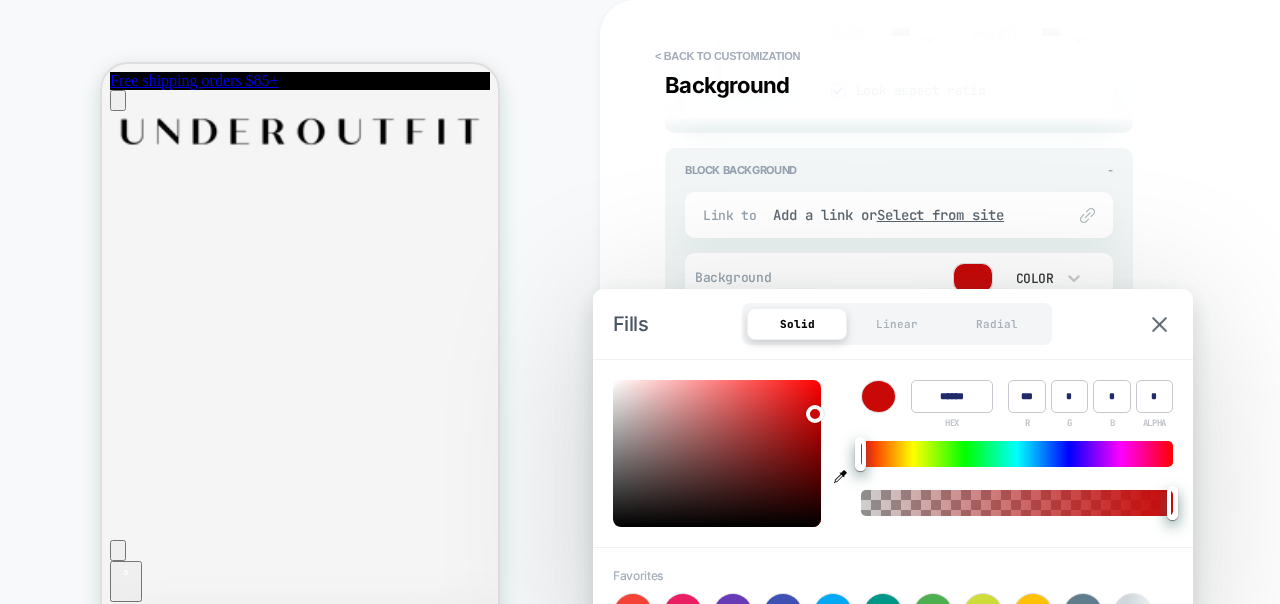 type on "*" 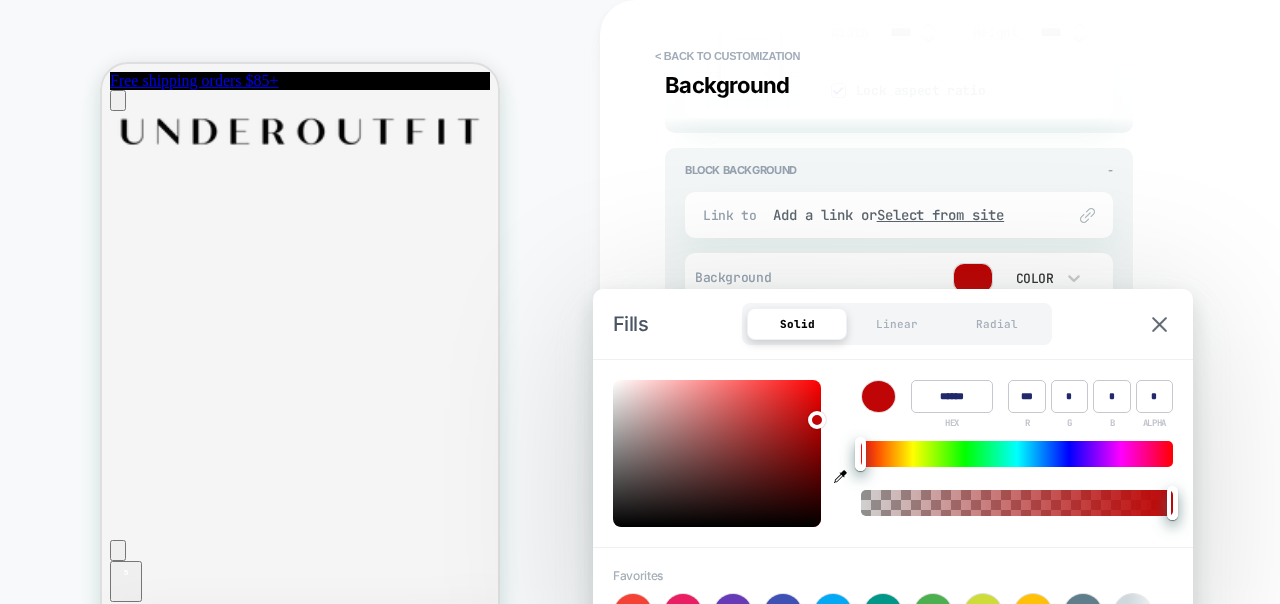 type on "******" 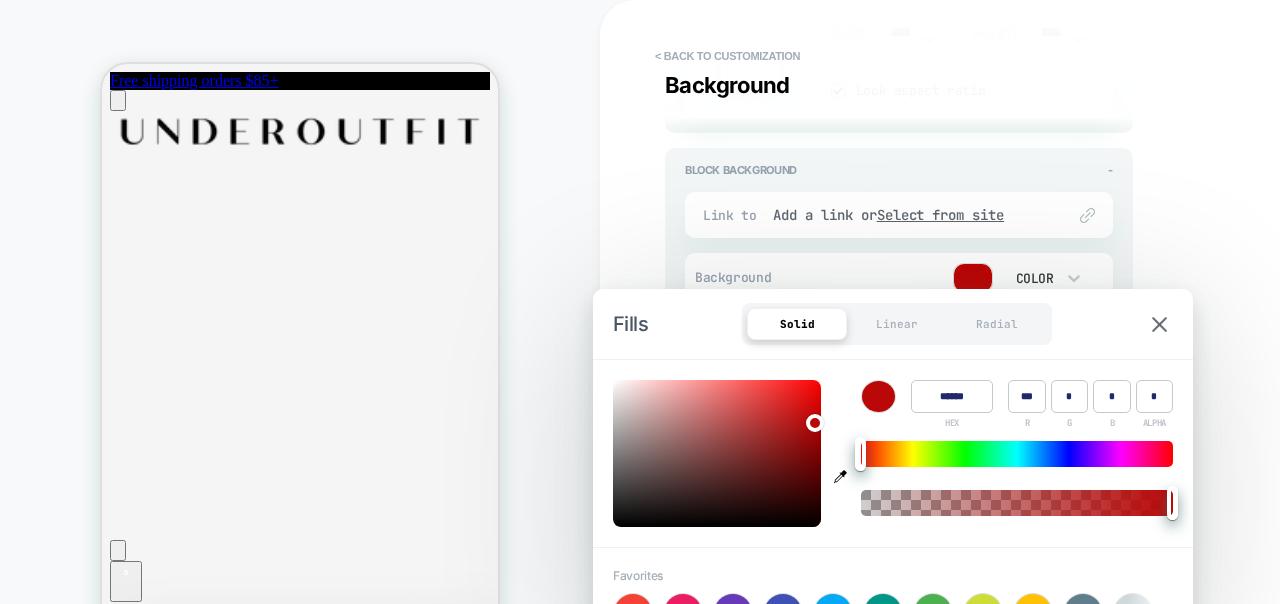 type on "******" 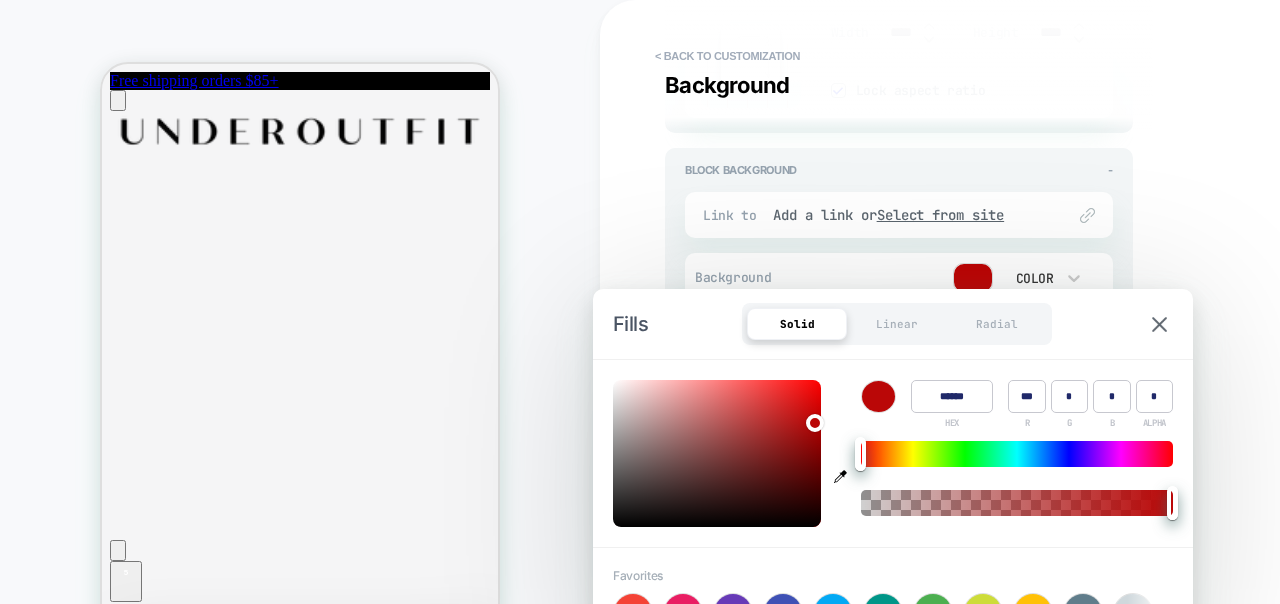 type on "******" 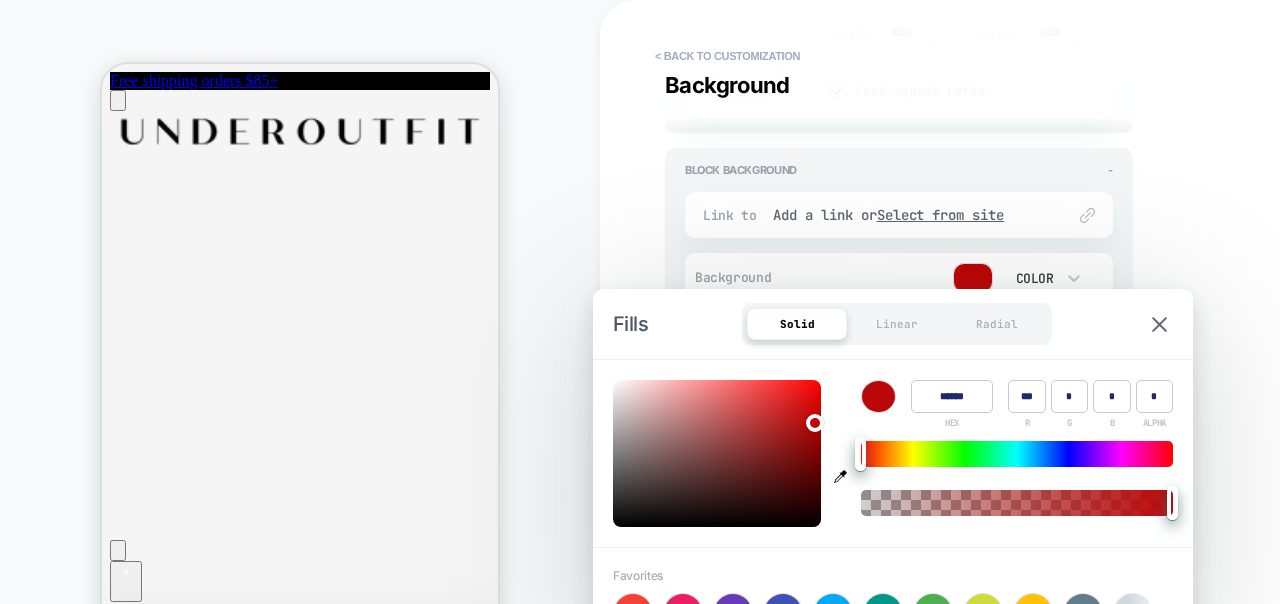 type on "******" 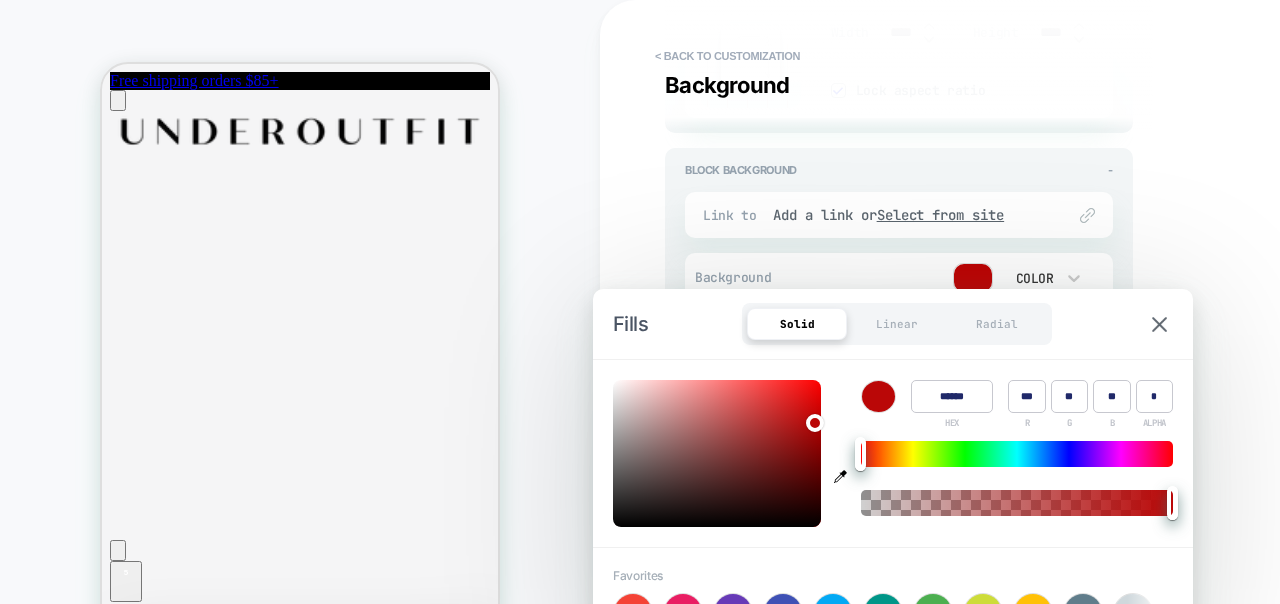 type on "******" 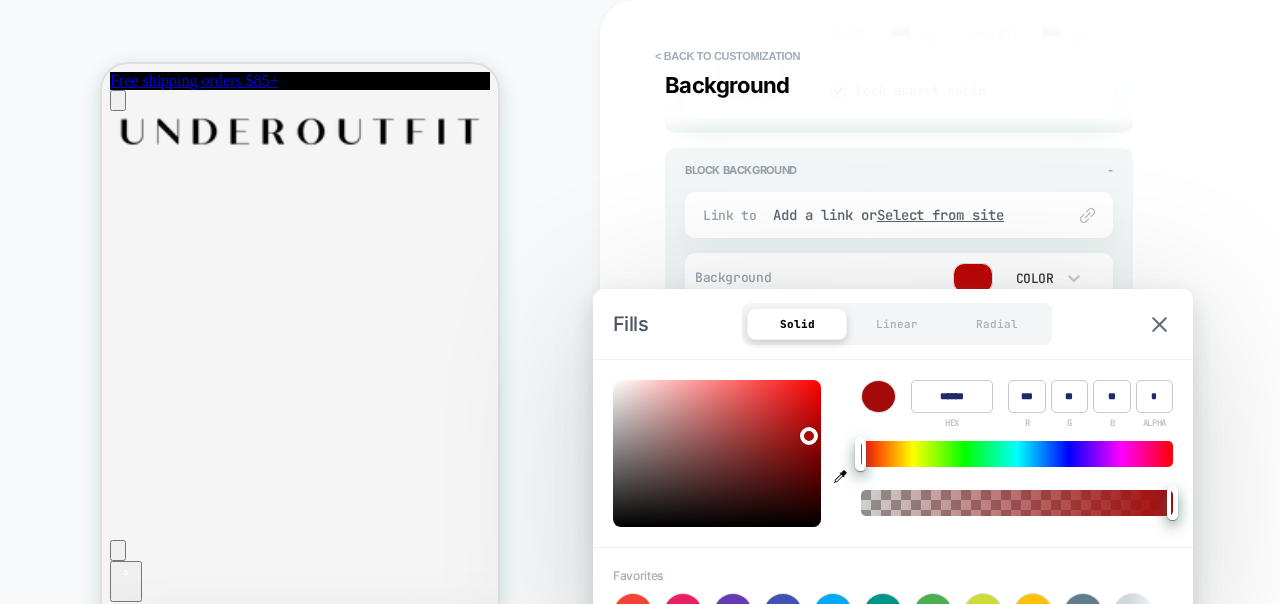 type on "******" 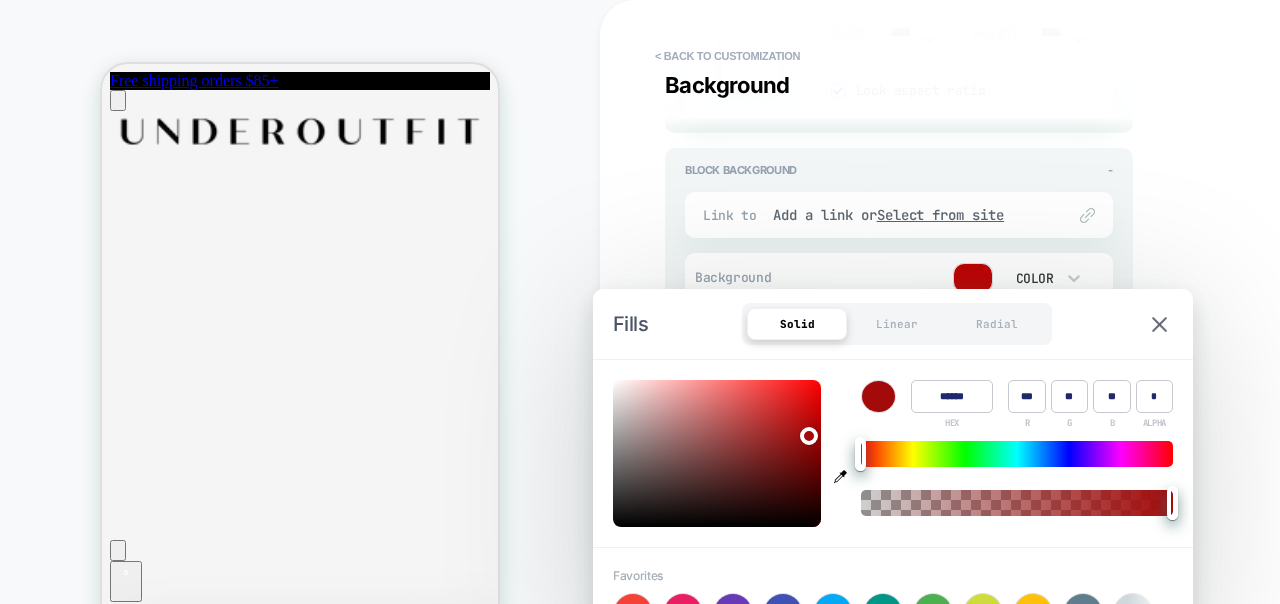 type on "*" 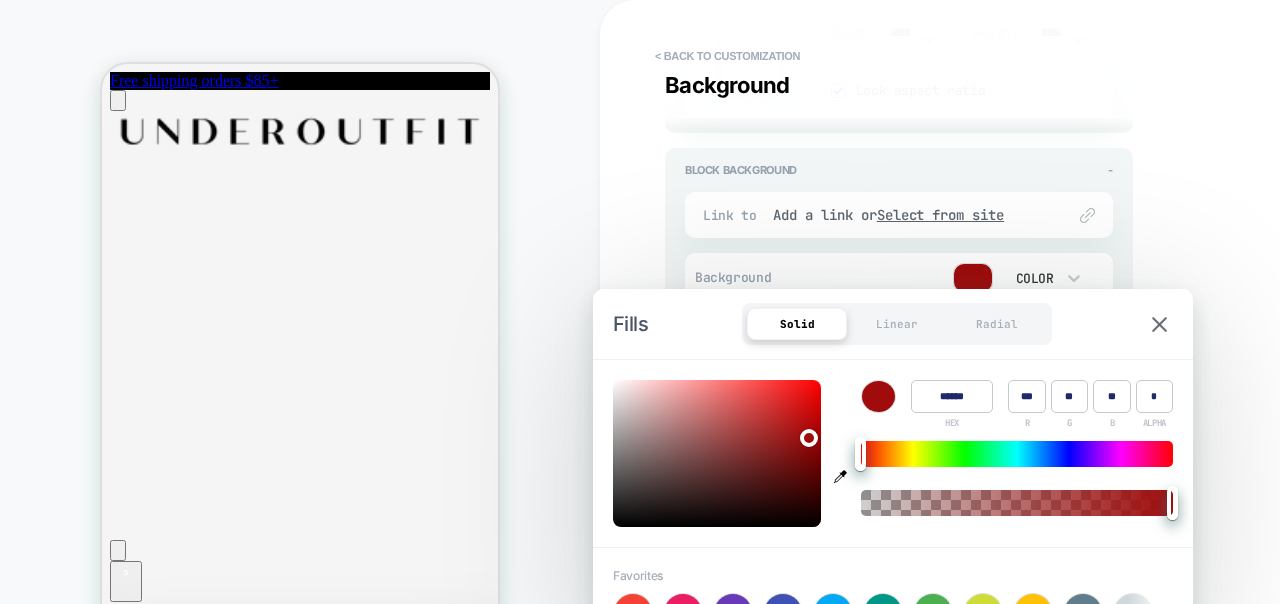 type on "******" 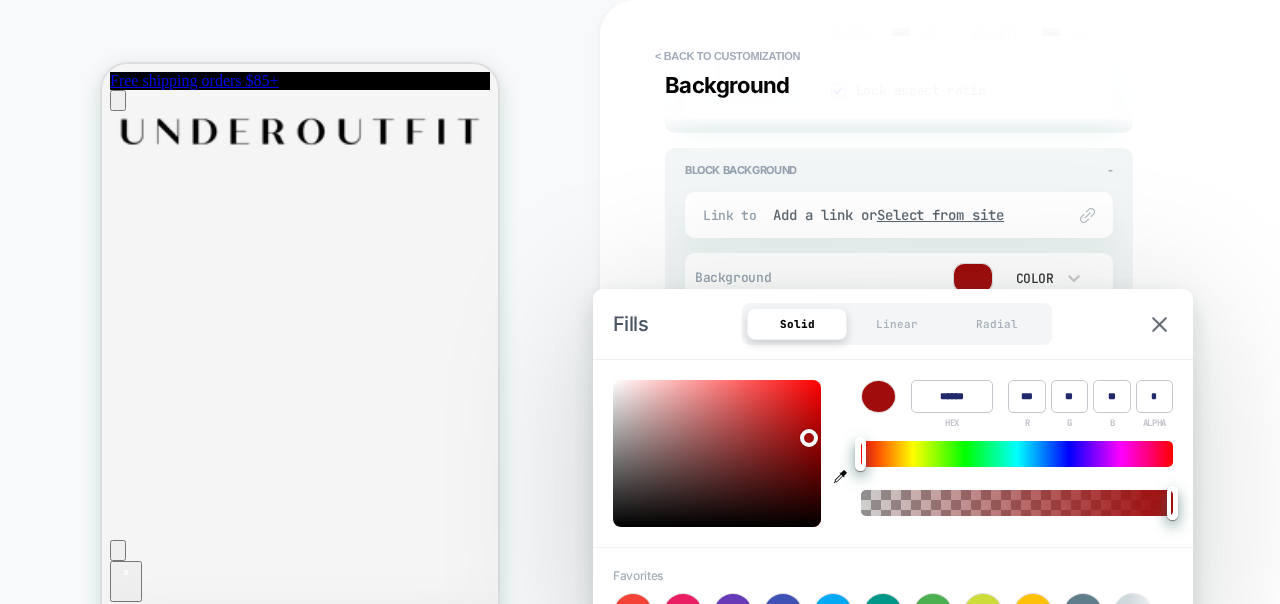 type on "******" 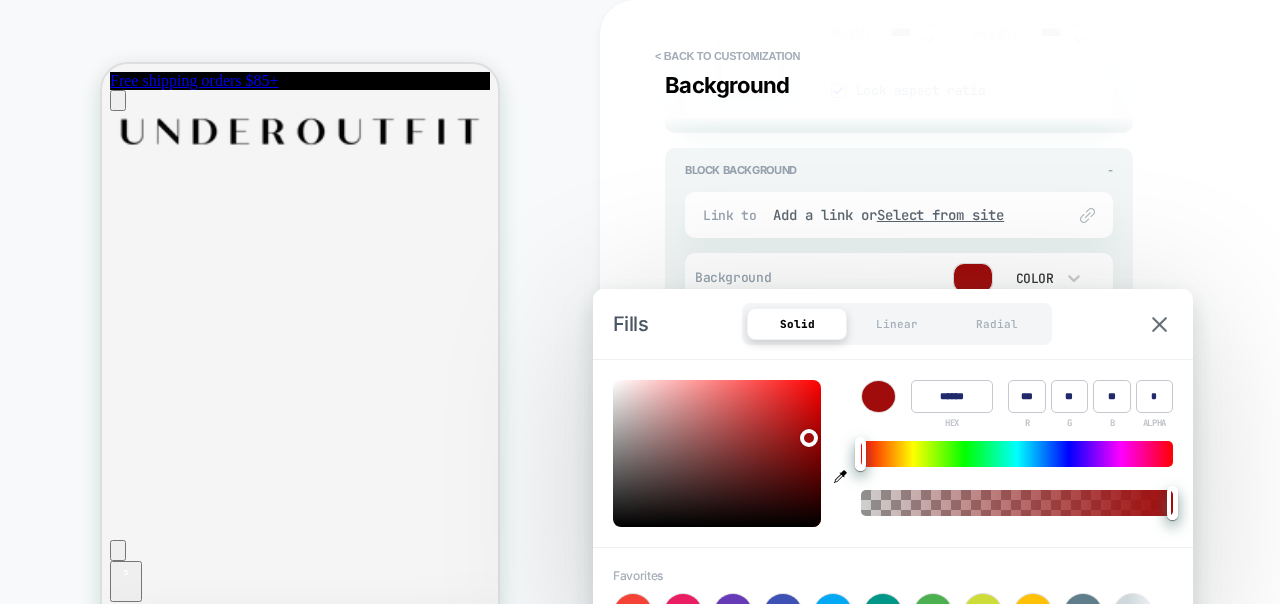 type on "******" 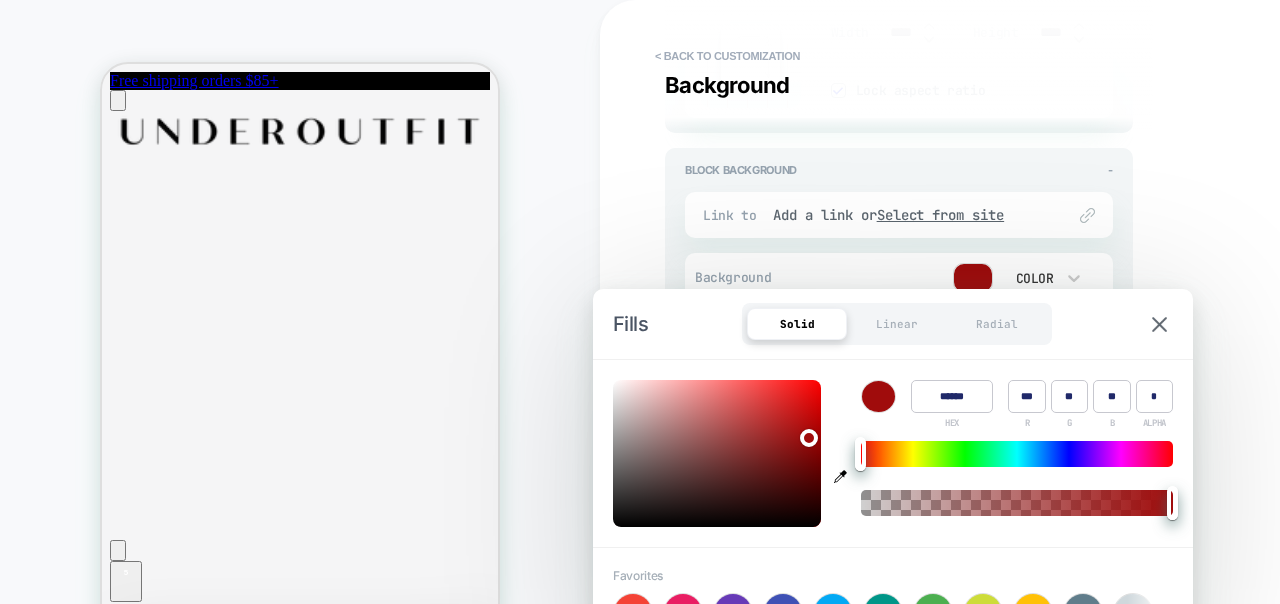 type on "*" 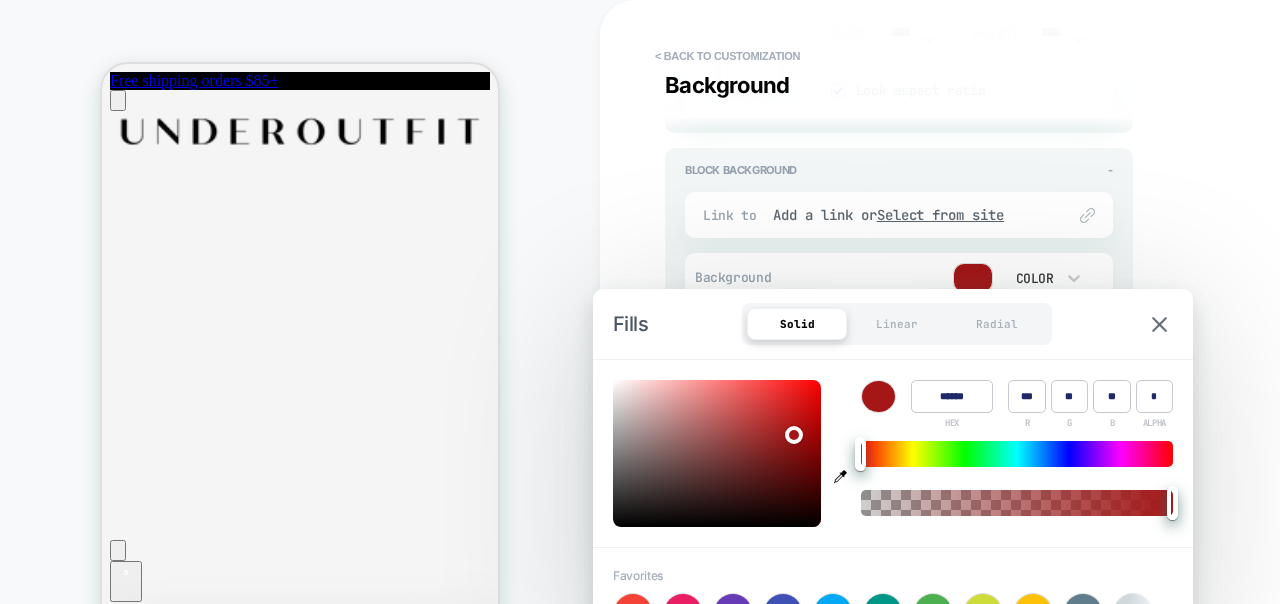 type on "******" 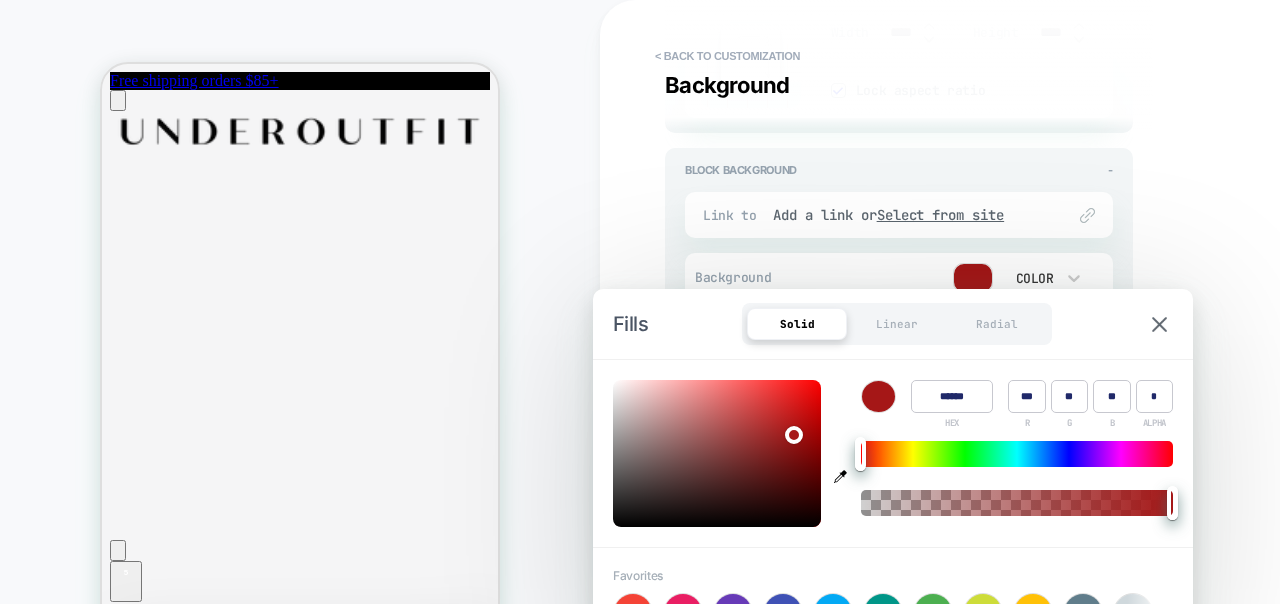type on "******" 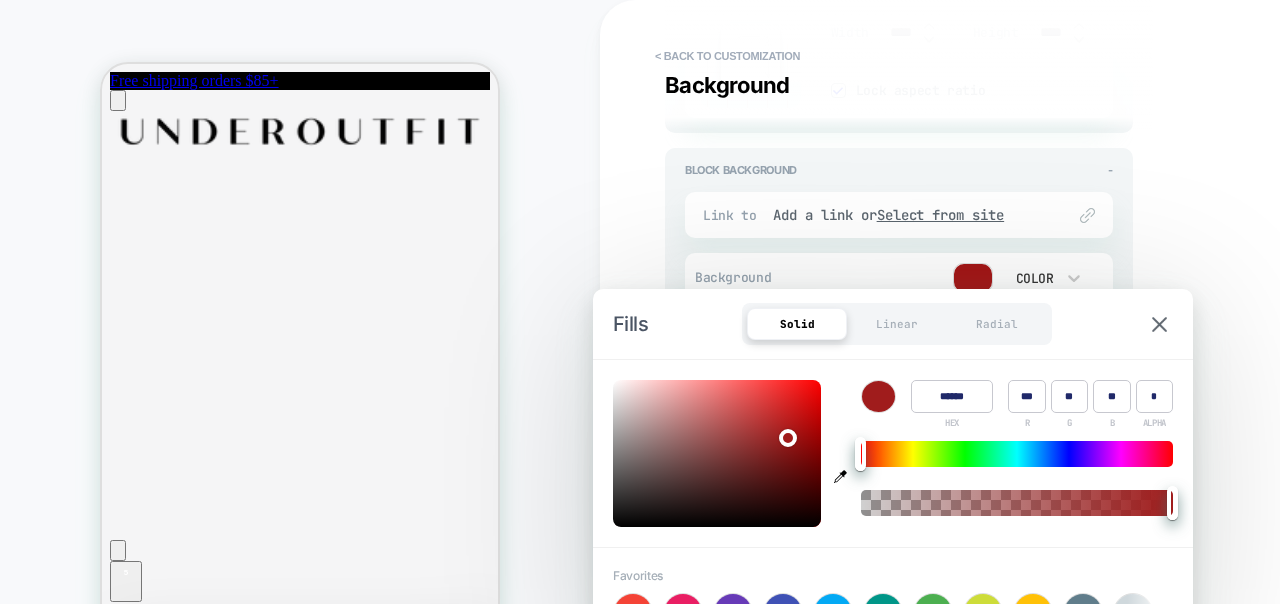 type on "*" 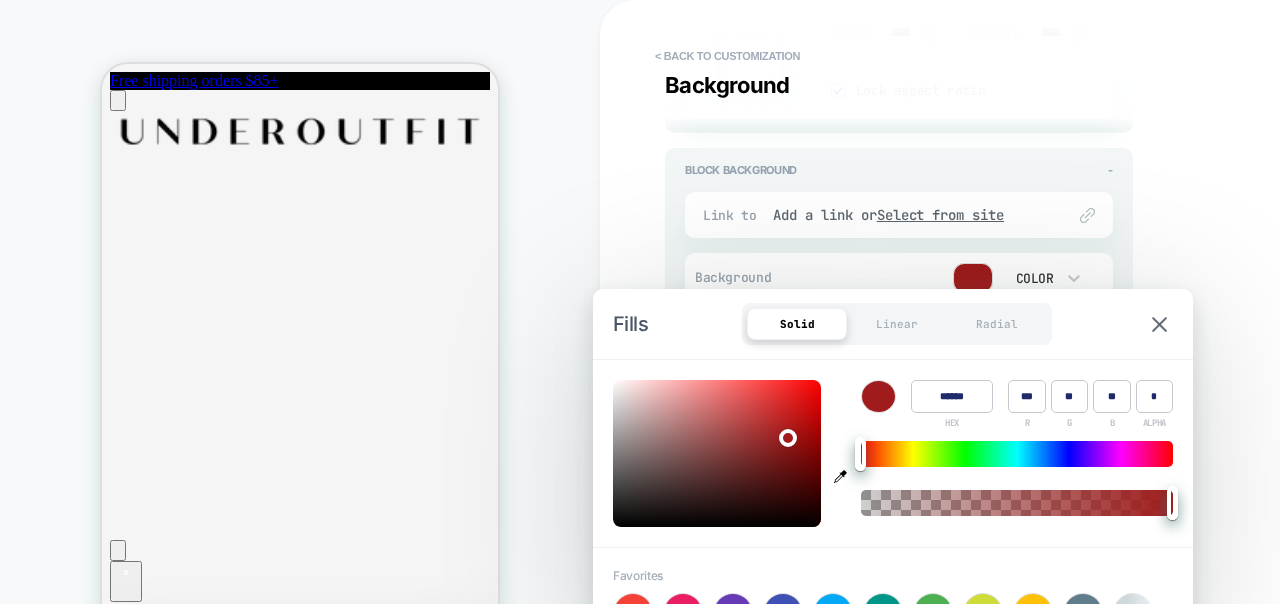 type on "******" 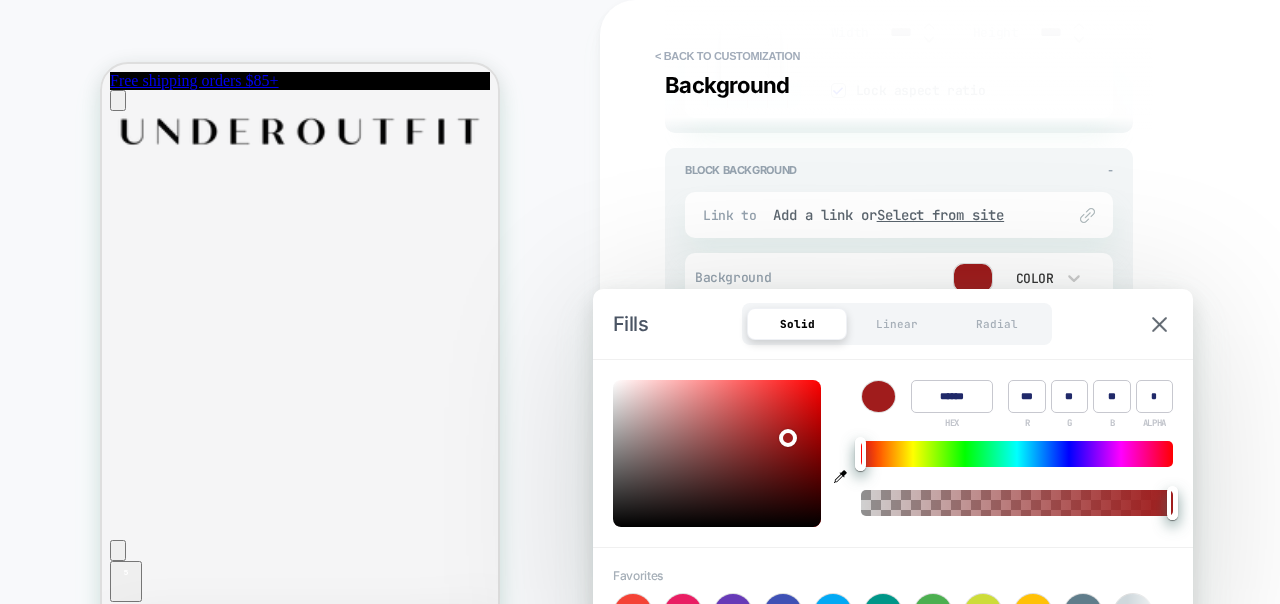 type on "******" 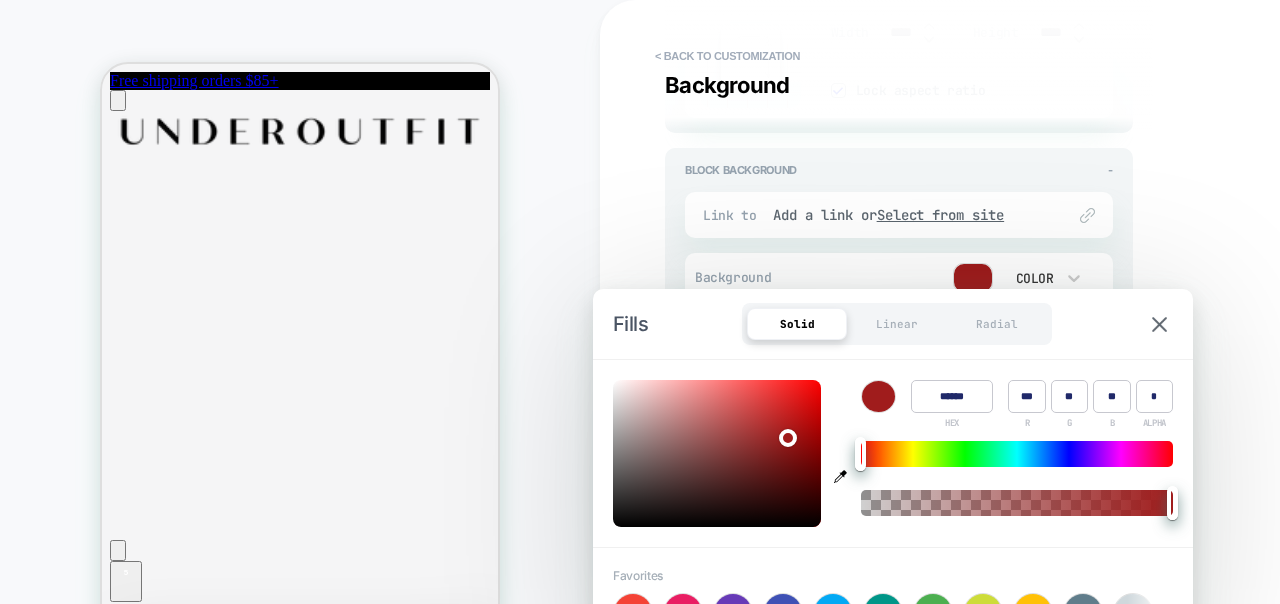 type on "******" 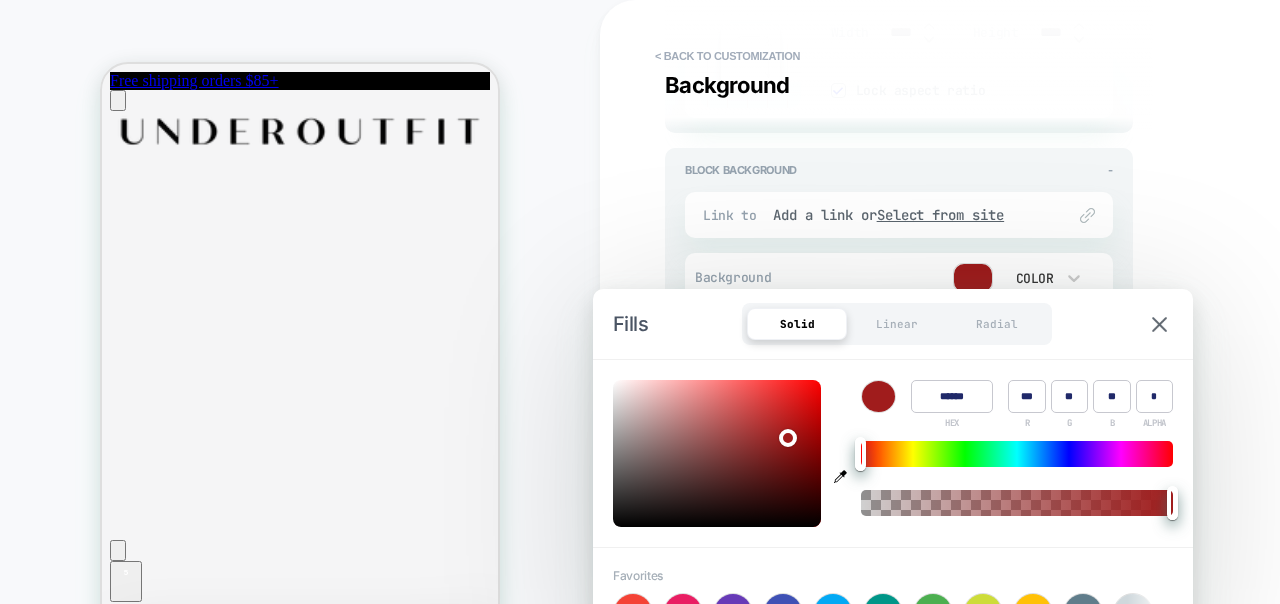 type on "******" 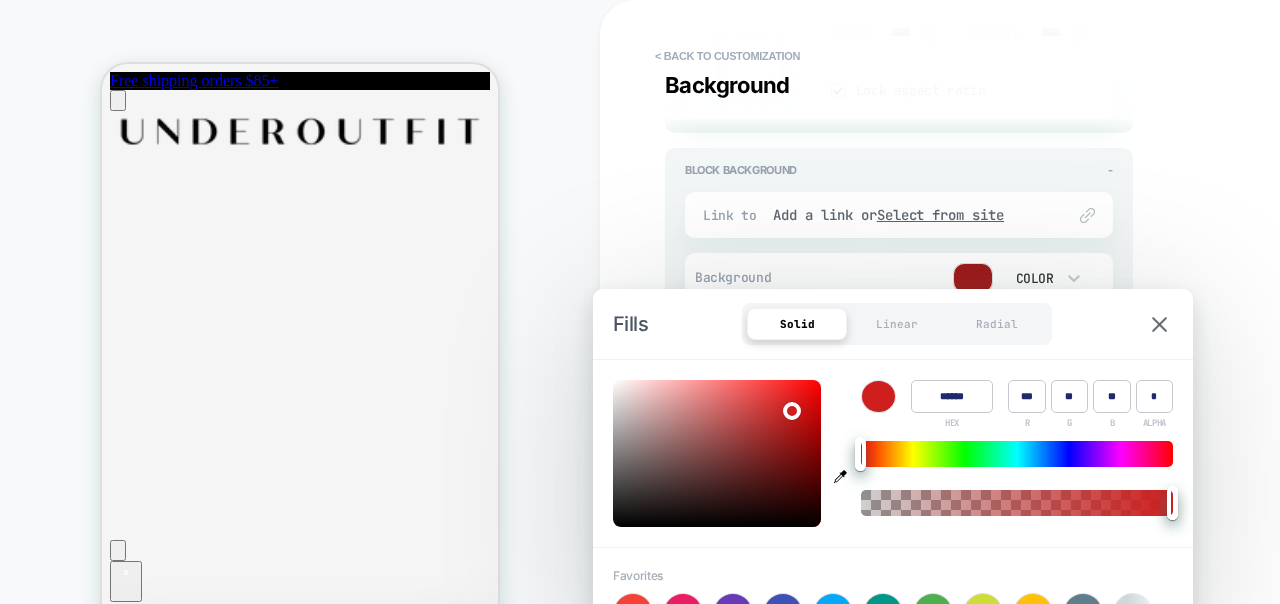 type on "******" 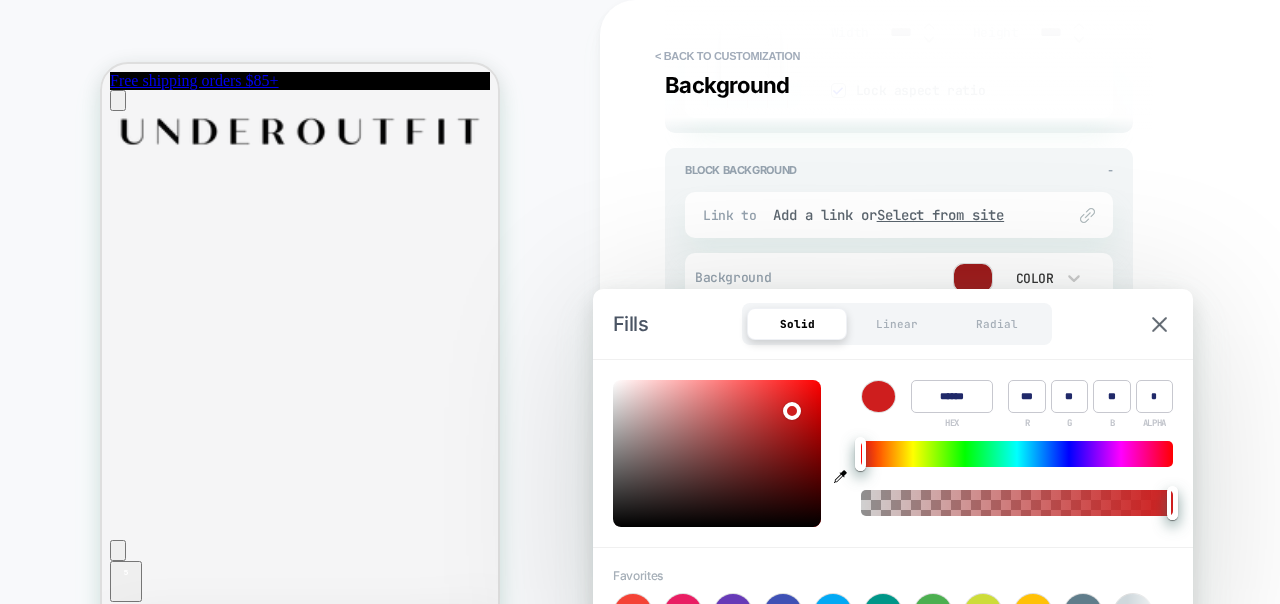 type on "******" 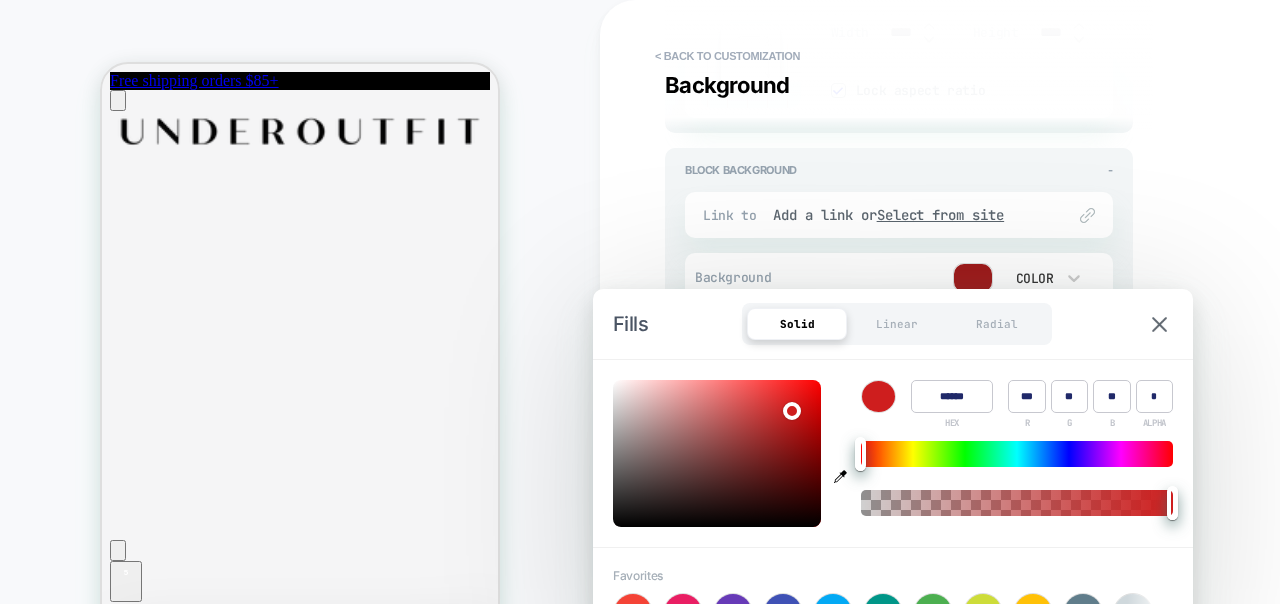 type on "******" 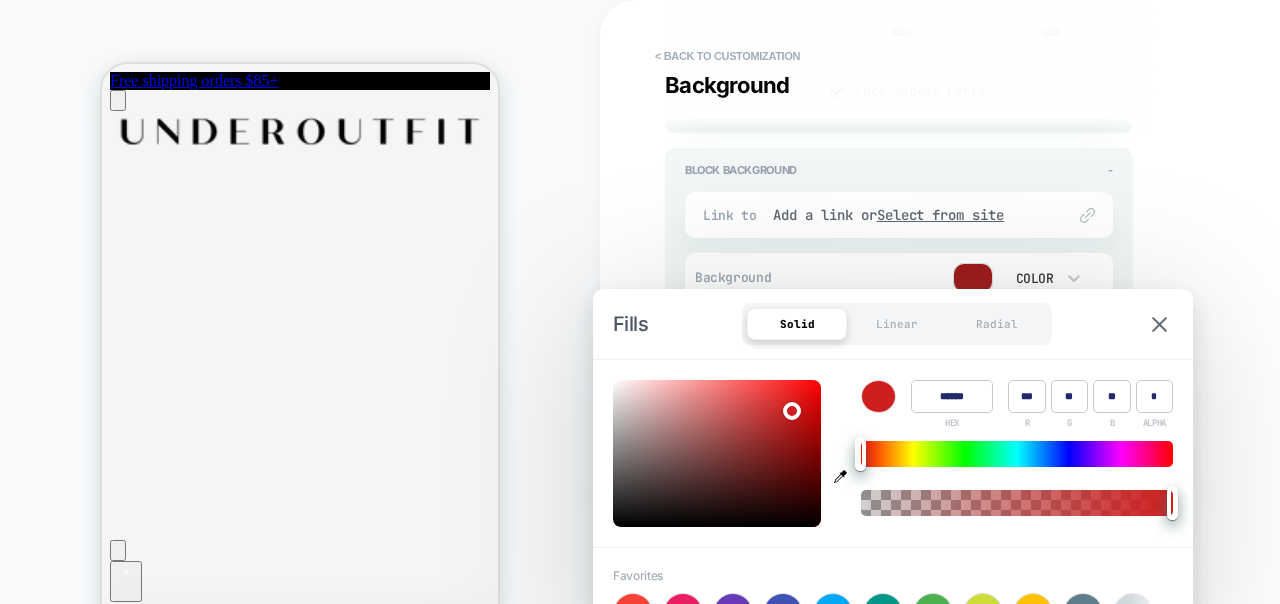 type on "*" 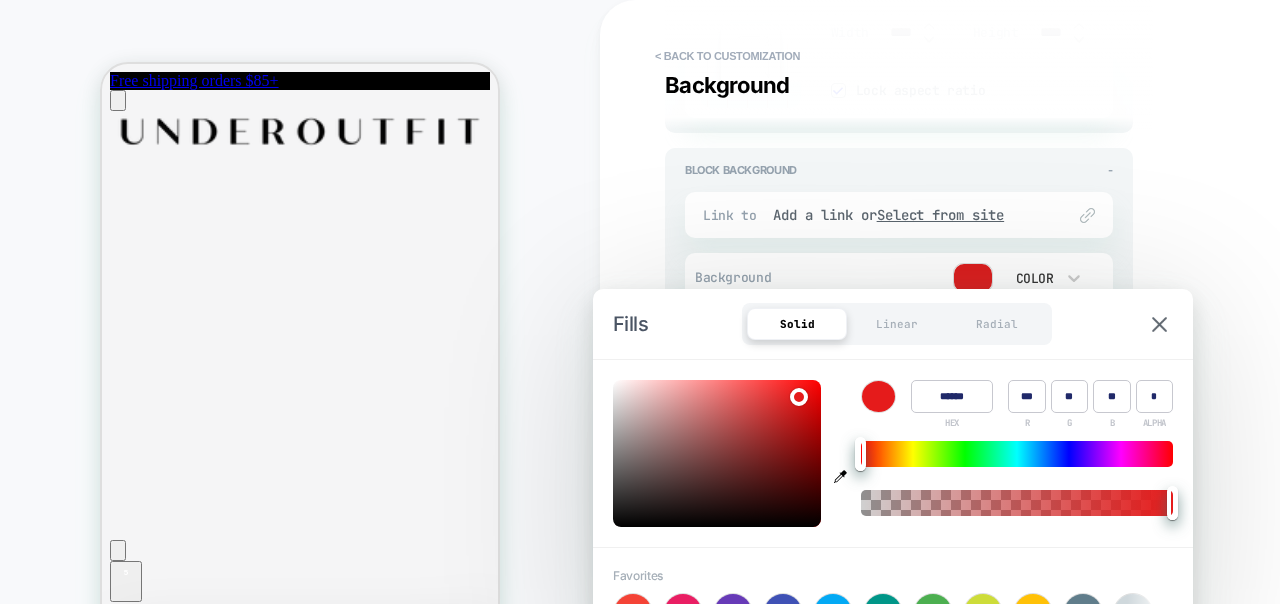 type on "******" 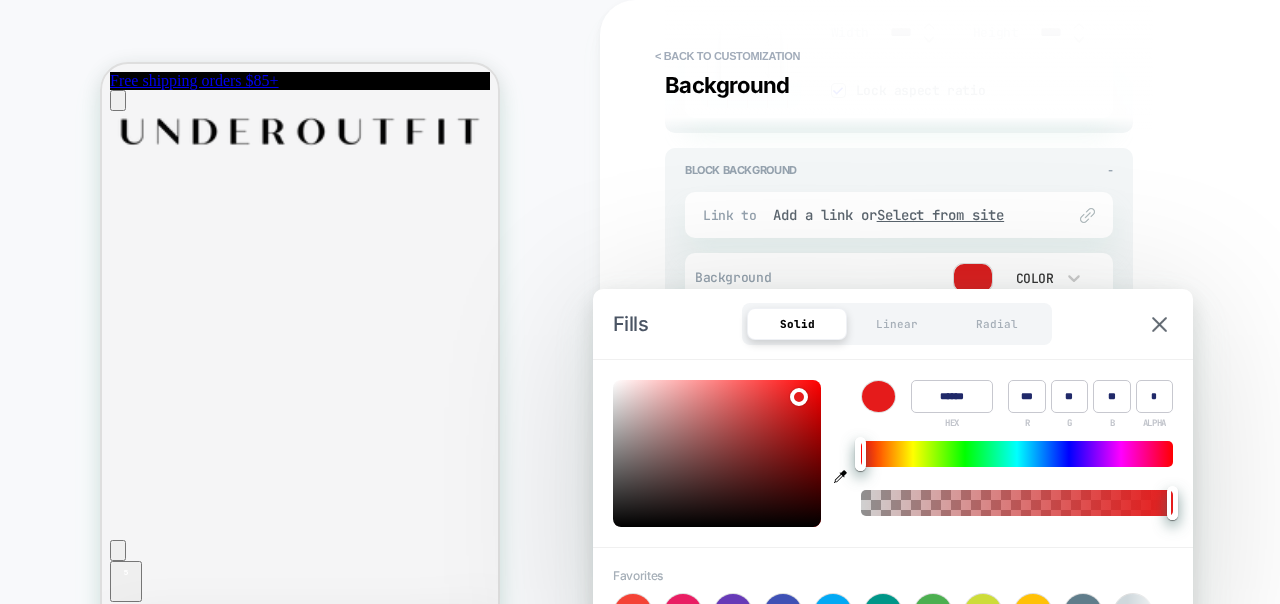 type on "*" 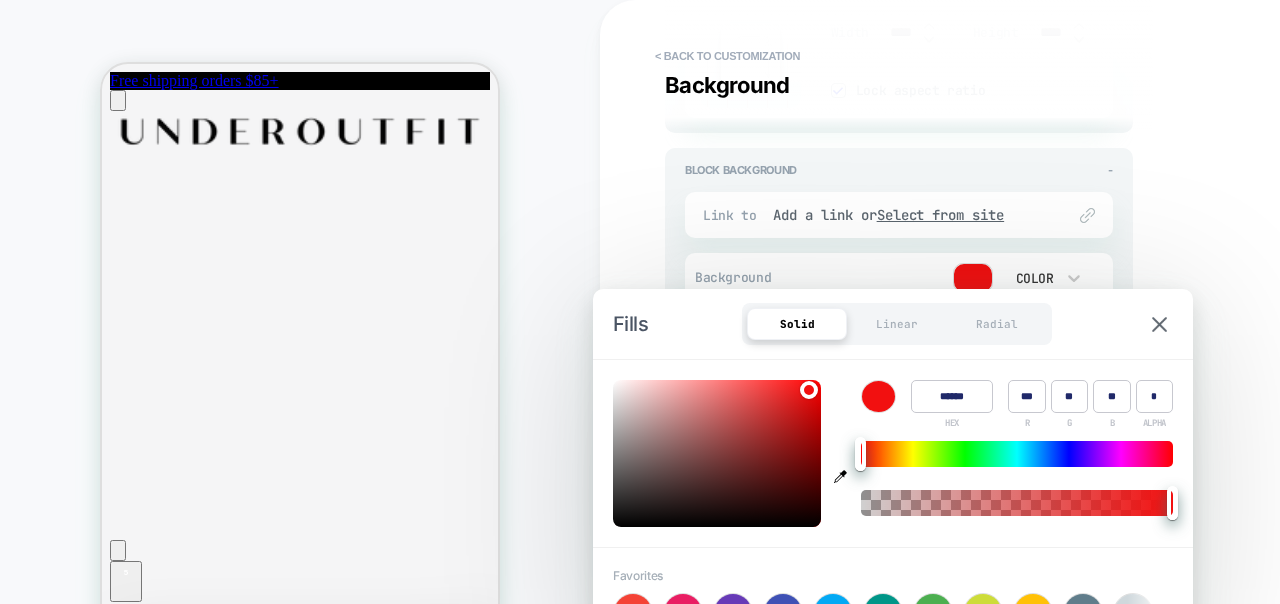 type on "******" 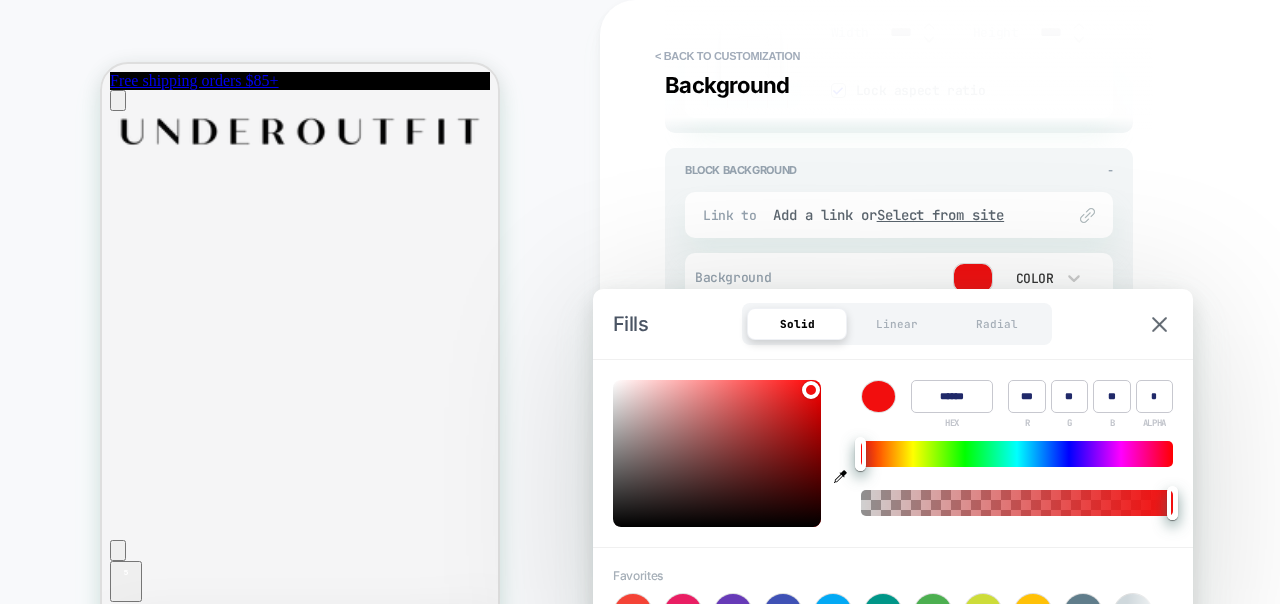 type on "******" 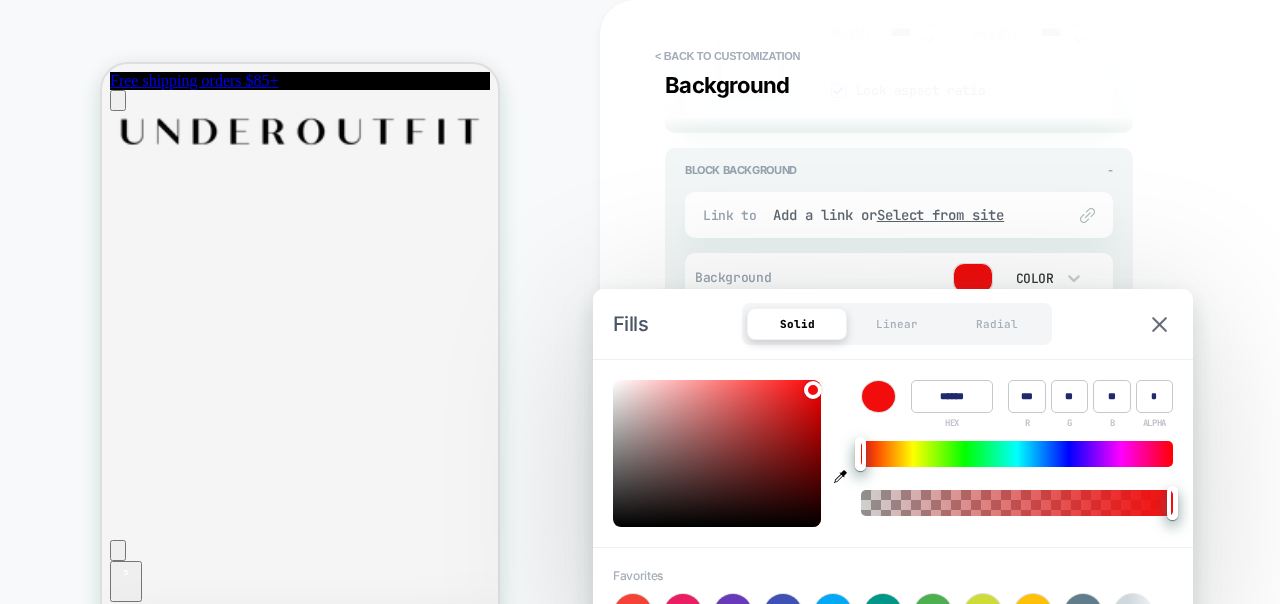 type on "******" 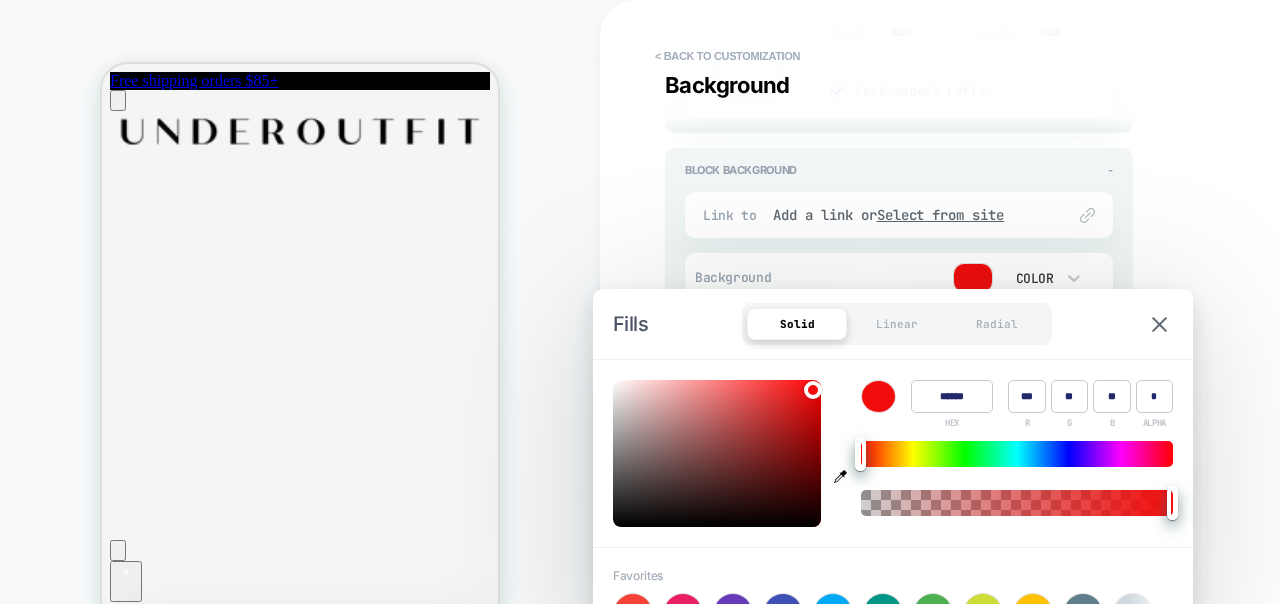 type on "******" 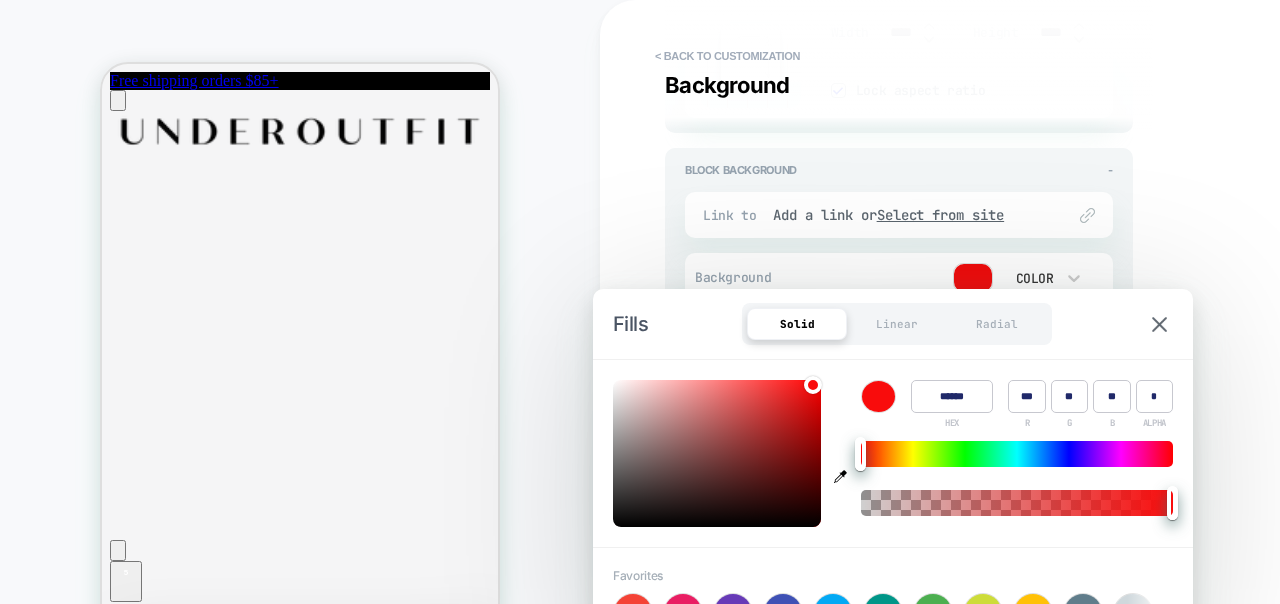 type on "******" 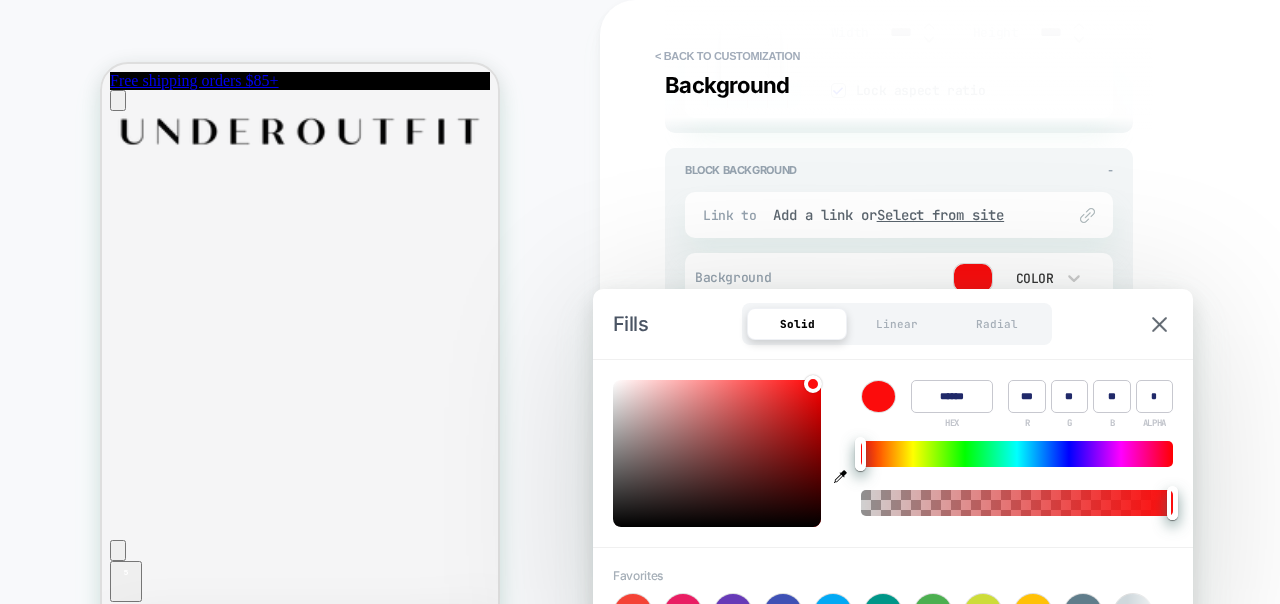click at bounding box center (813, 384) 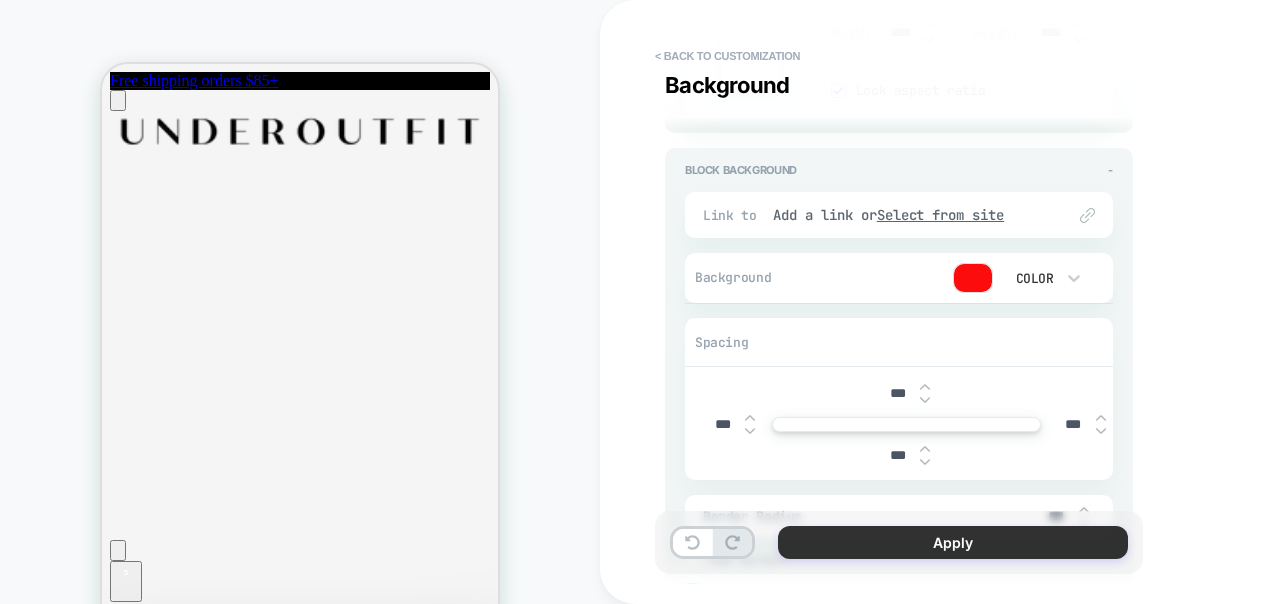 click on "Apply" at bounding box center [953, 542] 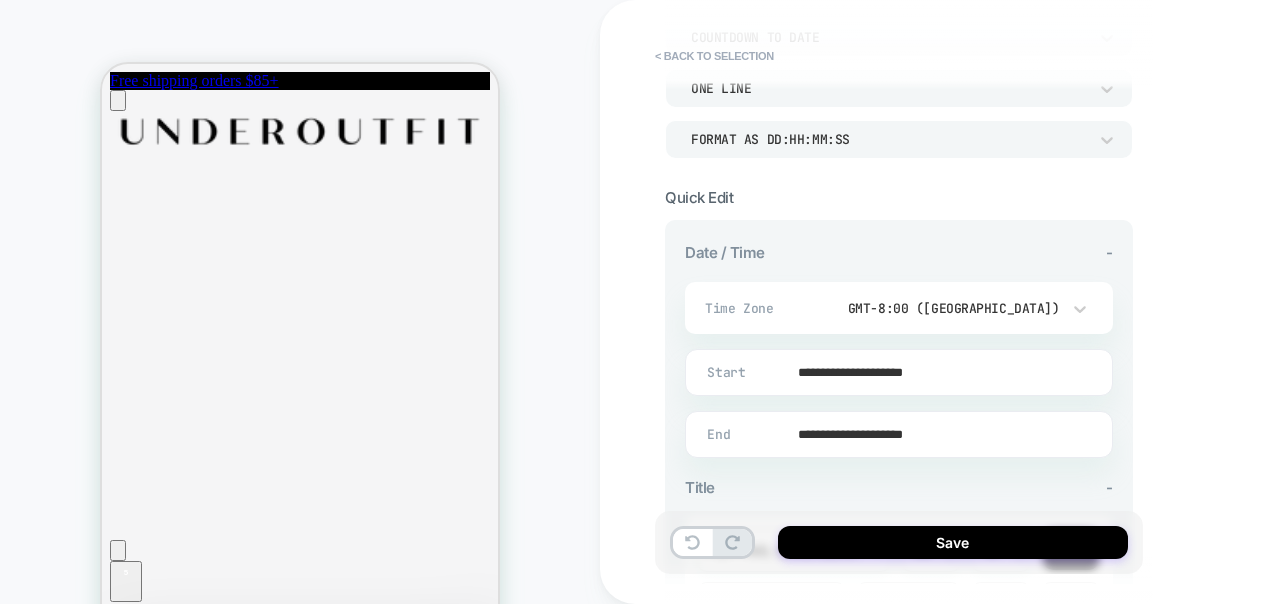 click on "**********" at bounding box center (895, 434) 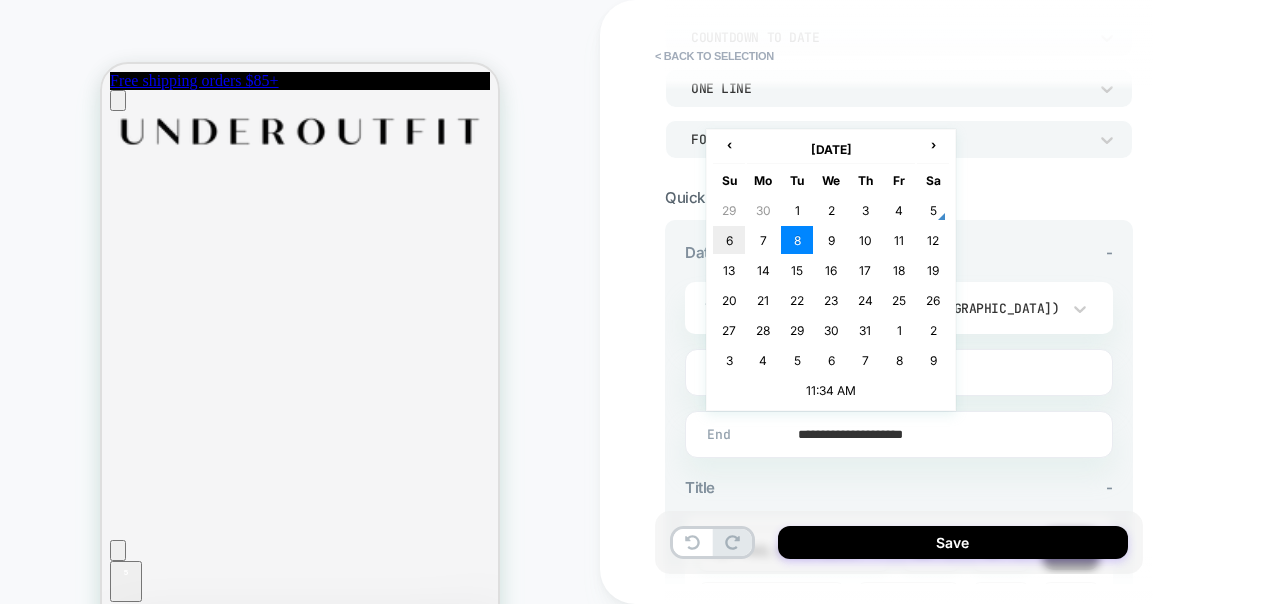 click on "6" at bounding box center [729, 240] 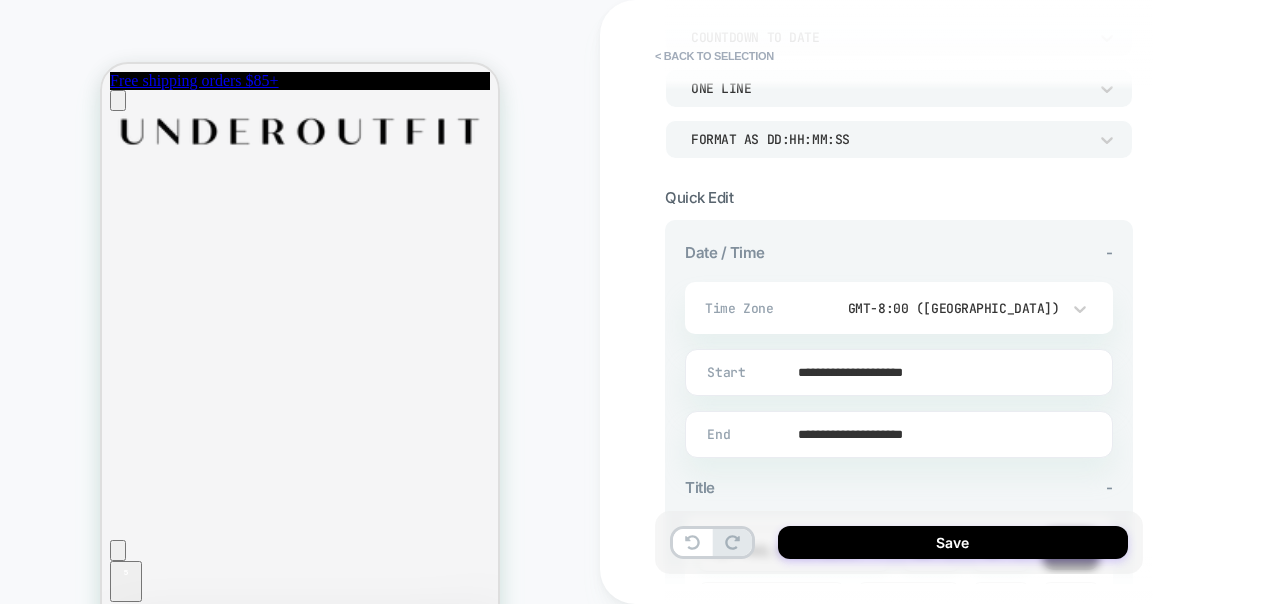 click on "**********" at bounding box center (895, 434) 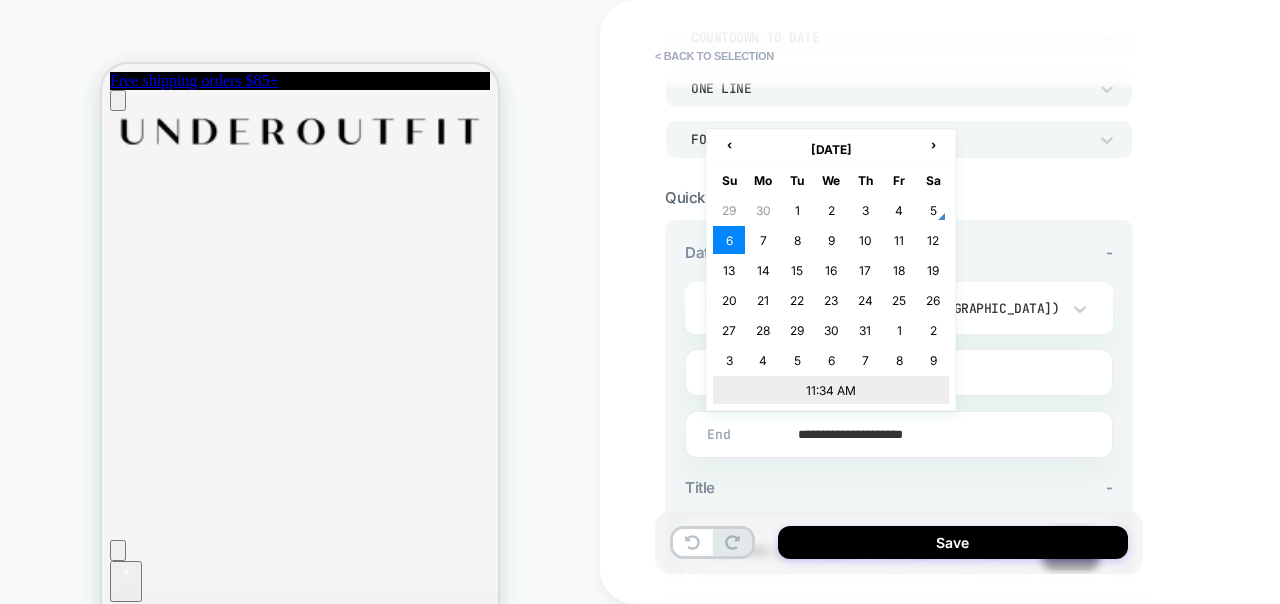 click on "11:34 AM" at bounding box center (831, 390) 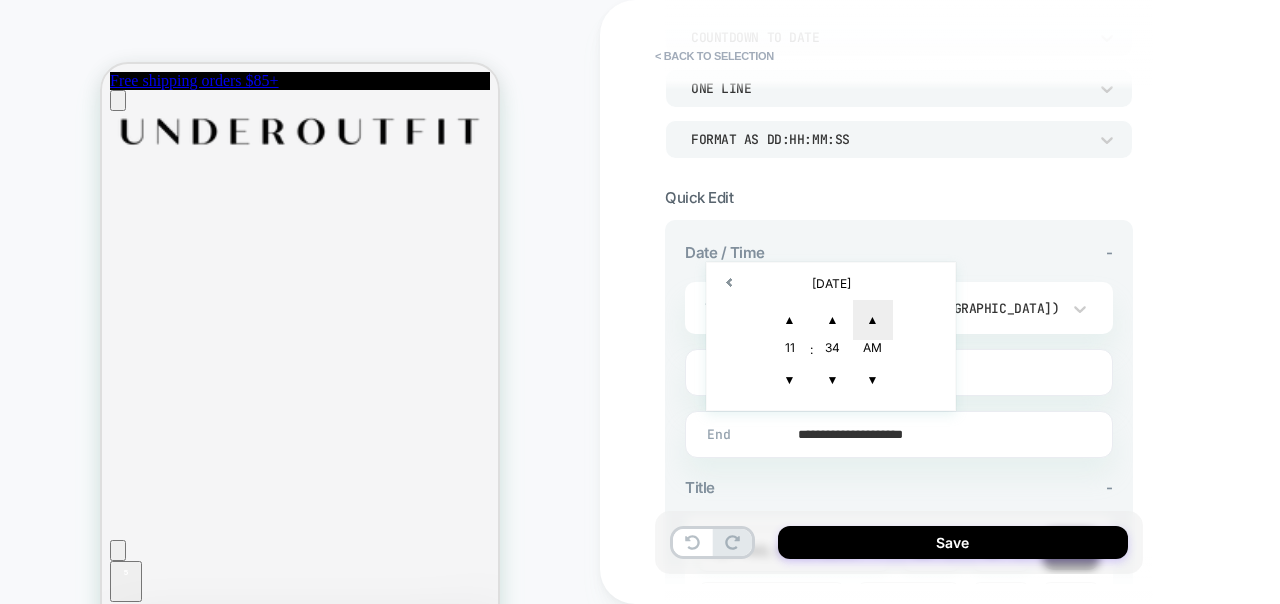 click on "▲" at bounding box center (873, 320) 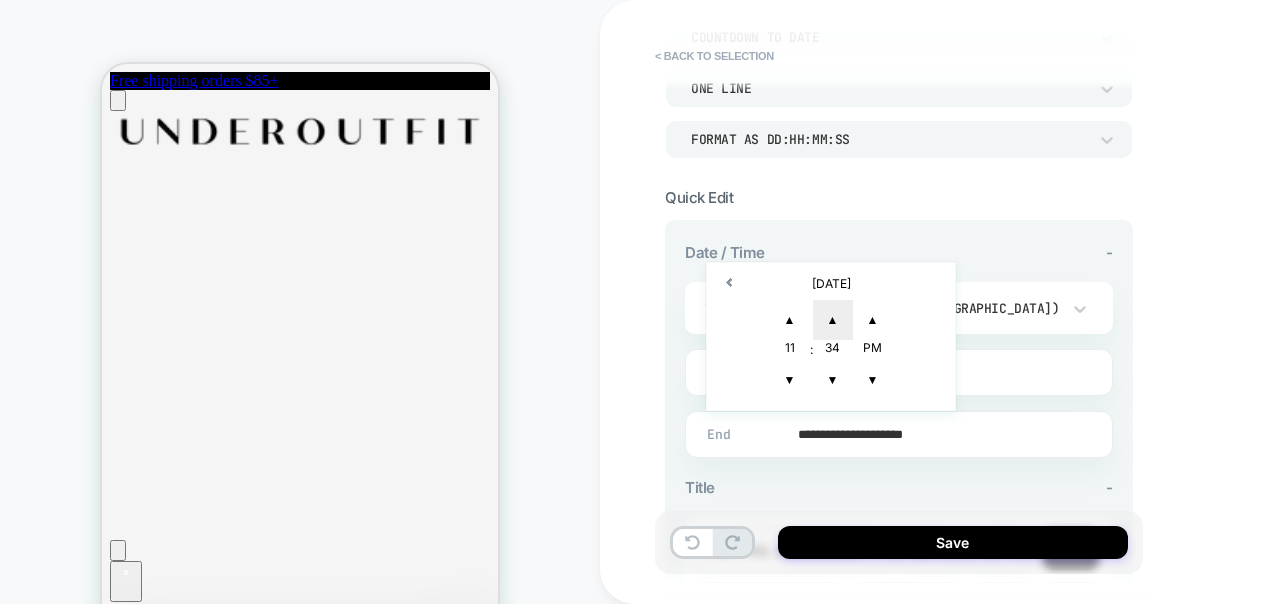 click on "▲" at bounding box center [833, 320] 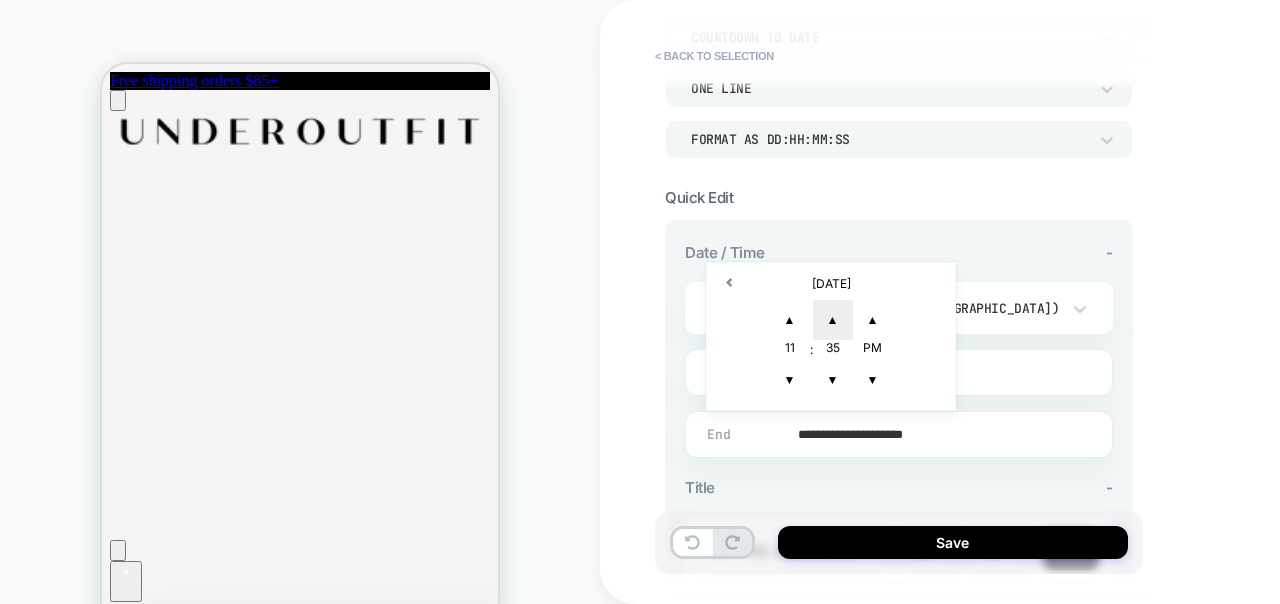 click on "▲" at bounding box center (833, 320) 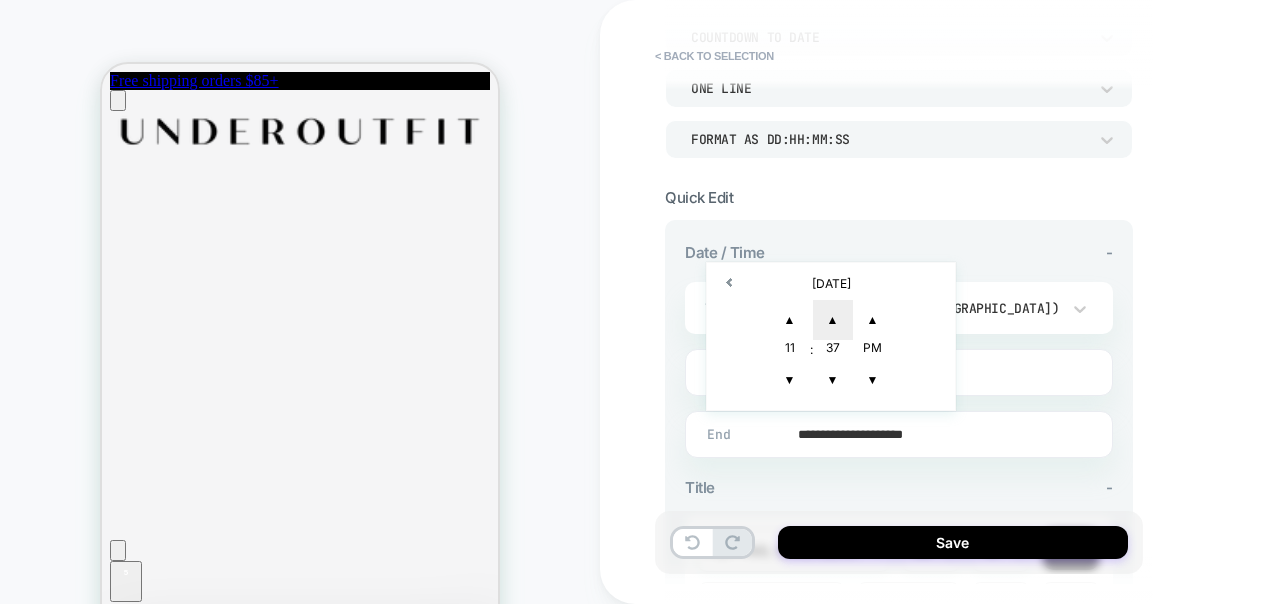 click on "▲" at bounding box center (833, 320) 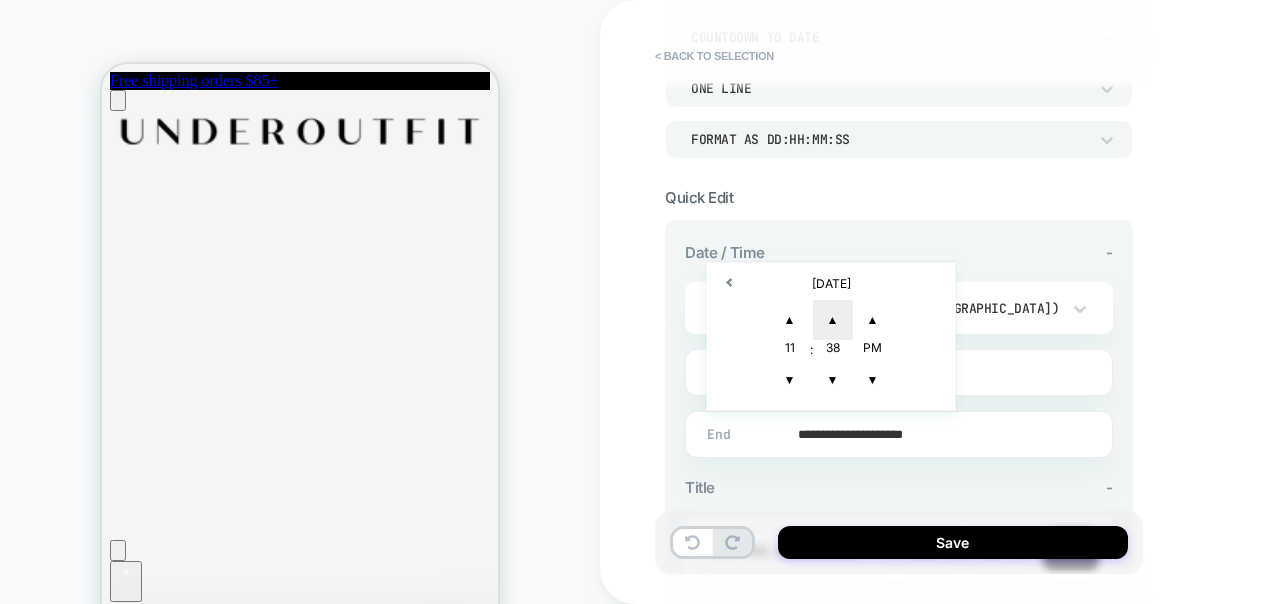 click on "▲" at bounding box center [833, 320] 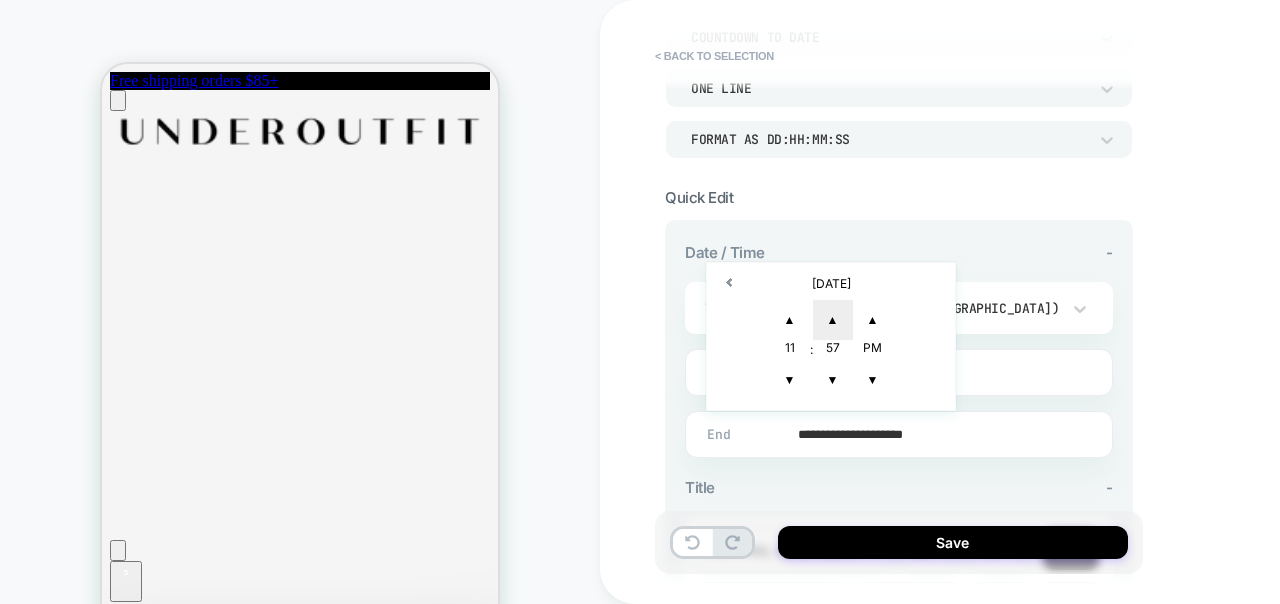 click on "▲" at bounding box center (833, 320) 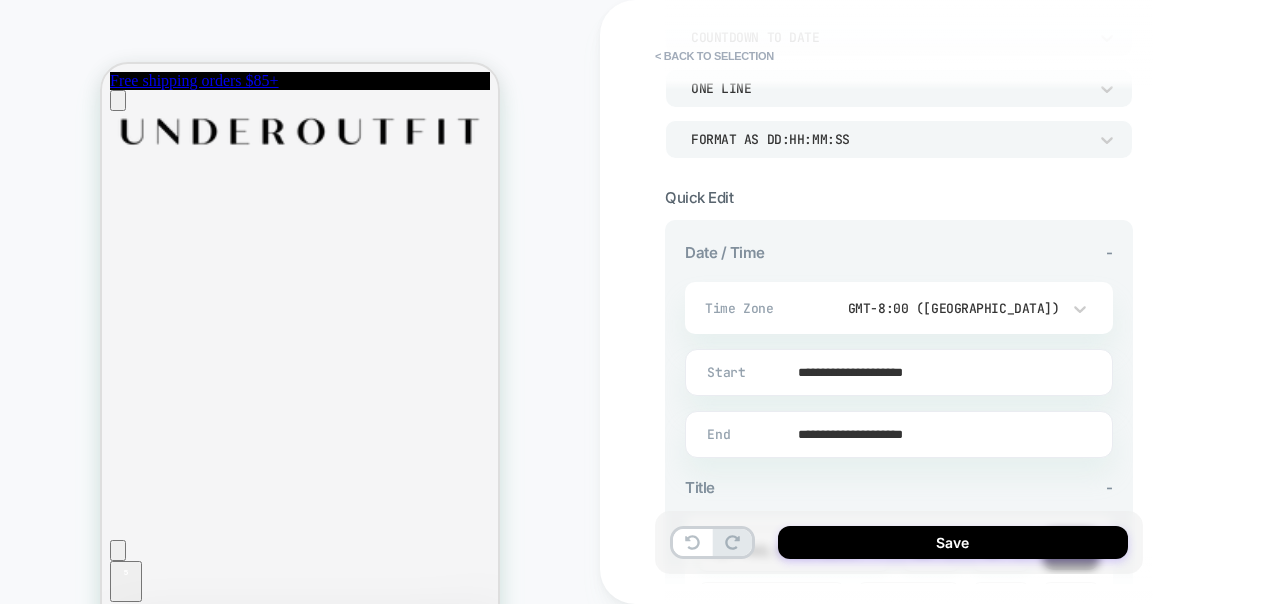 click on "**********" at bounding box center [909, 302] 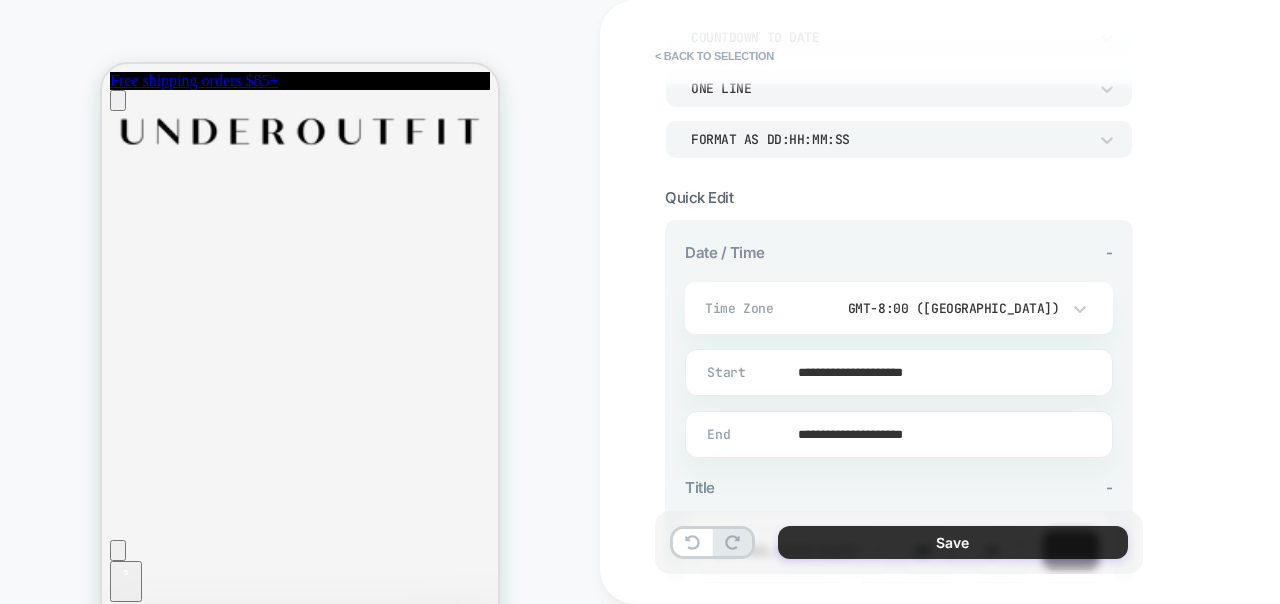 click on "Save" at bounding box center [953, 542] 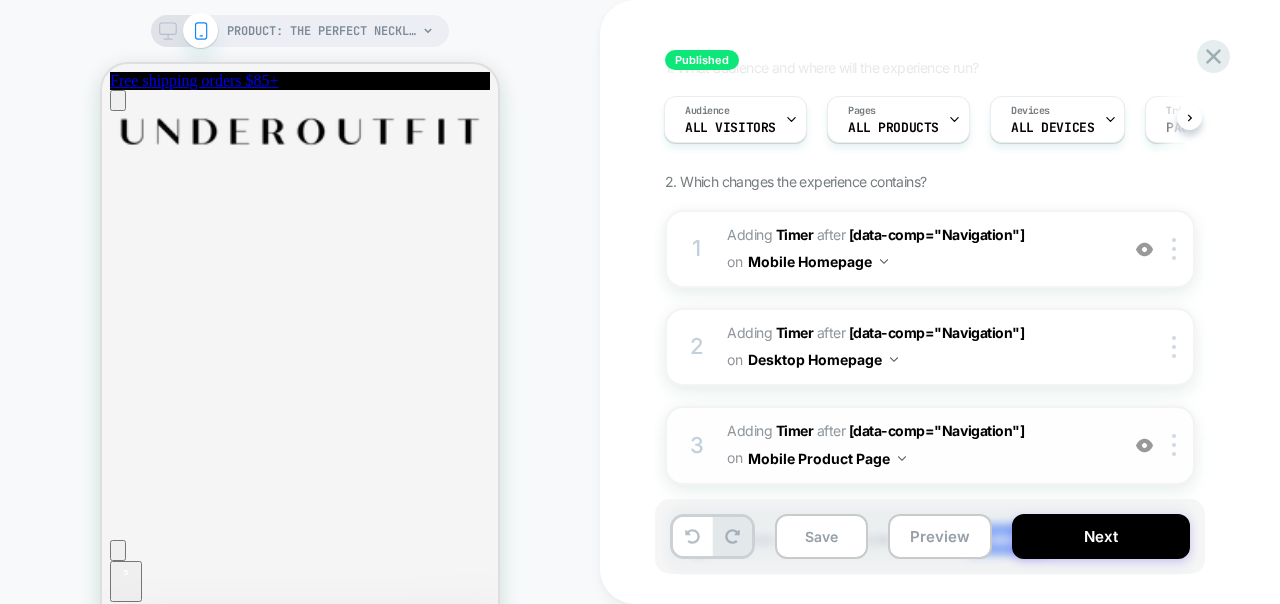 click at bounding box center [1144, 445] 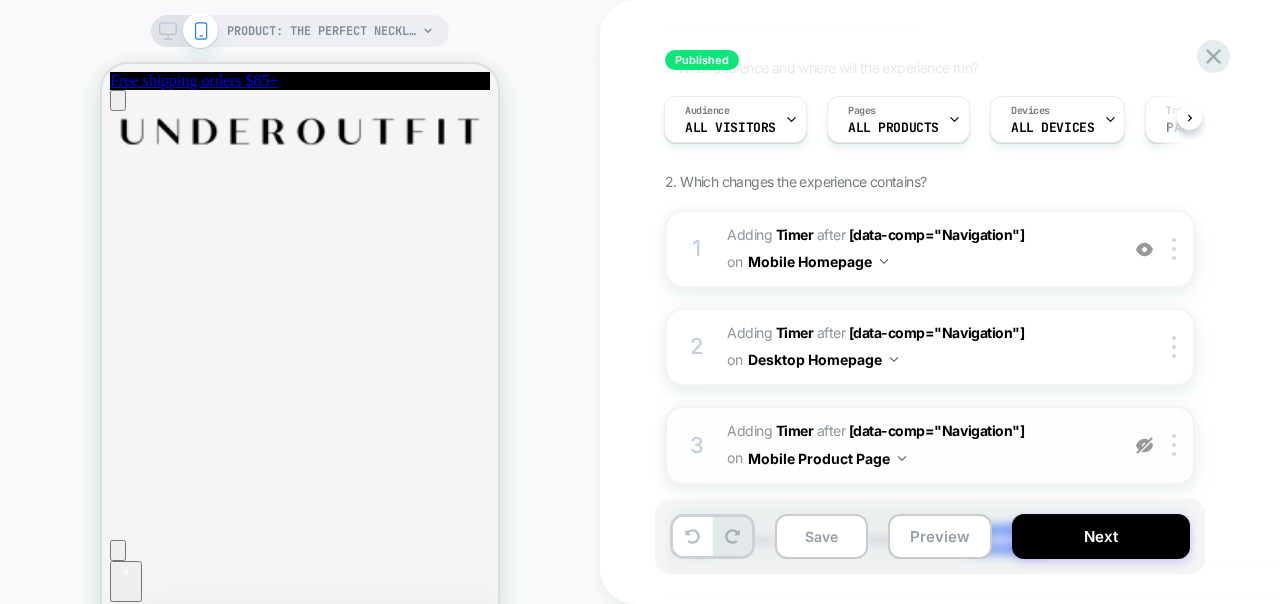 click at bounding box center (1144, 445) 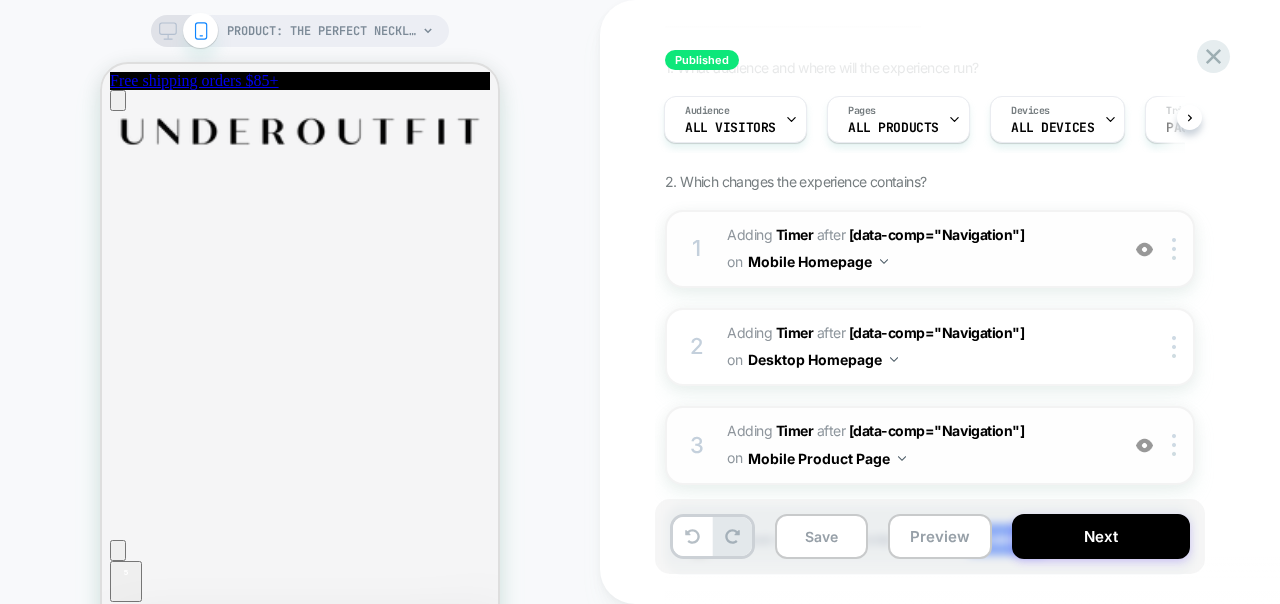 click at bounding box center [1144, 249] 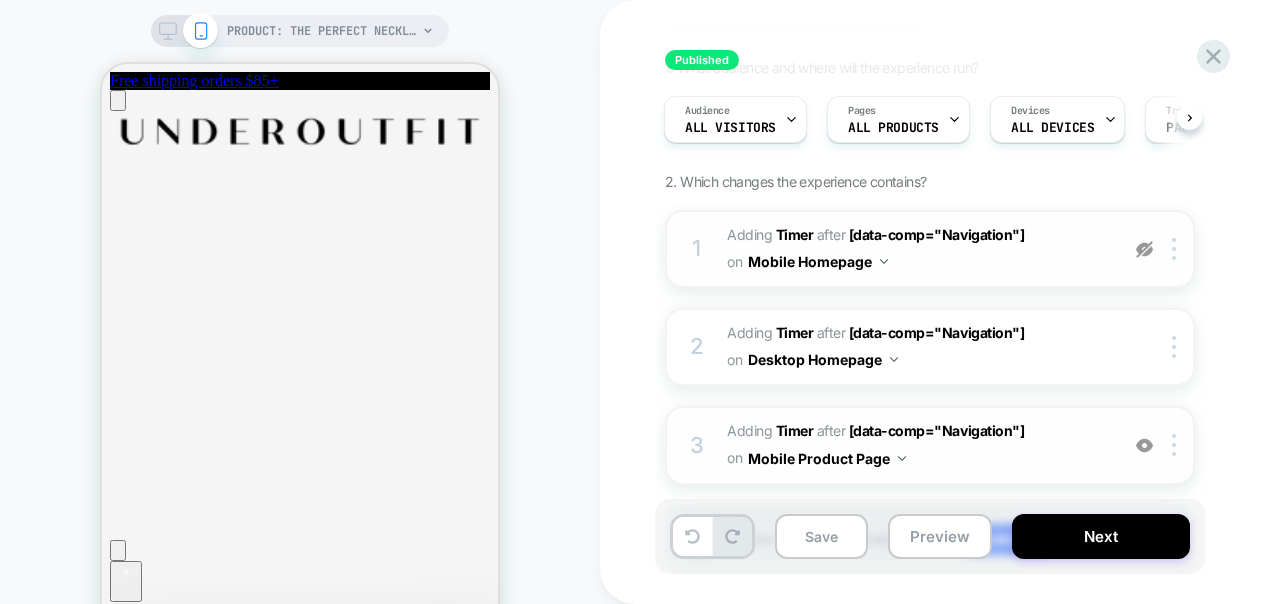 click at bounding box center [1144, 249] 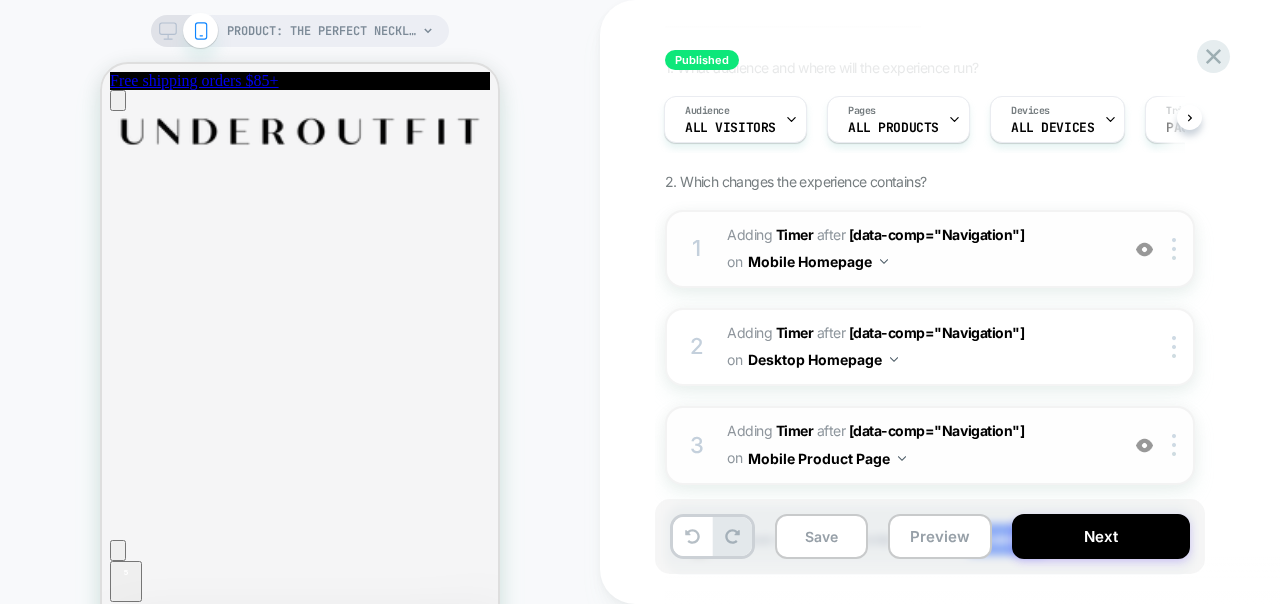 click at bounding box center [1144, 249] 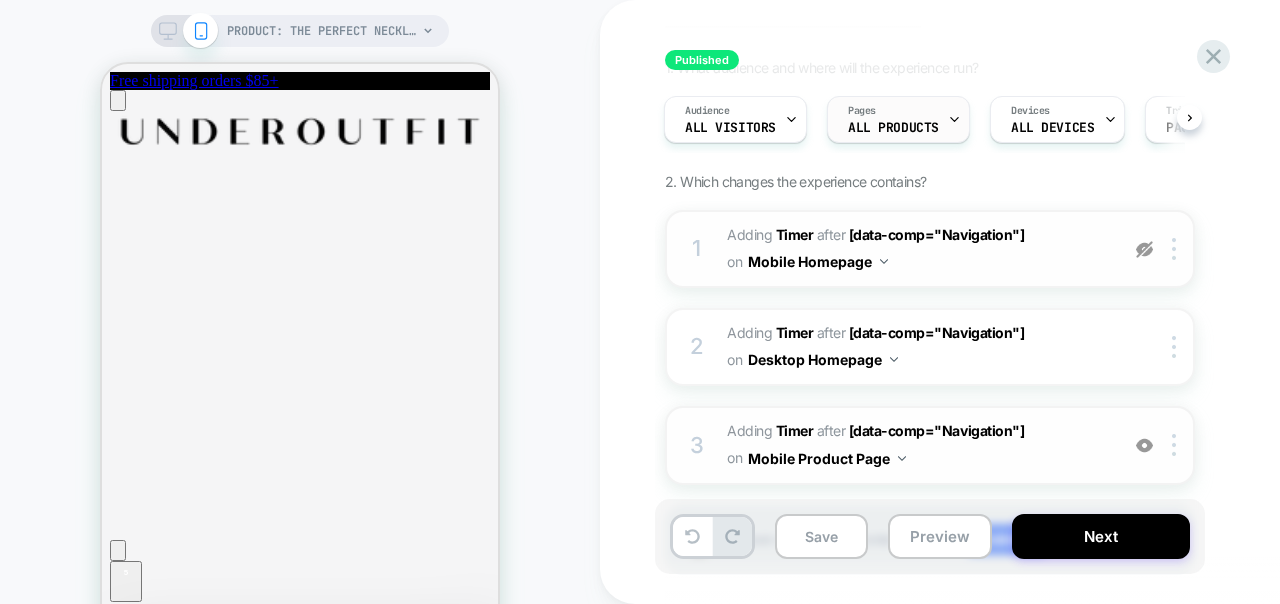 click on "ALL PRODUCTS" at bounding box center [893, 128] 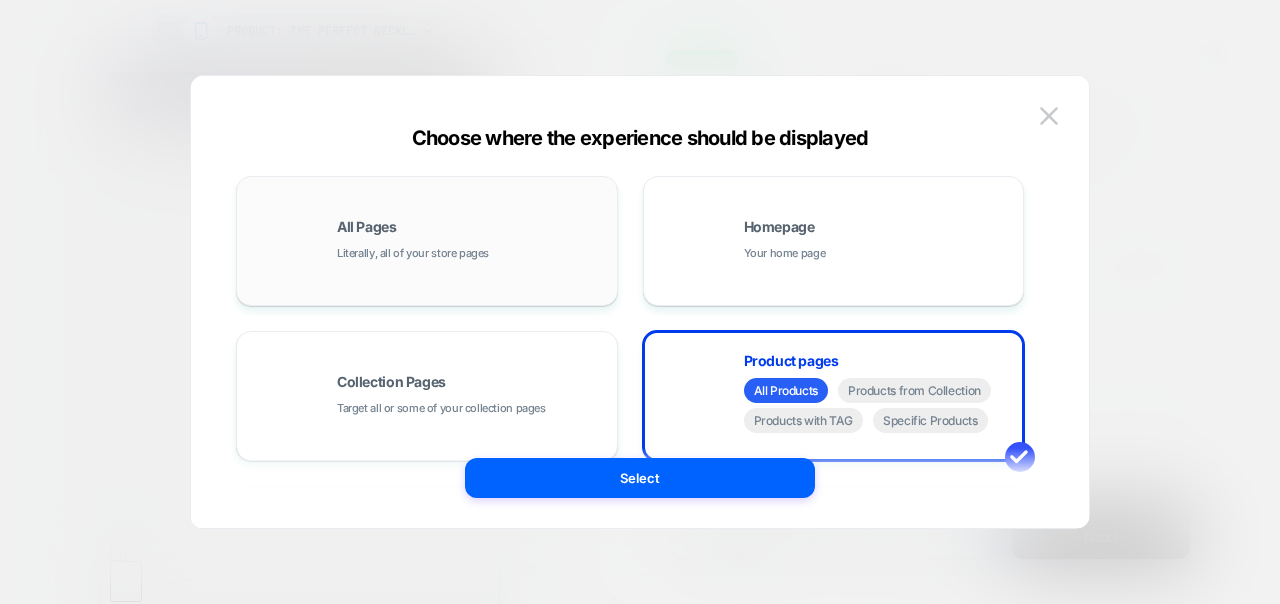 click on "All Pages Literally, all of your store pages" at bounding box center (472, 241) 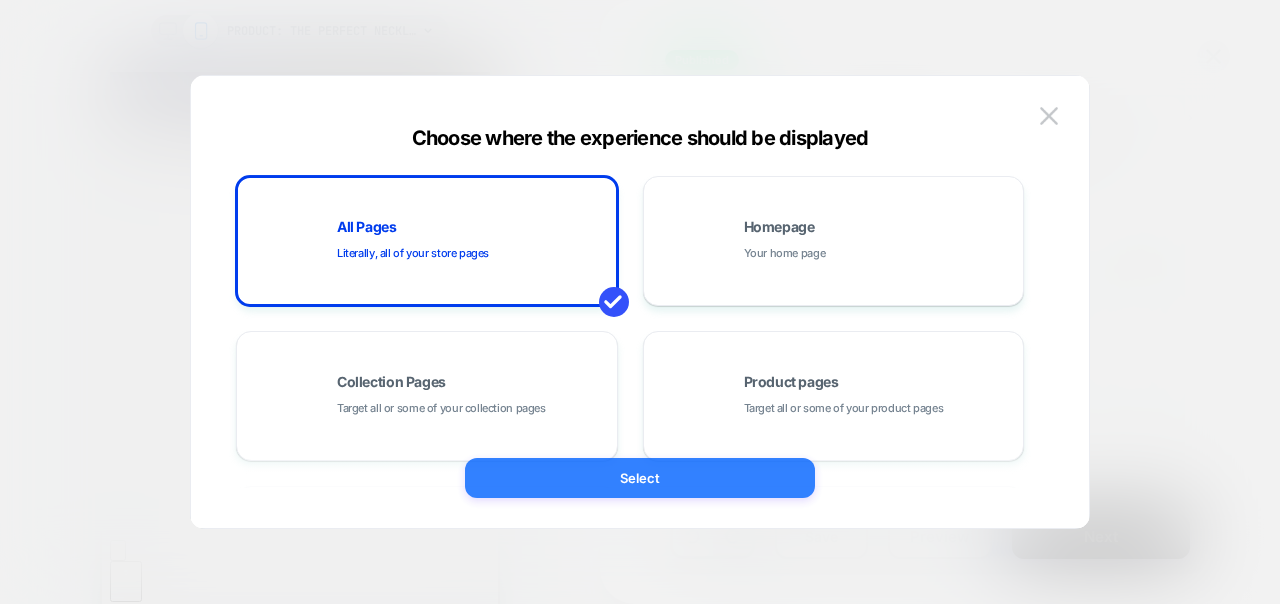 click on "Select" at bounding box center [640, 478] 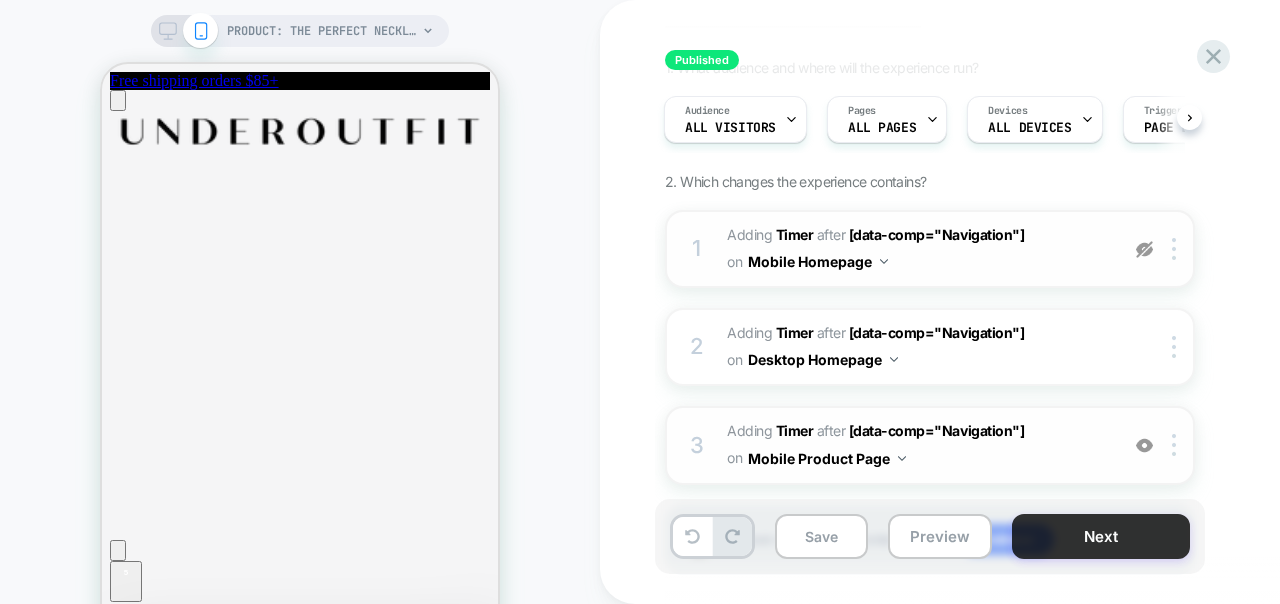 click on "Next" at bounding box center [1101, 536] 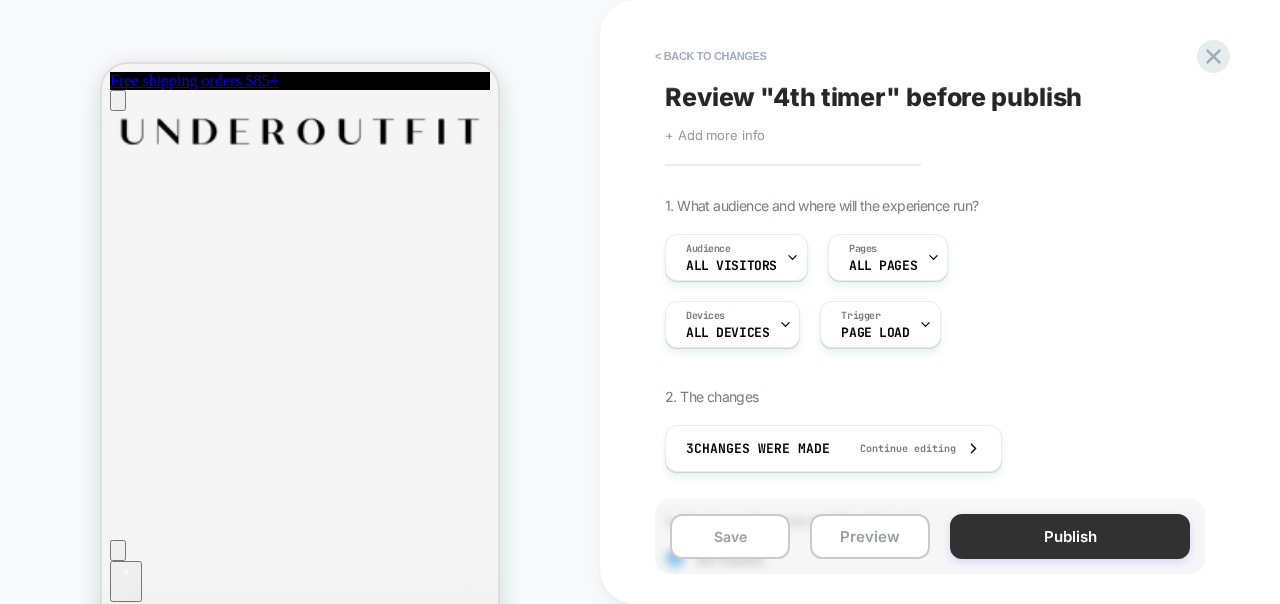 click on "Publish" at bounding box center (1070, 536) 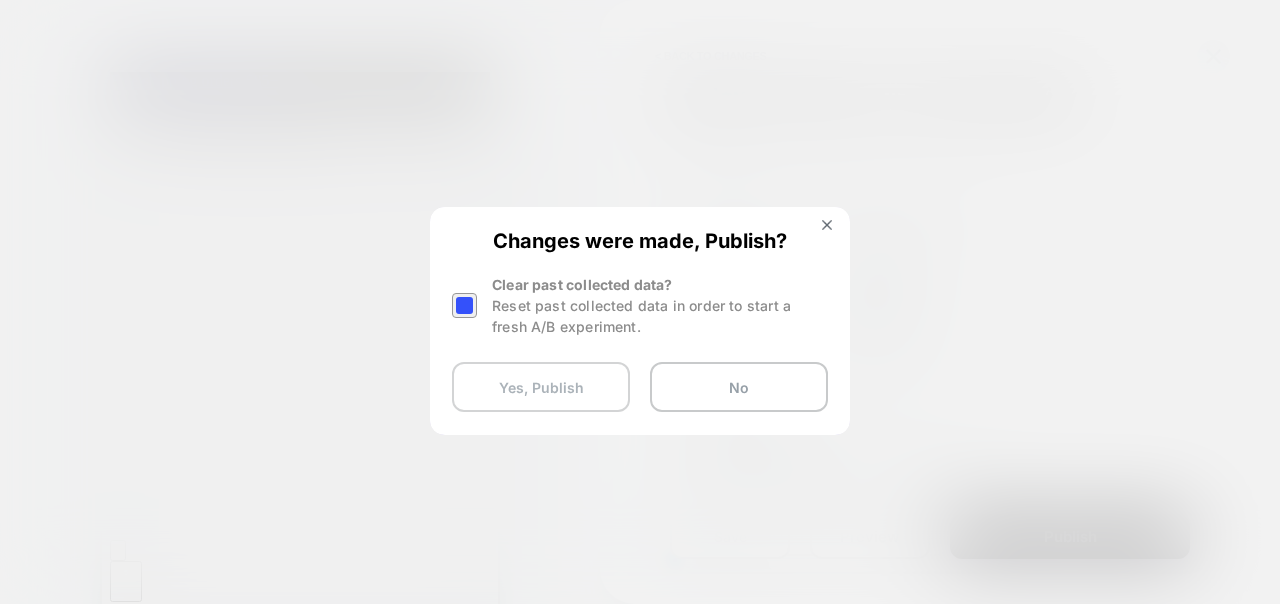 click on "Yes, Publish" at bounding box center (541, 387) 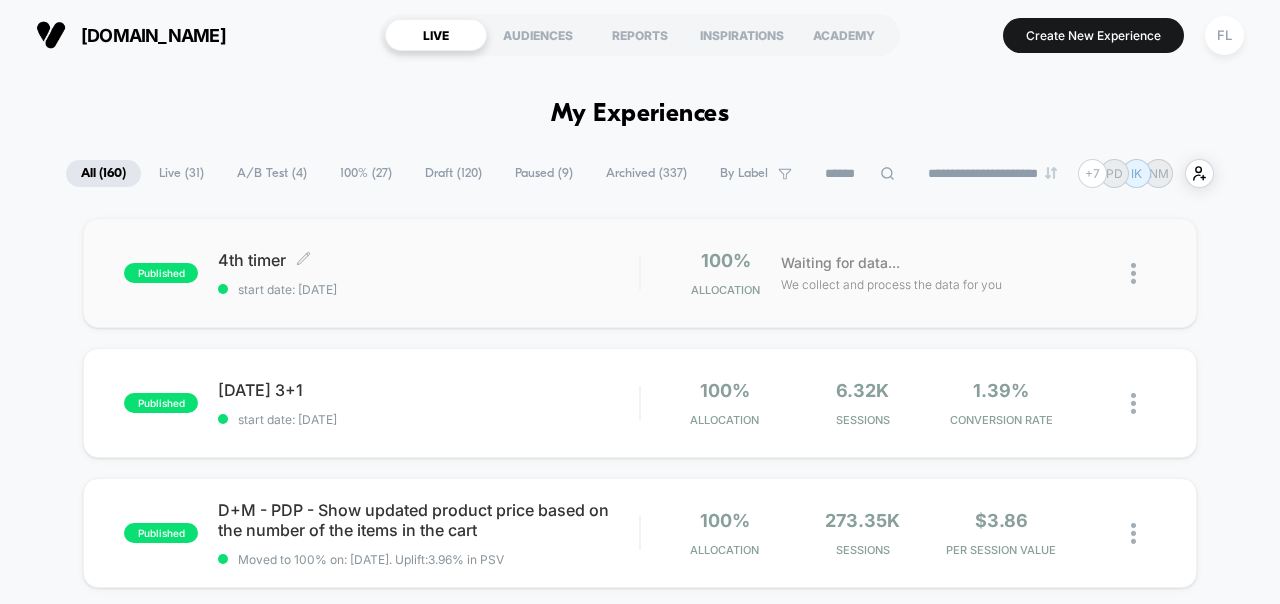 click on "4th timer Click to edit experience details" at bounding box center (428, 260) 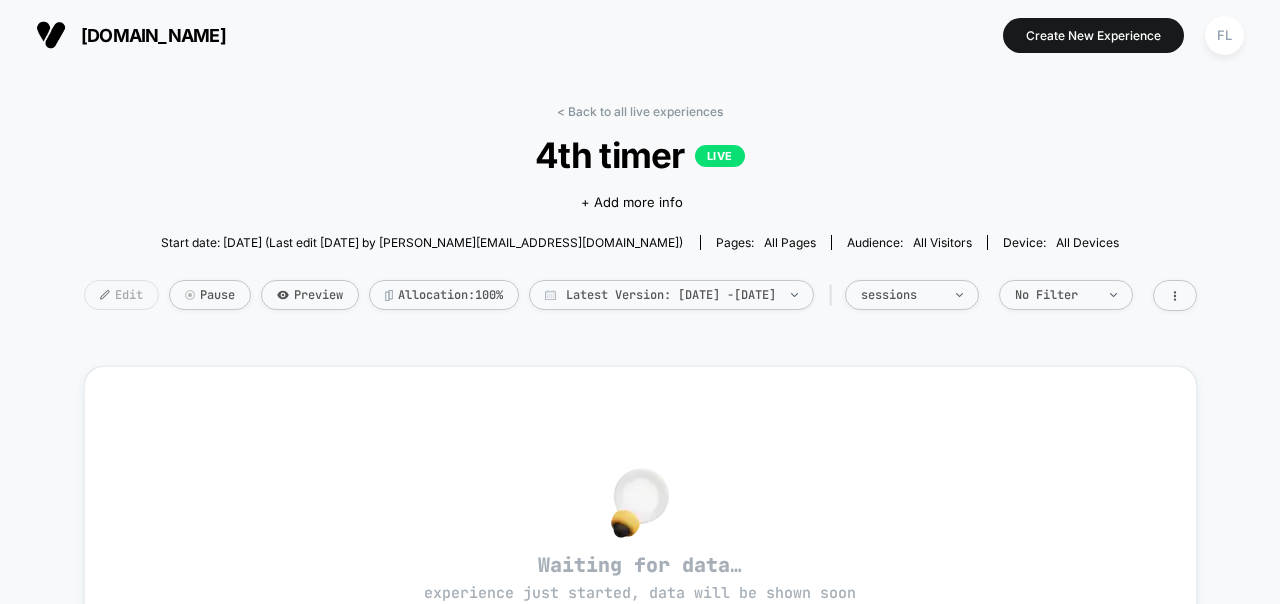 click on "Edit" at bounding box center (121, 295) 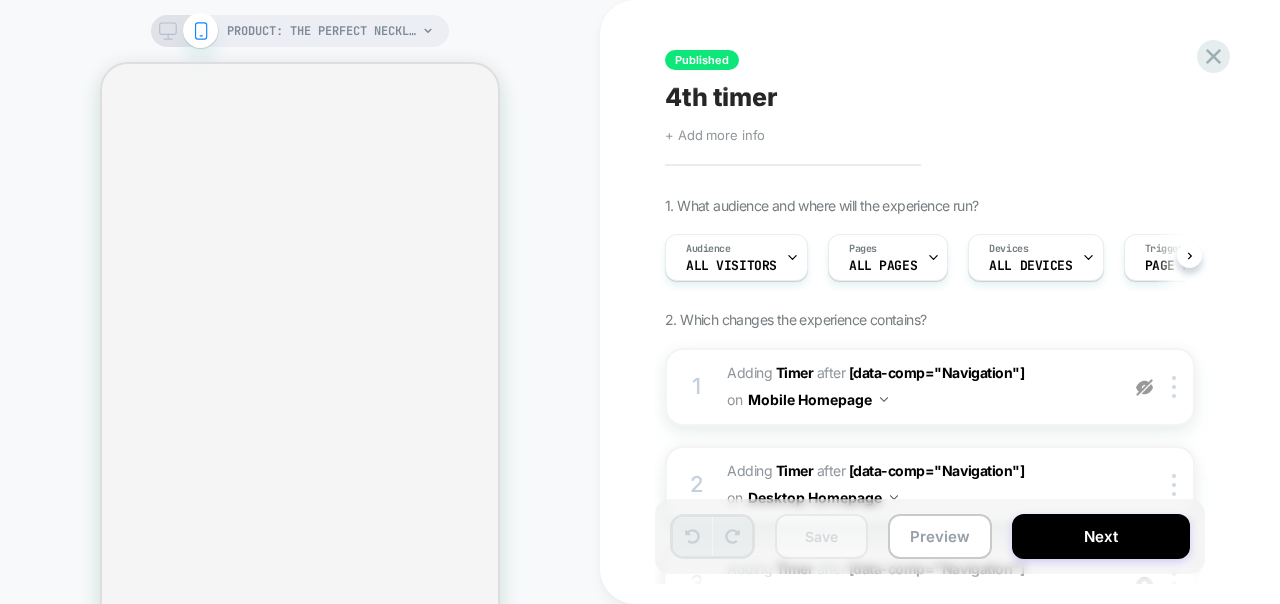 scroll, scrollTop: 0, scrollLeft: 1, axis: horizontal 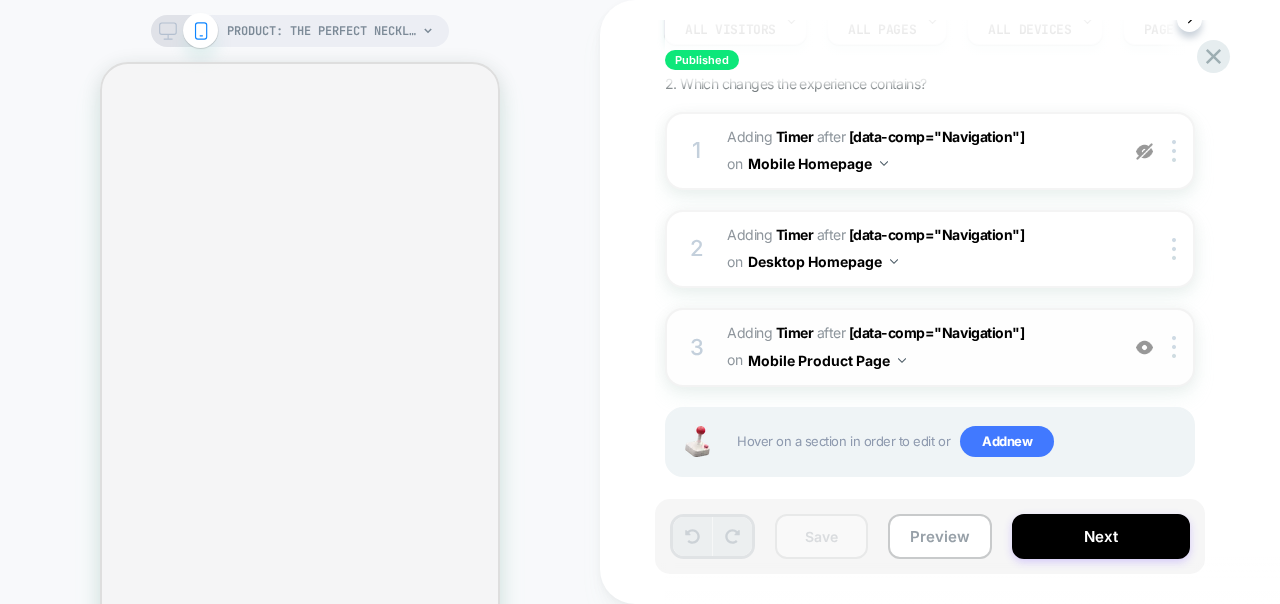 click on "3 #_loomi_addon_1751729766326 Adding   Timer   AFTER [data-comp="Navigation"] [data-comp="Navigation"]   on Mobile Product Page Add Before Add After Duplicate Replace Position Copy CSS Selector Copy Widget Id Rename Copy to   Desktop Target   All Devices Delete" at bounding box center [930, 347] 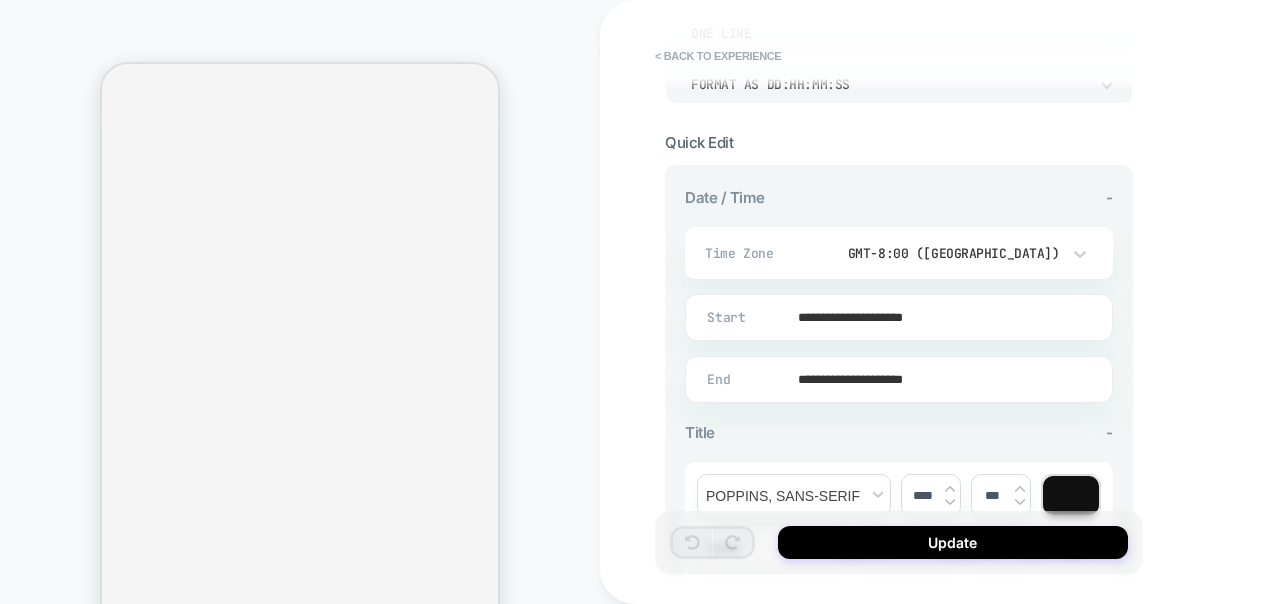 scroll, scrollTop: 0, scrollLeft: 0, axis: both 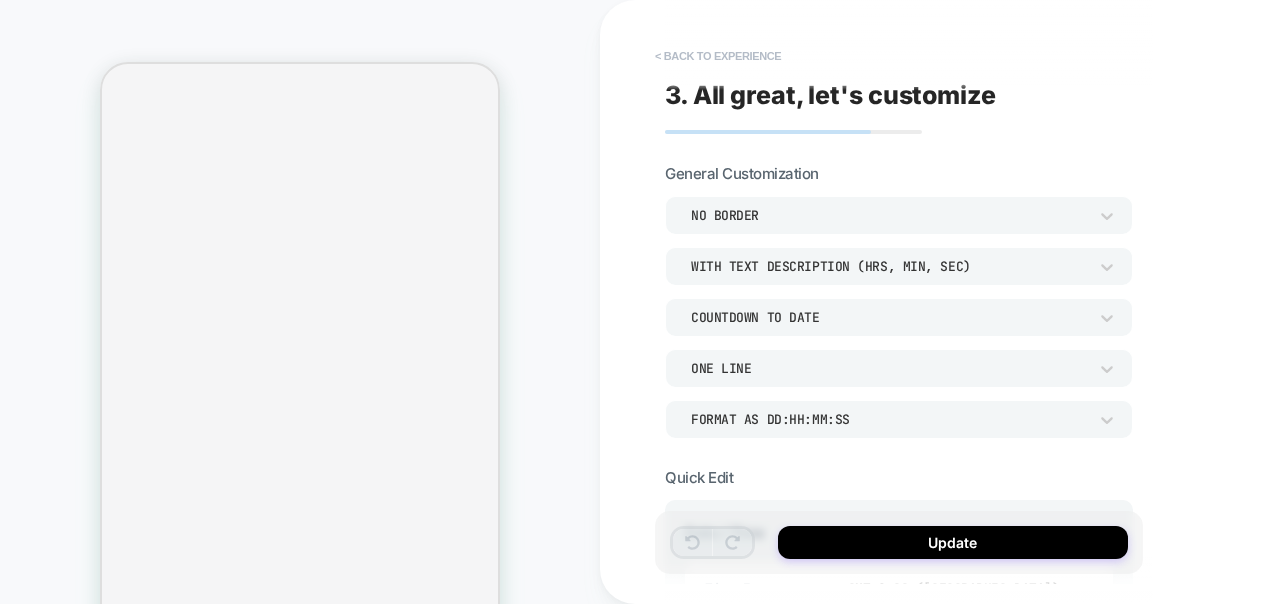 click on "< Back to experience" at bounding box center (718, 56) 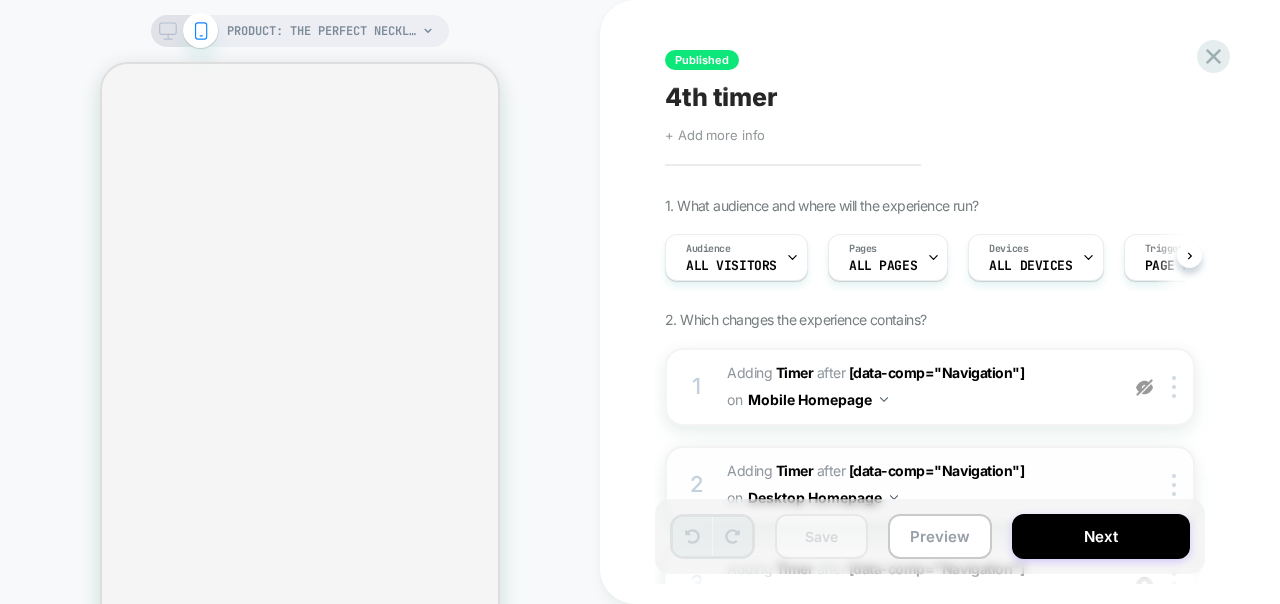 scroll, scrollTop: 0, scrollLeft: 1, axis: horizontal 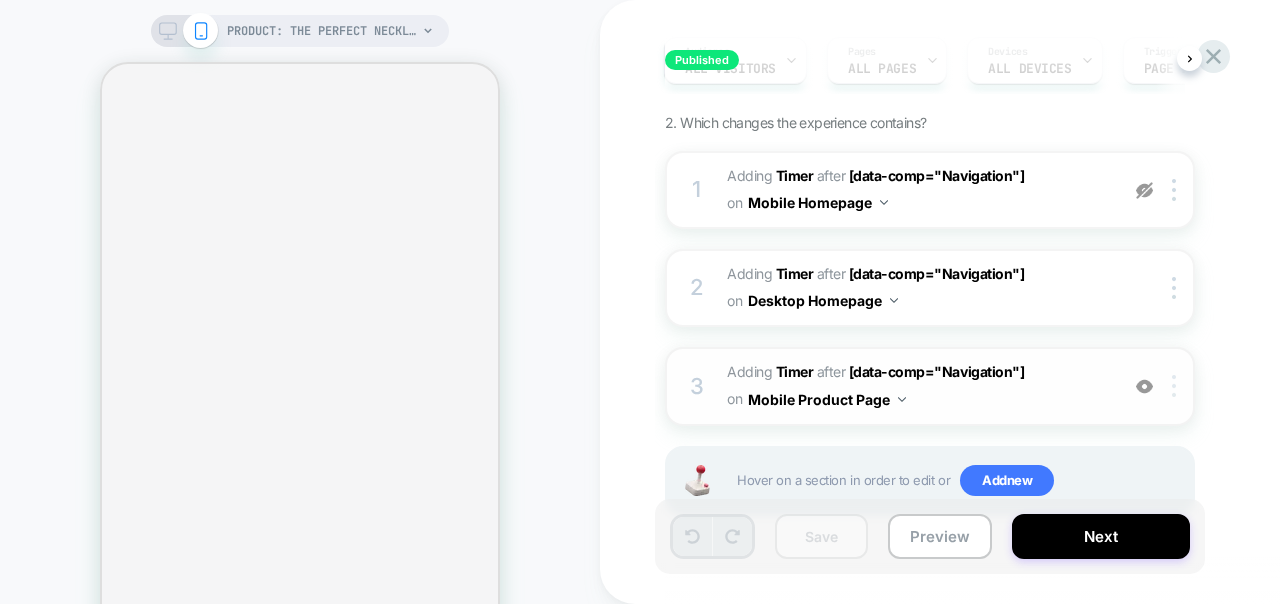 click at bounding box center (1174, 386) 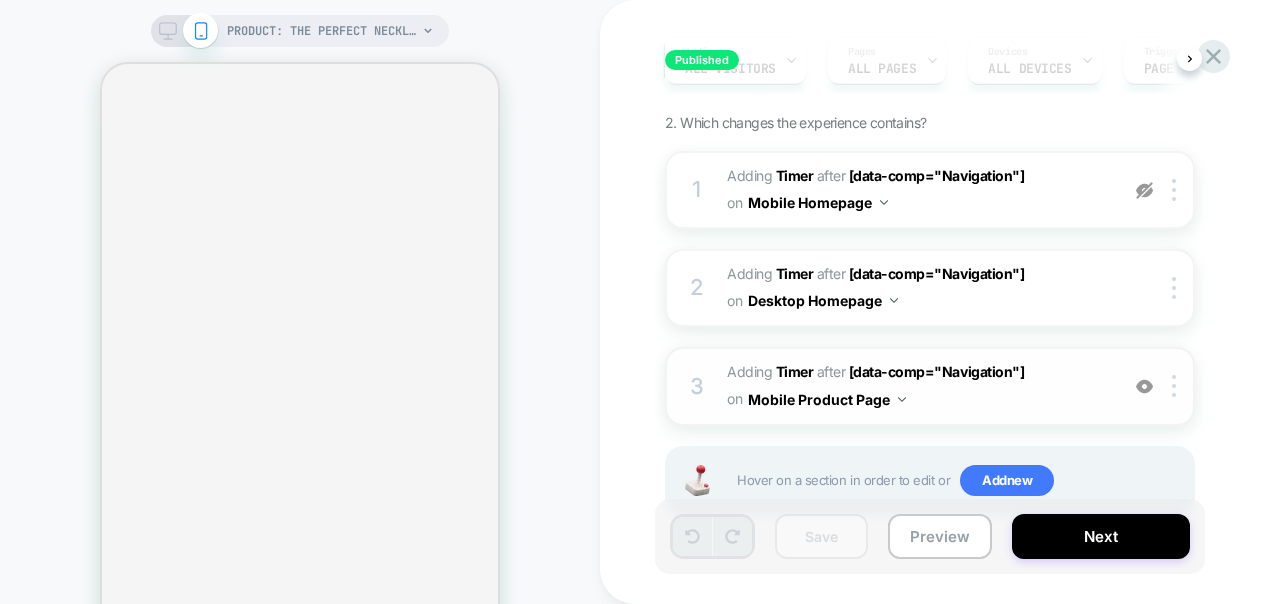 scroll, scrollTop: 258, scrollLeft: 0, axis: vertical 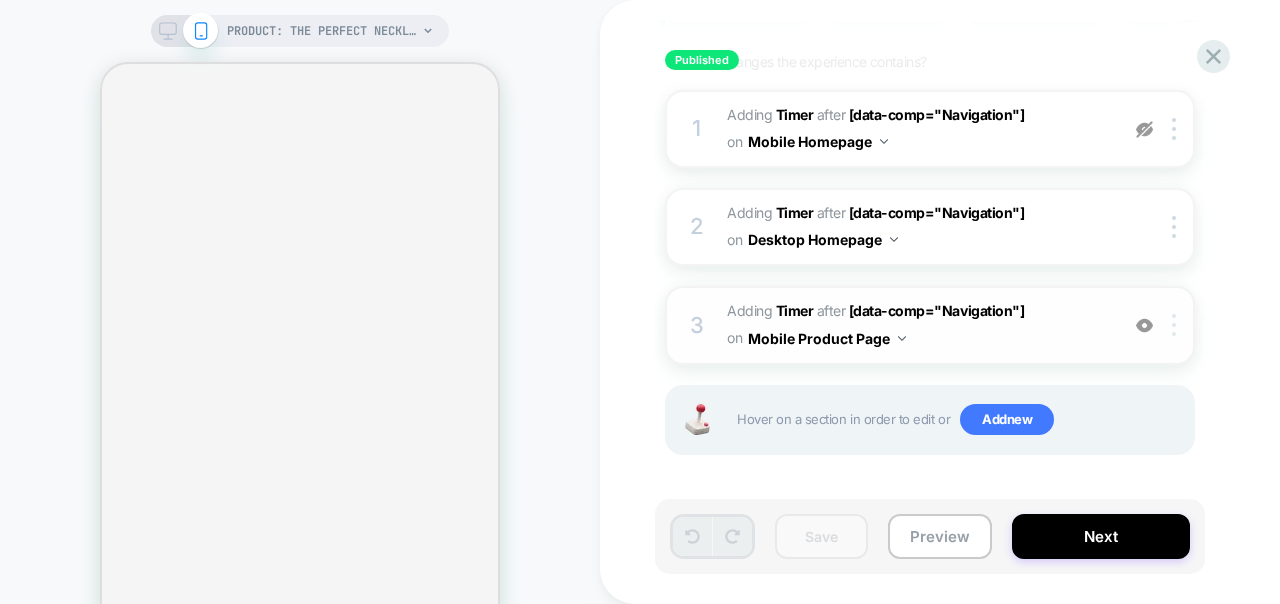 click at bounding box center [1177, 325] 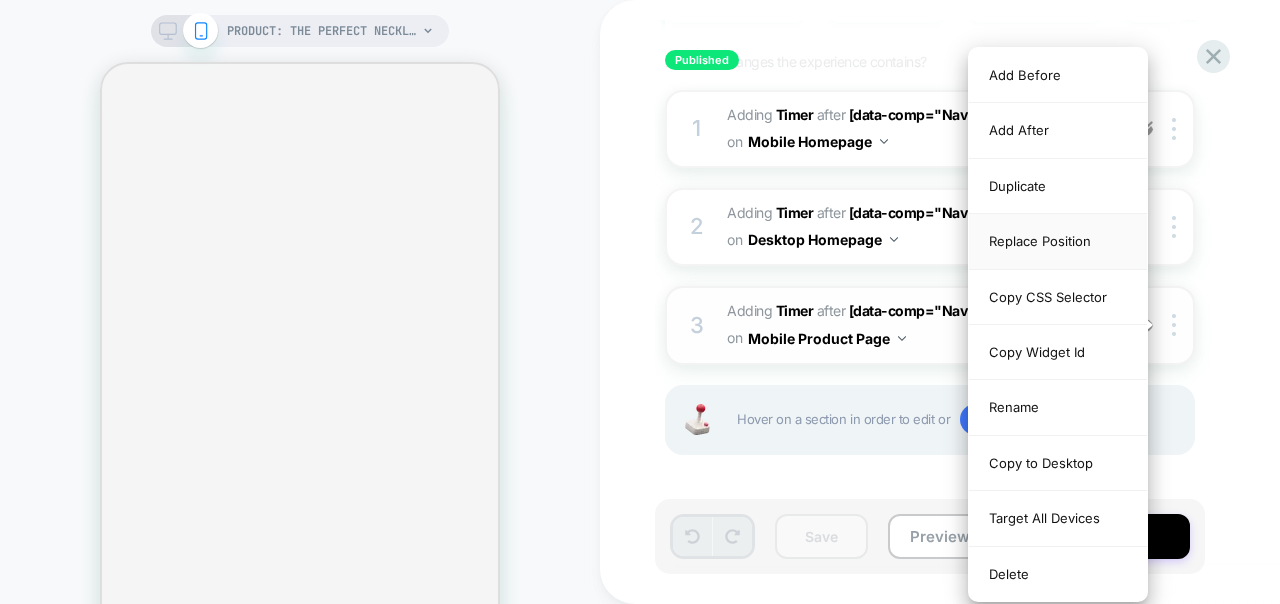 click on "Replace Position" at bounding box center (1058, 241) 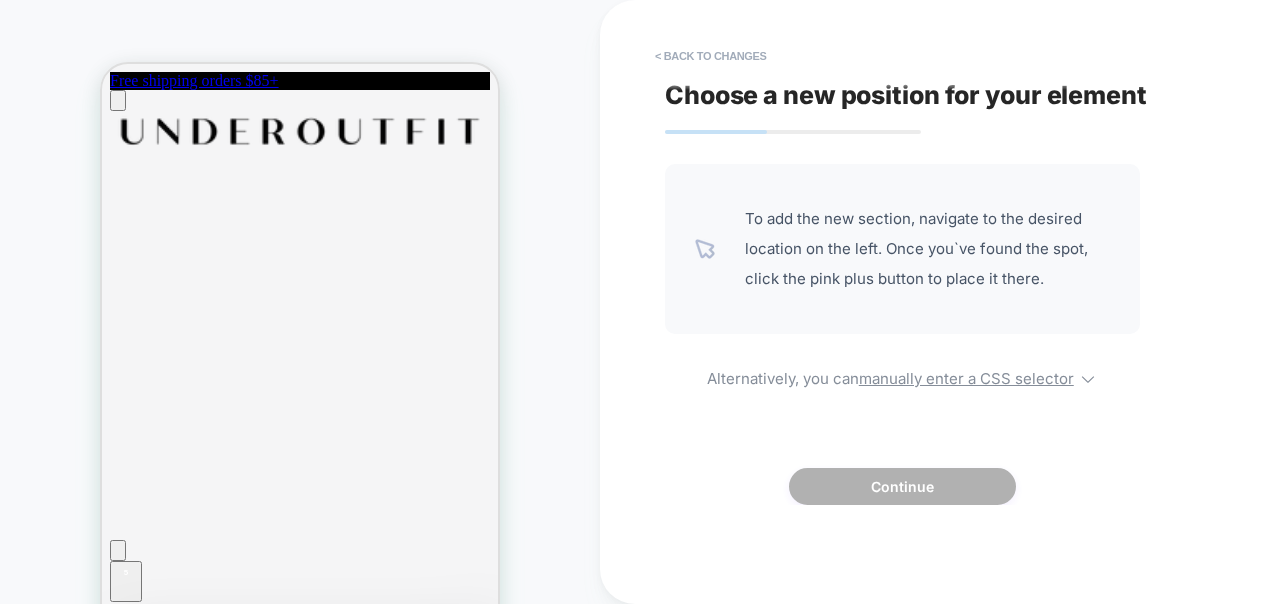 scroll, scrollTop: 0, scrollLeft: 0, axis: both 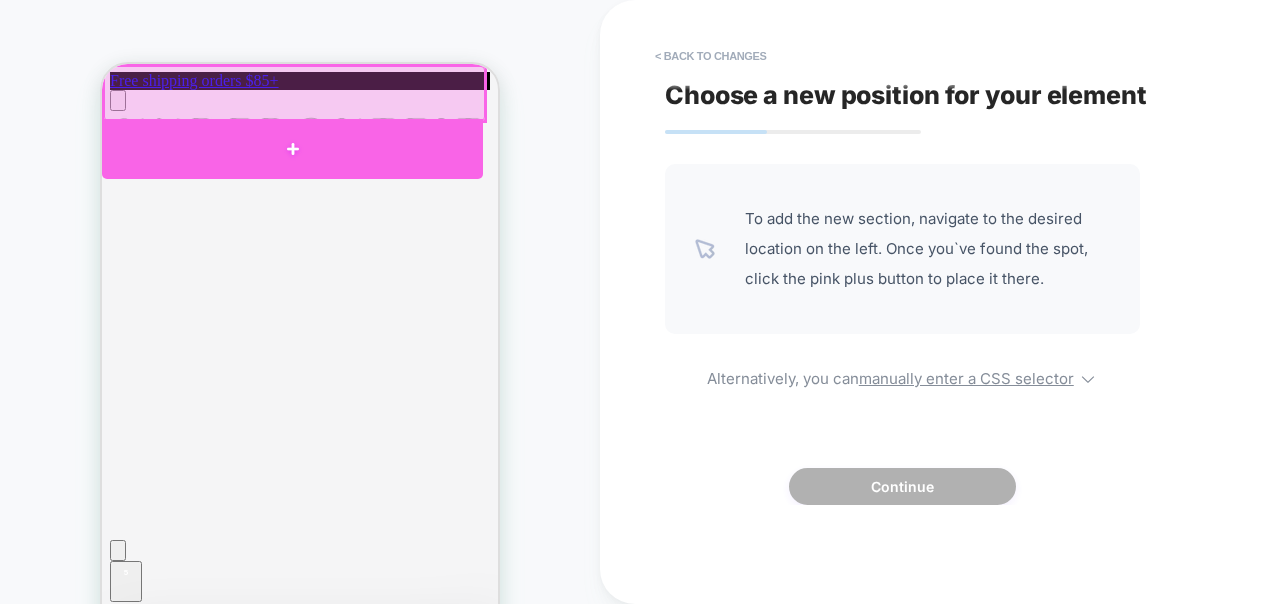 click at bounding box center [292, 149] 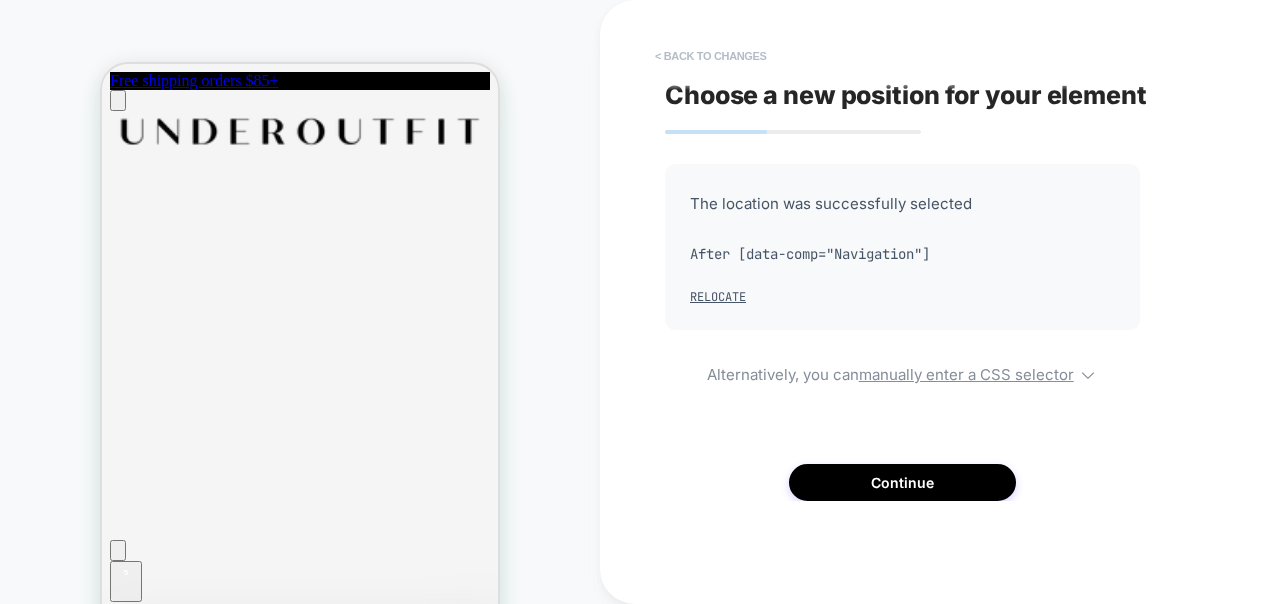 click on "< Back to changes" at bounding box center (711, 56) 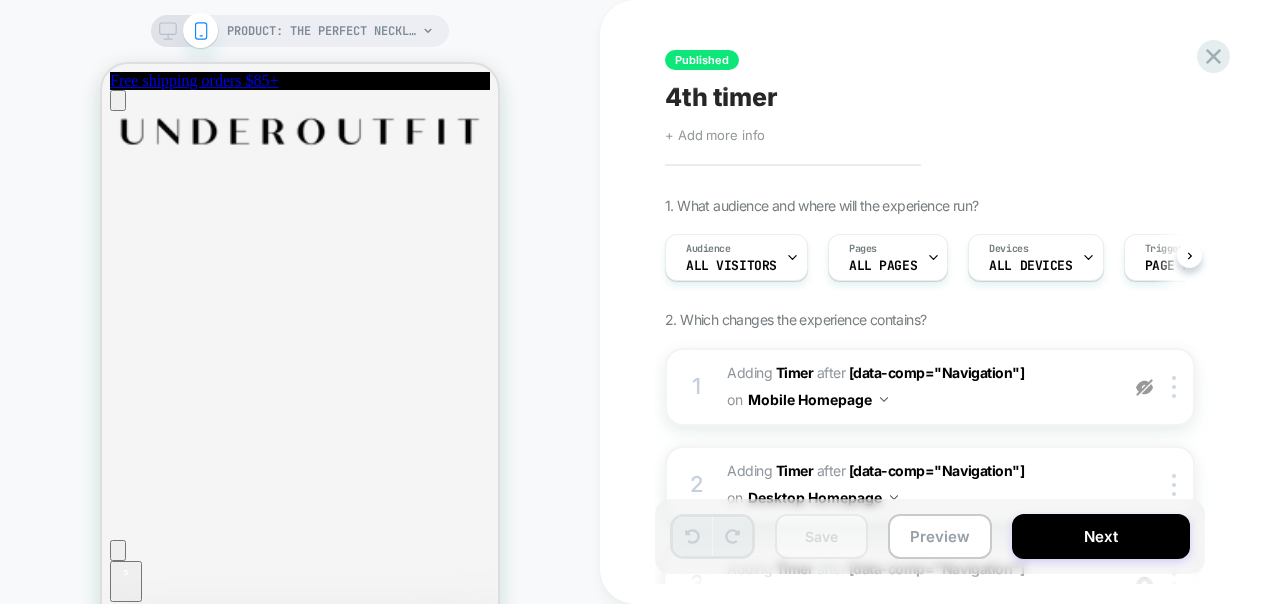 scroll, scrollTop: 0, scrollLeft: 1, axis: horizontal 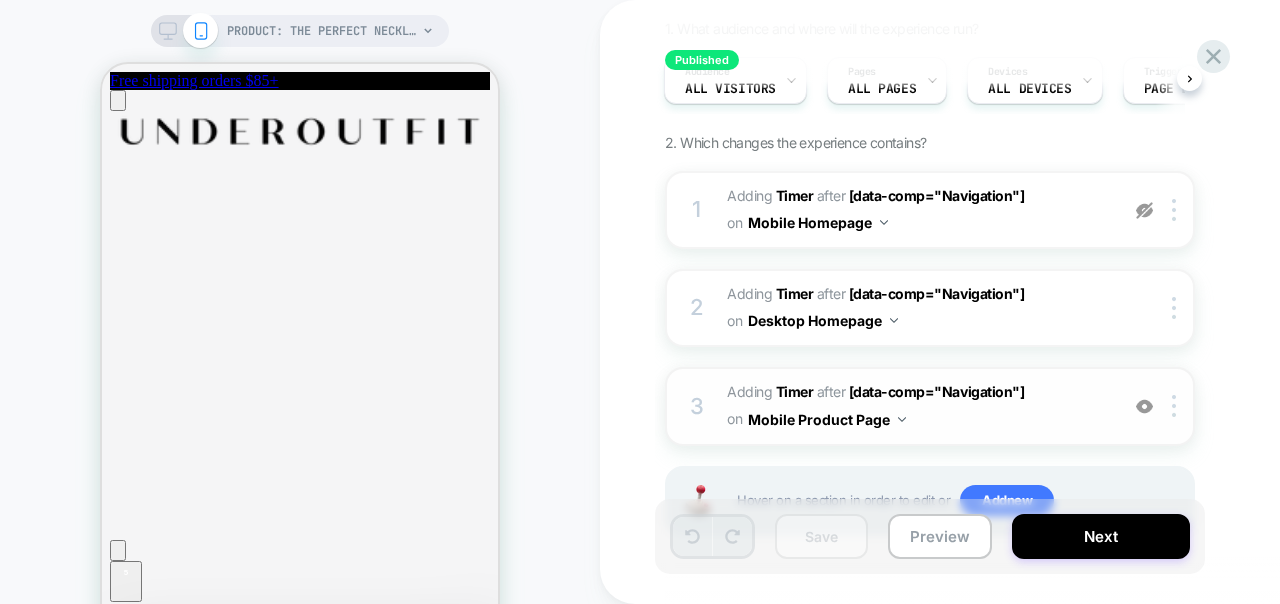 click at bounding box center (1144, 406) 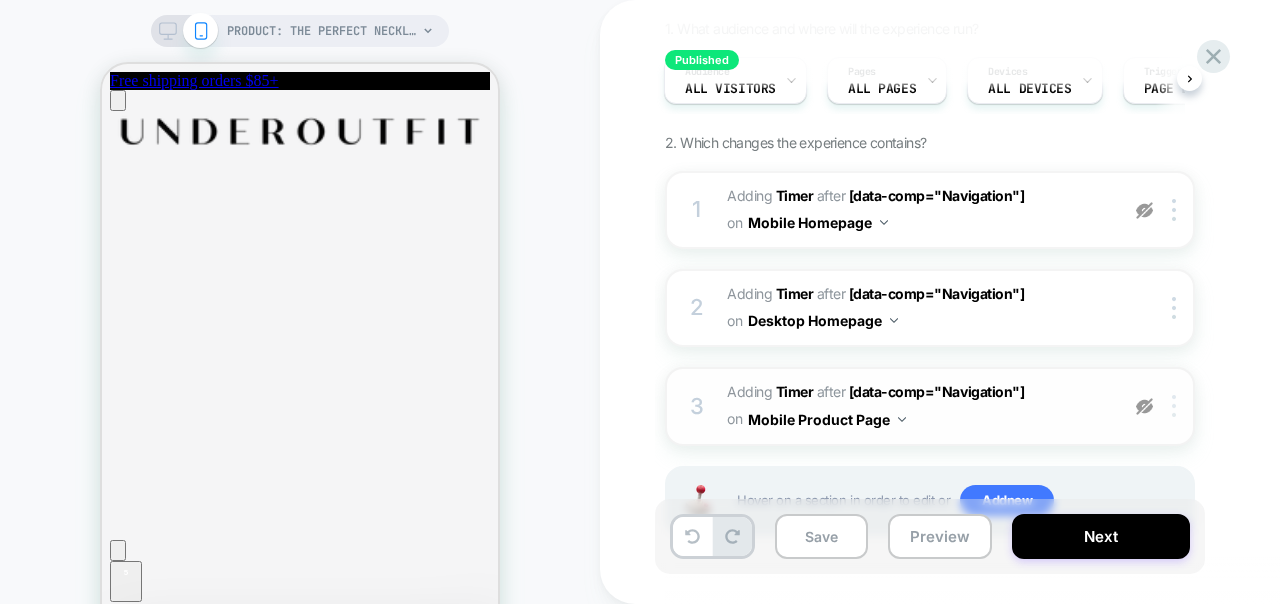 click at bounding box center (1174, 406) 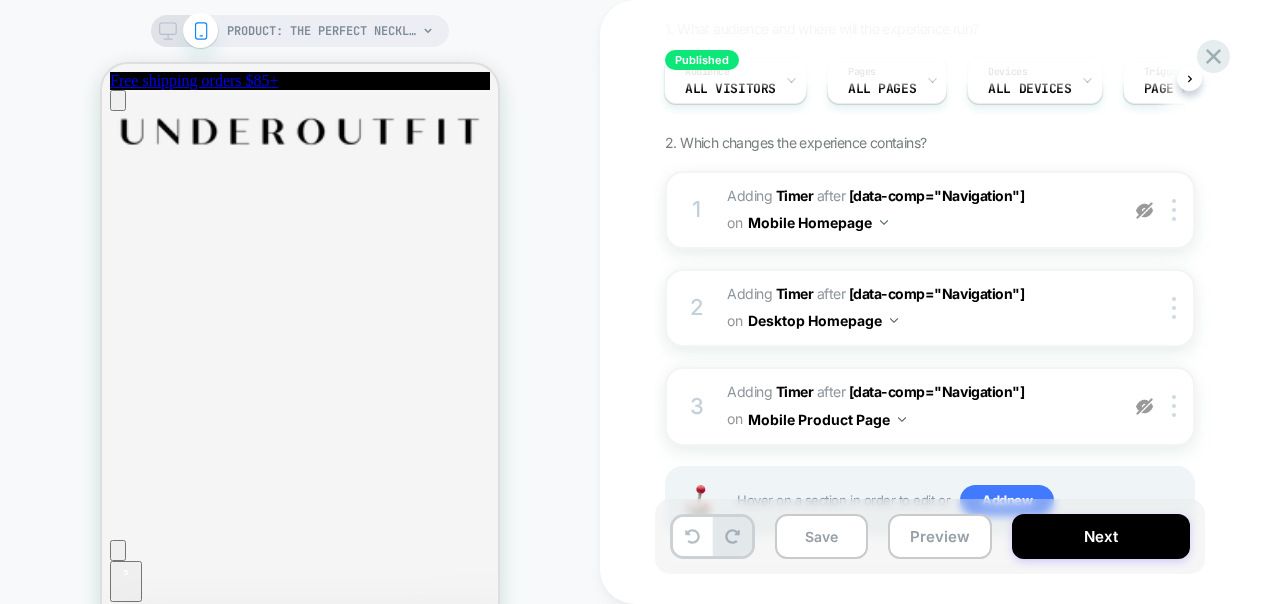 click on "1. What audience and where will the experience run? Audience All Visitors Pages ALL PAGES Devices ALL DEVICES Trigger Page Load 2. Which changes the experience contains? 1 #_loomi_addon_1751729216107 Adding   Timer   AFTER [data-comp="Navigation"] [data-comp="Navigation"]   on Mobile Homepage Copy CSS Selector Copy Widget Id Rename Copy to   Desktop Target   All Devices Delete 2 #_loomi_addon_1751729437166 Adding   Timer   AFTER [data-comp="Navigation"] [data-comp="Navigation"]   on Desktop Homepage Copy CSS Selector Copy Widget Id Rename Copy to   Mobile Target   All Devices Delete 3 #_loomi_addon_1751729766326 Adding   Timer   AFTER [data-comp="Navigation"] [data-comp="Navigation"]   on Mobile Product Page Copy CSS Selector Copy Widget Id Rename Copy to   Desktop Target   All Devices Delete Hover on a section in order to edit or  Add  new" at bounding box center [1030, 303] 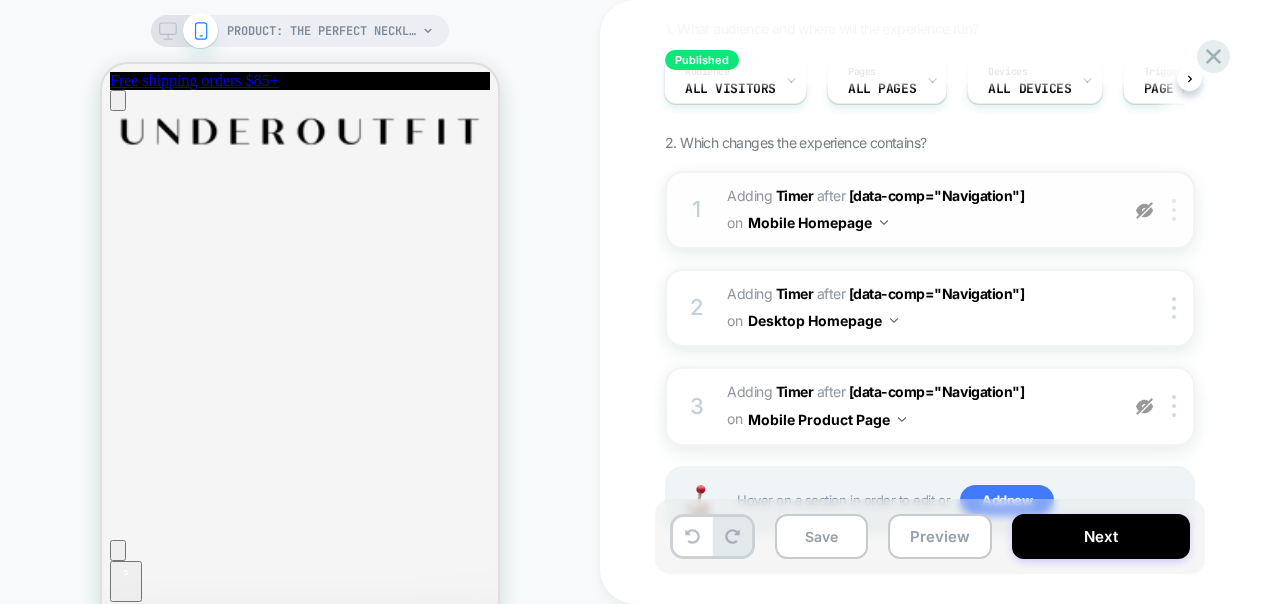 click at bounding box center [1177, 210] 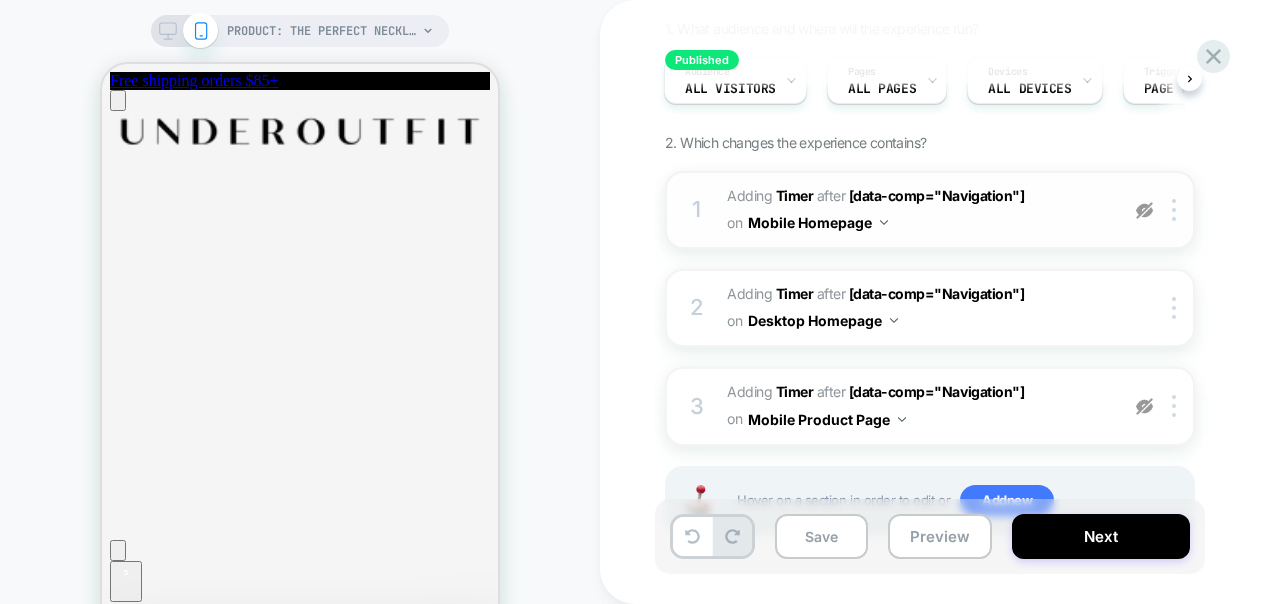 click at bounding box center (1144, 210) 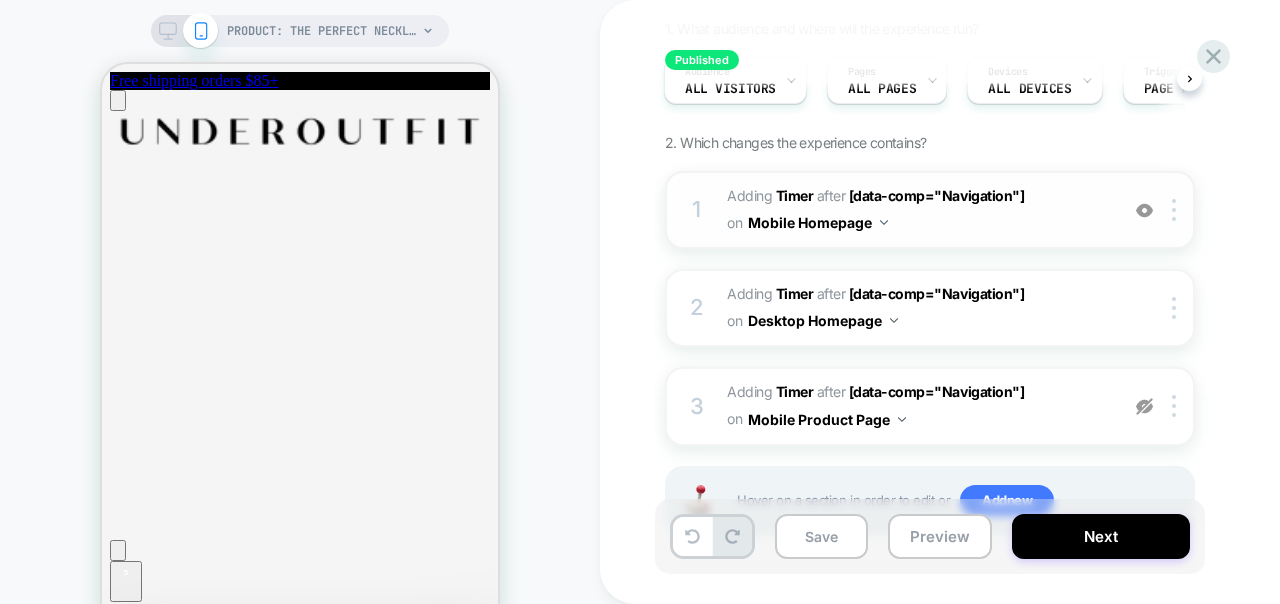 click at bounding box center (1144, 210) 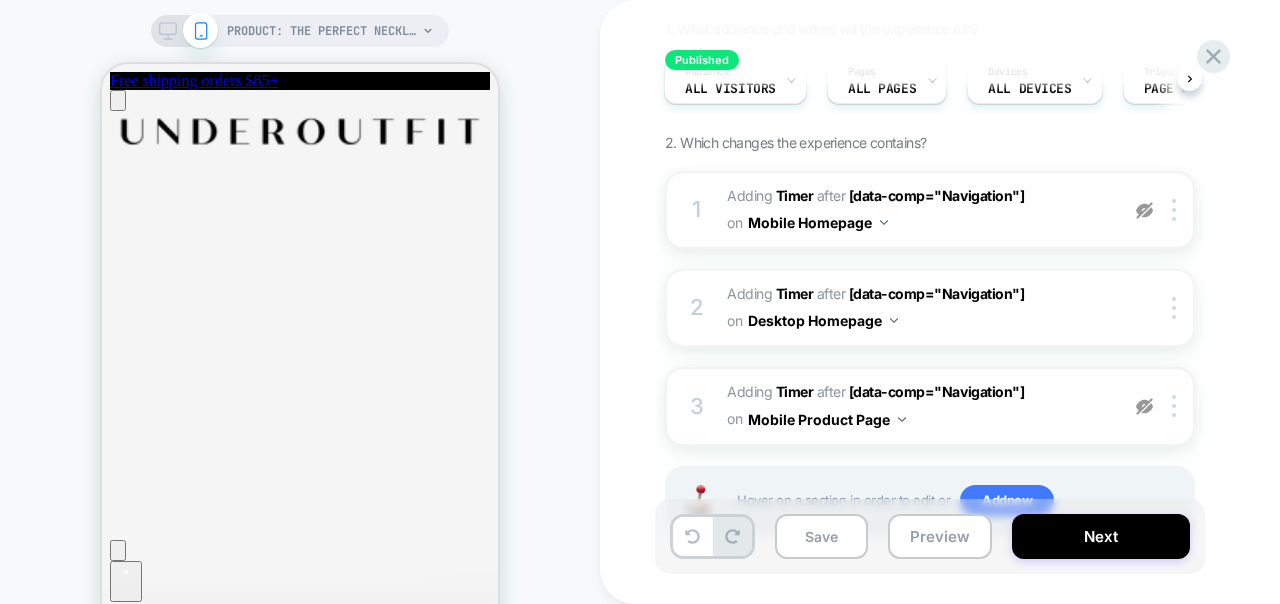 click at bounding box center (1144, 406) 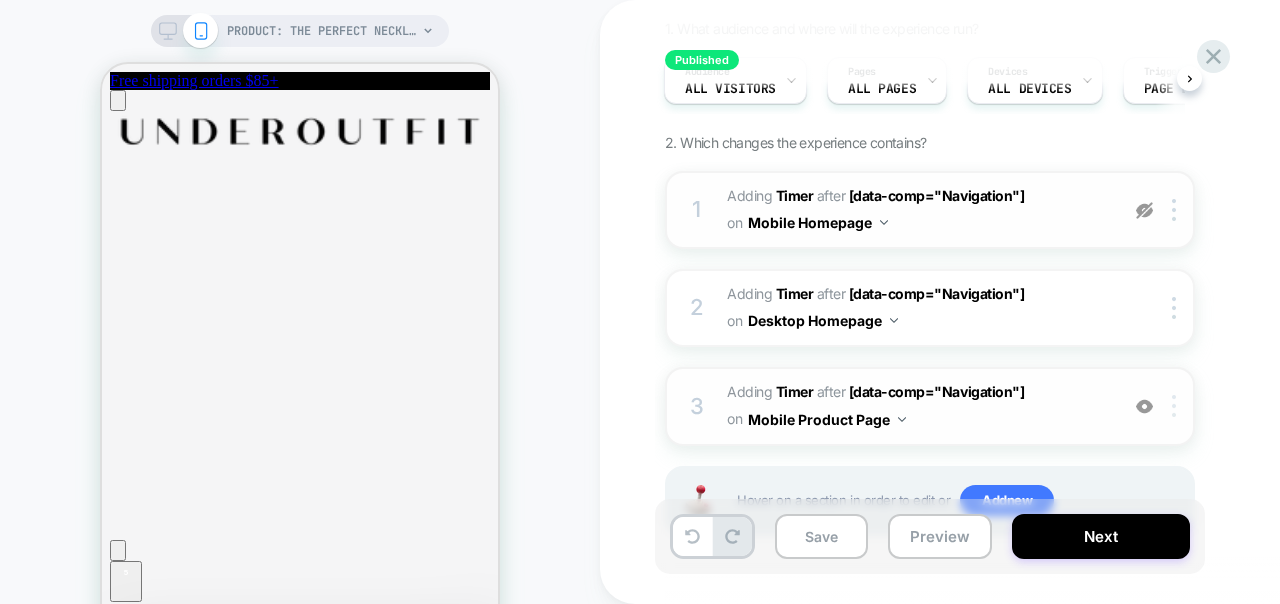 click at bounding box center (1177, 406) 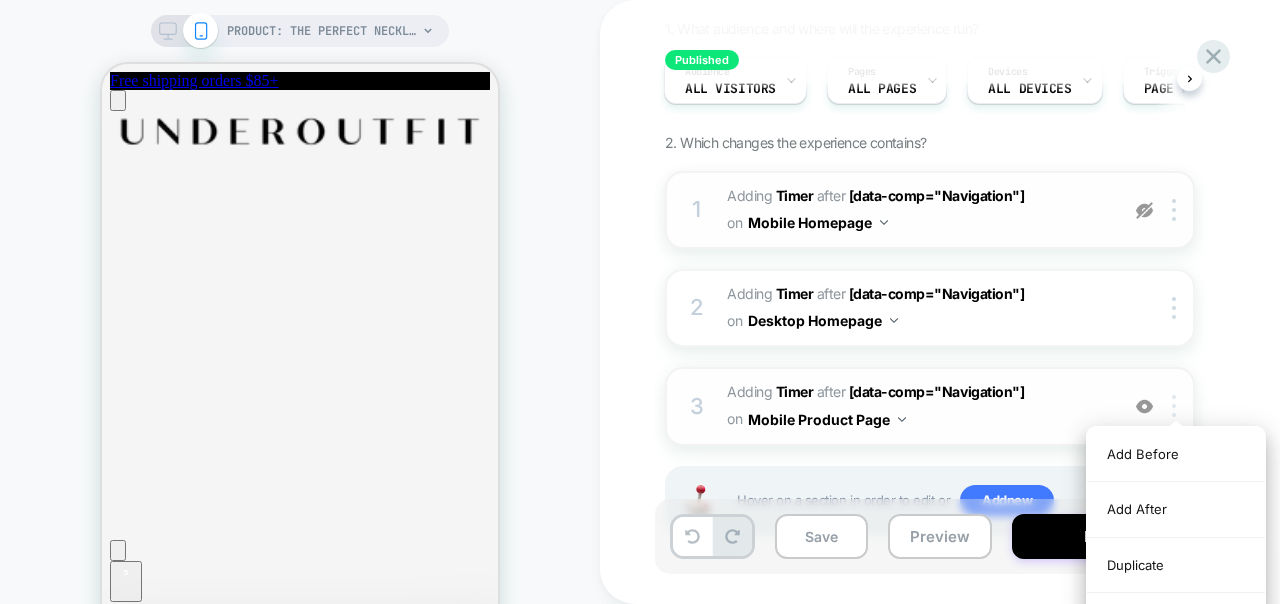 scroll, scrollTop: 258, scrollLeft: 0, axis: vertical 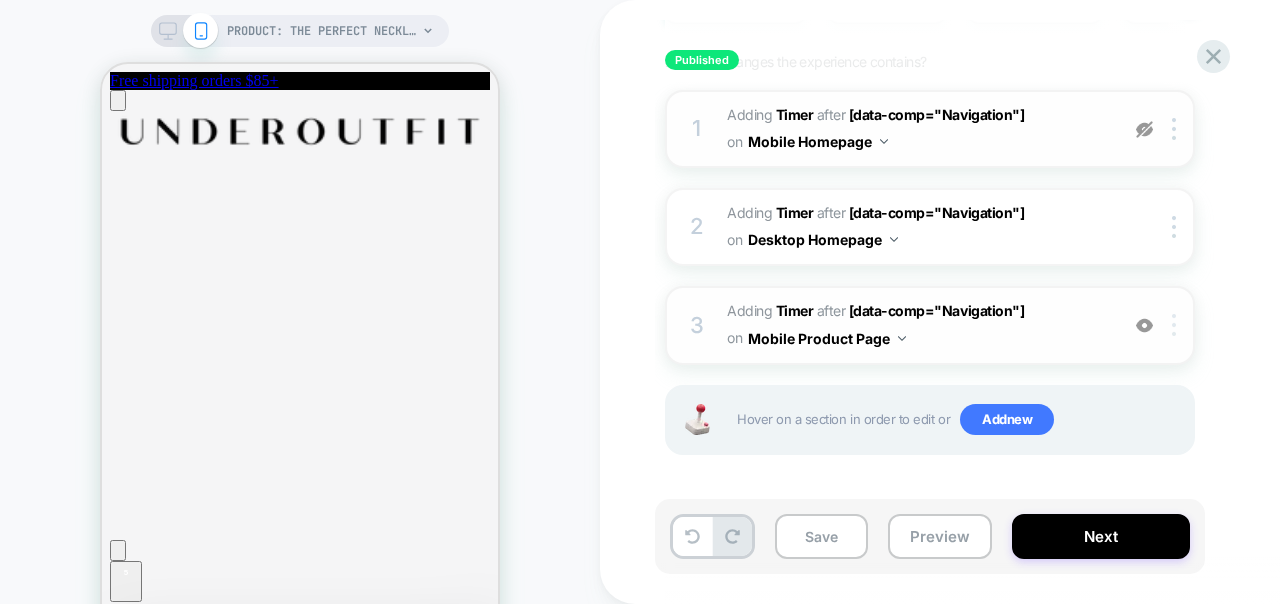 click at bounding box center [1177, 325] 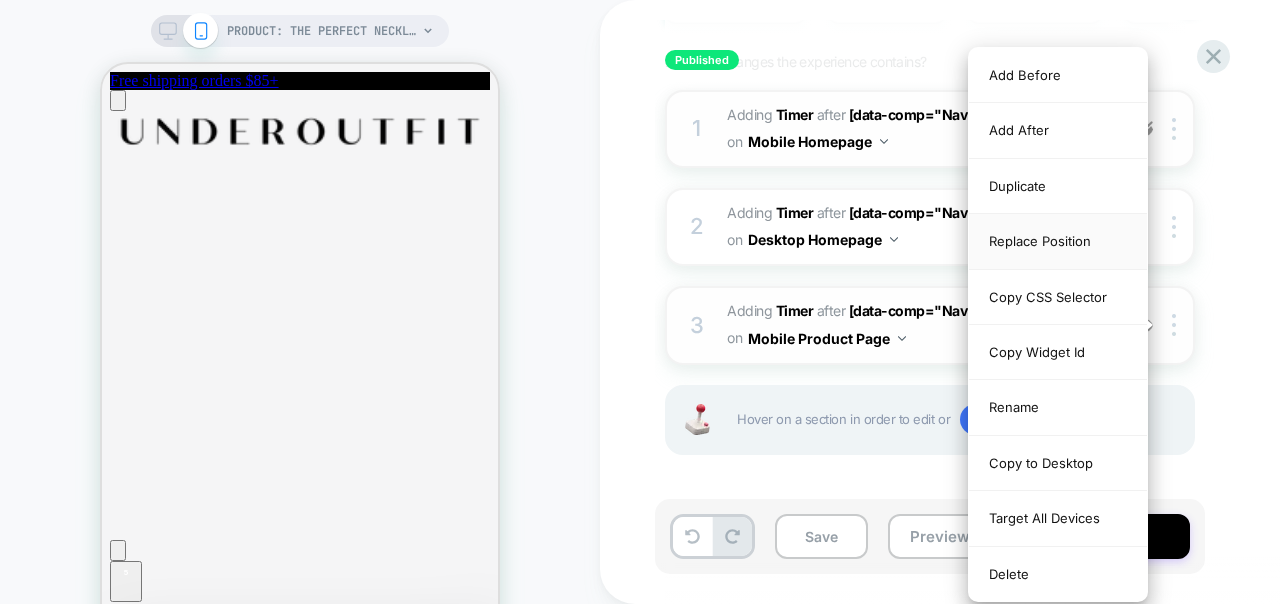 click on "Replace Position" at bounding box center (1058, 241) 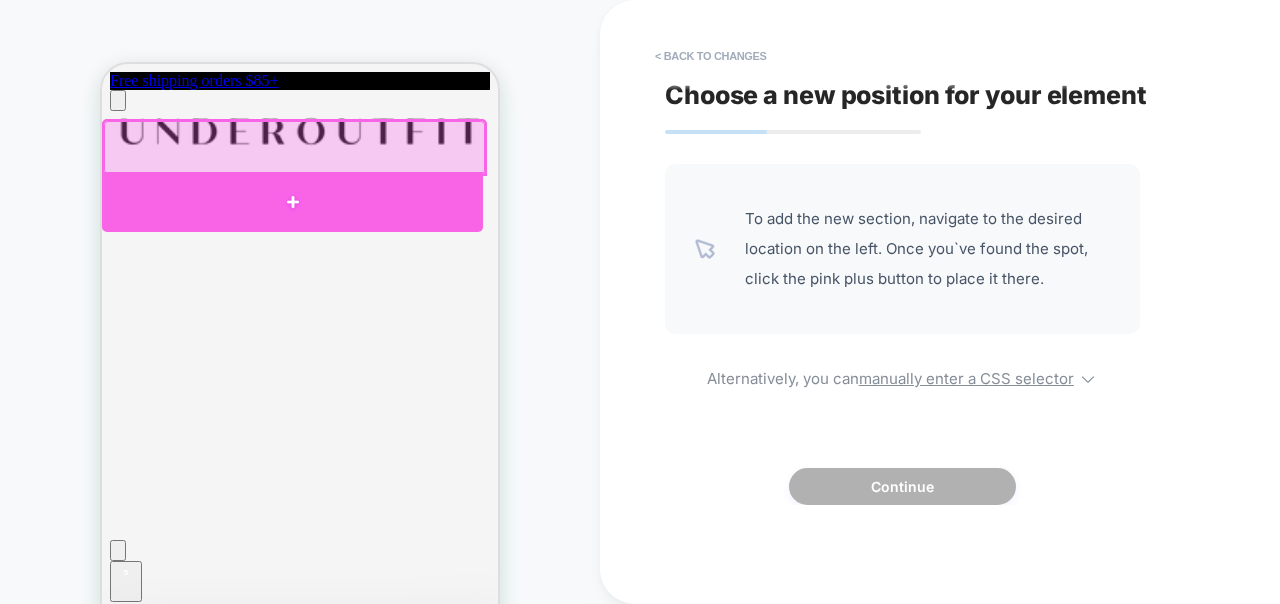 click at bounding box center (292, 202) 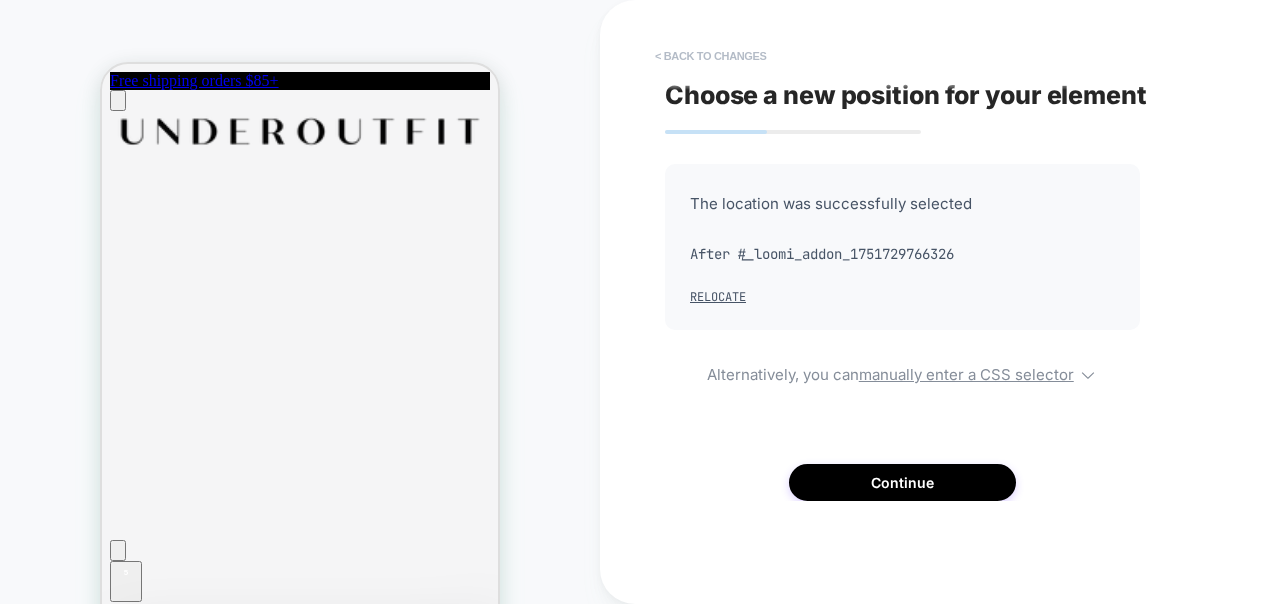 click on "< Back to changes" at bounding box center (711, 56) 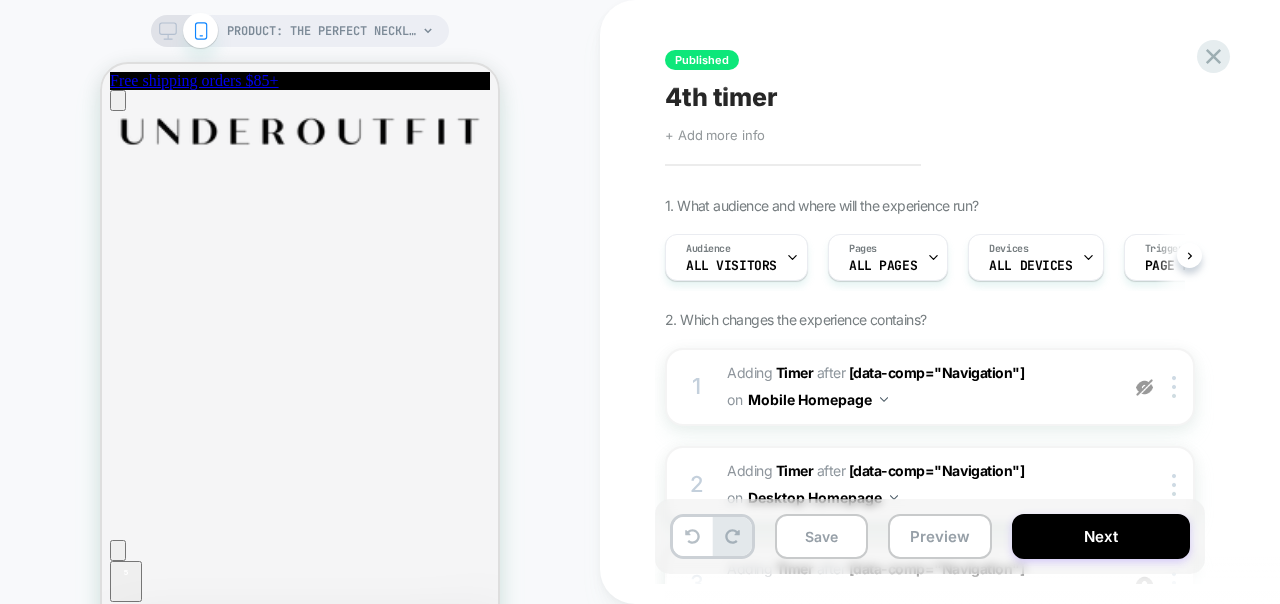 scroll, scrollTop: 0, scrollLeft: 1, axis: horizontal 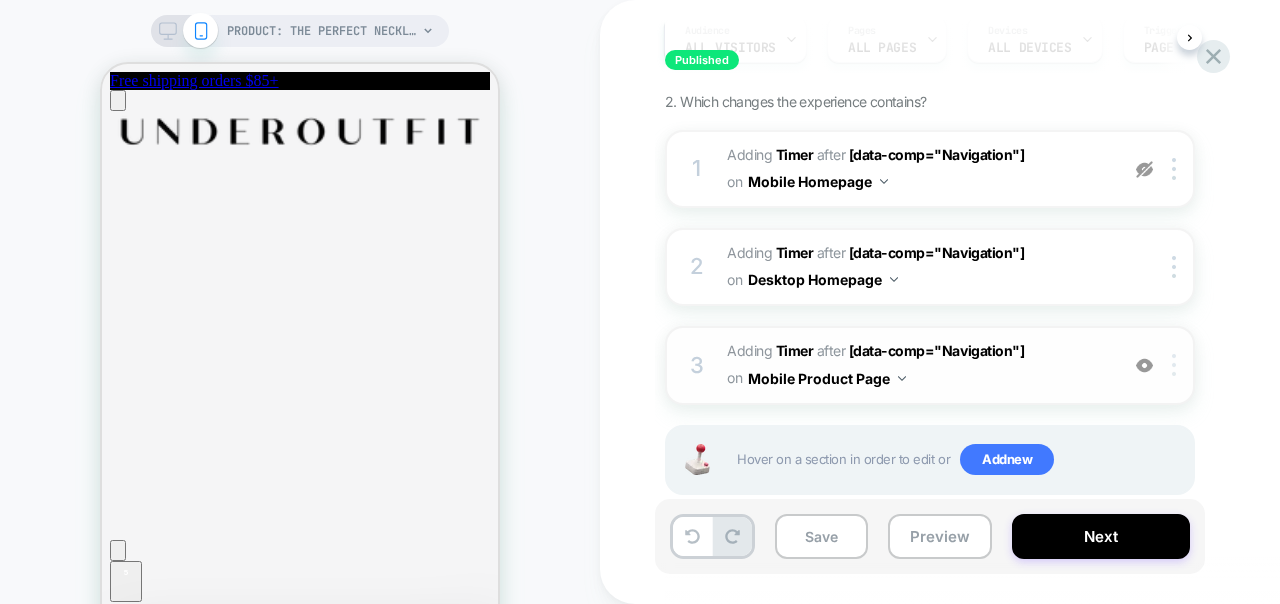 click at bounding box center [1174, 365] 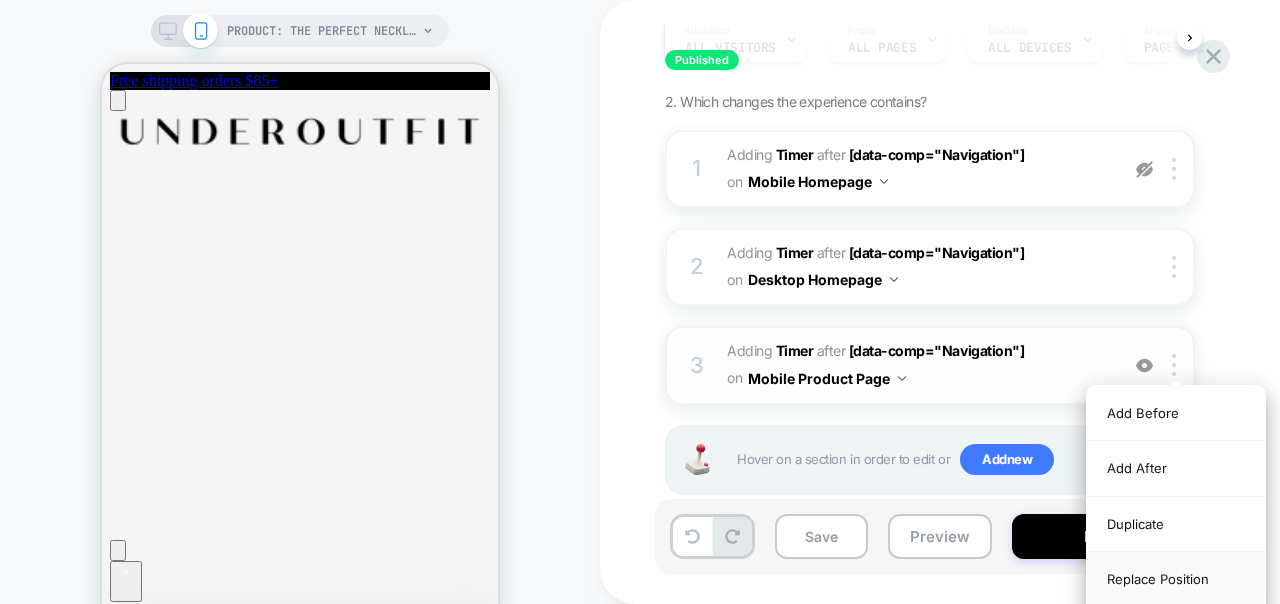 click on "Replace Position" at bounding box center (1176, 579) 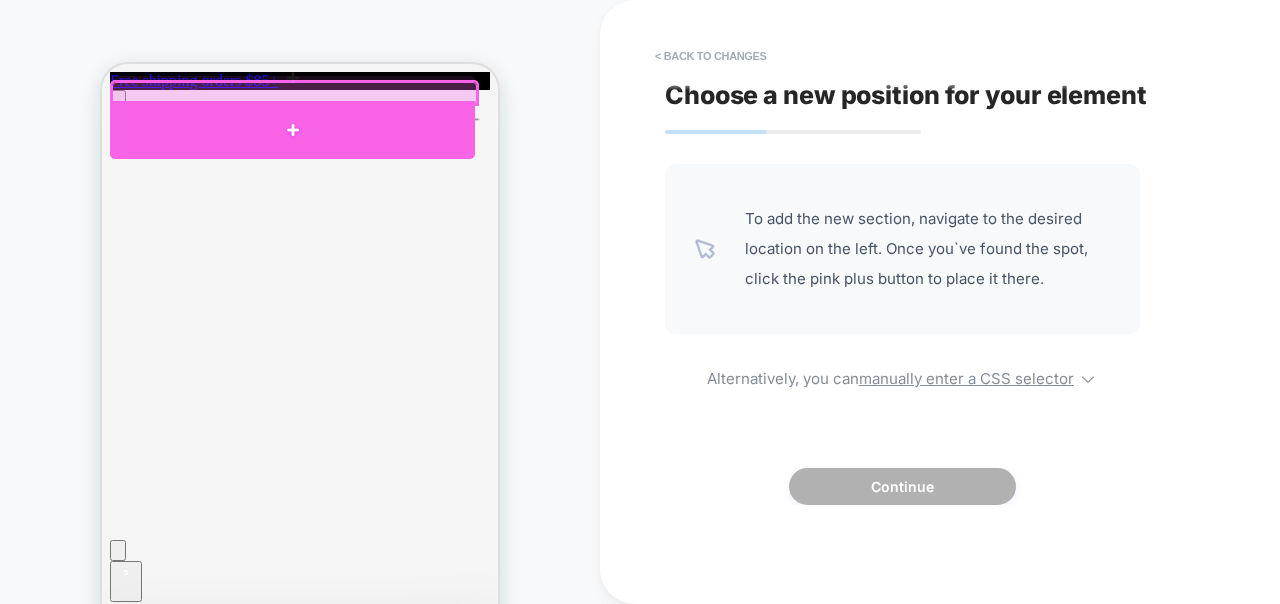 click at bounding box center [292, 130] 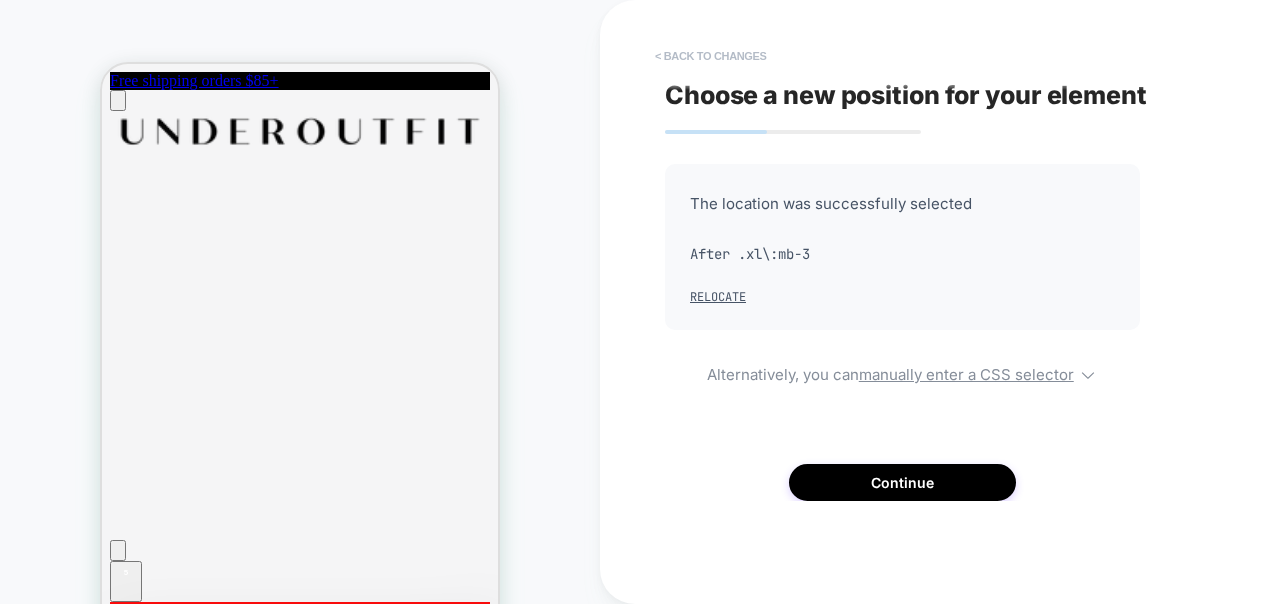 click on "< Back to changes" at bounding box center [711, 56] 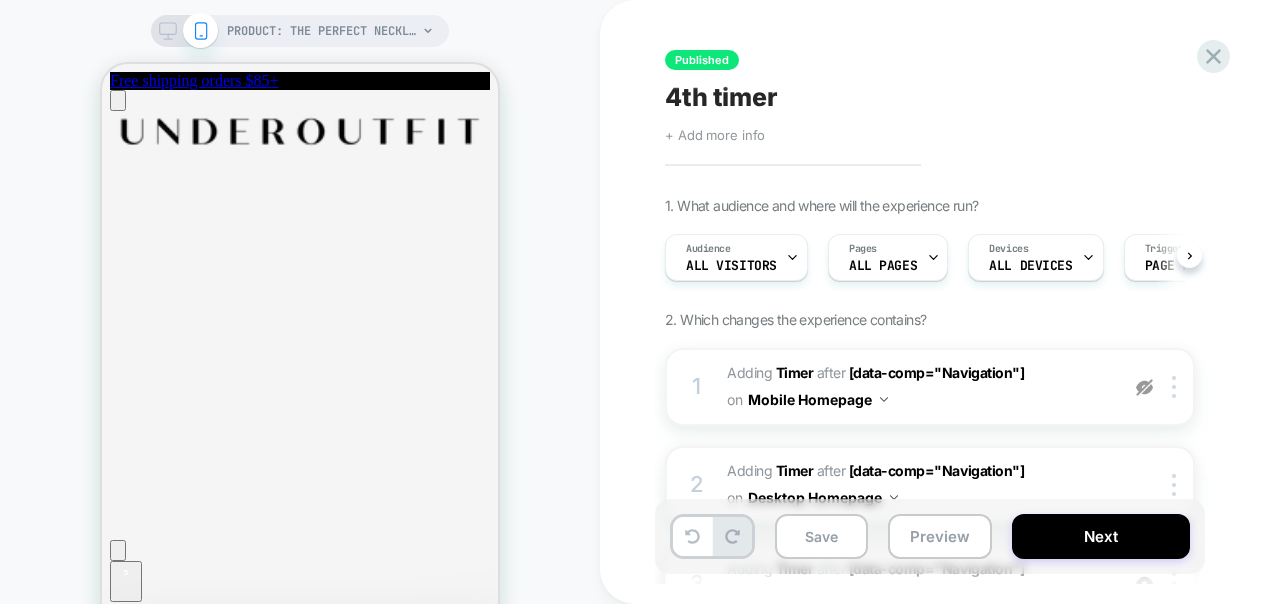 scroll, scrollTop: 0, scrollLeft: 1, axis: horizontal 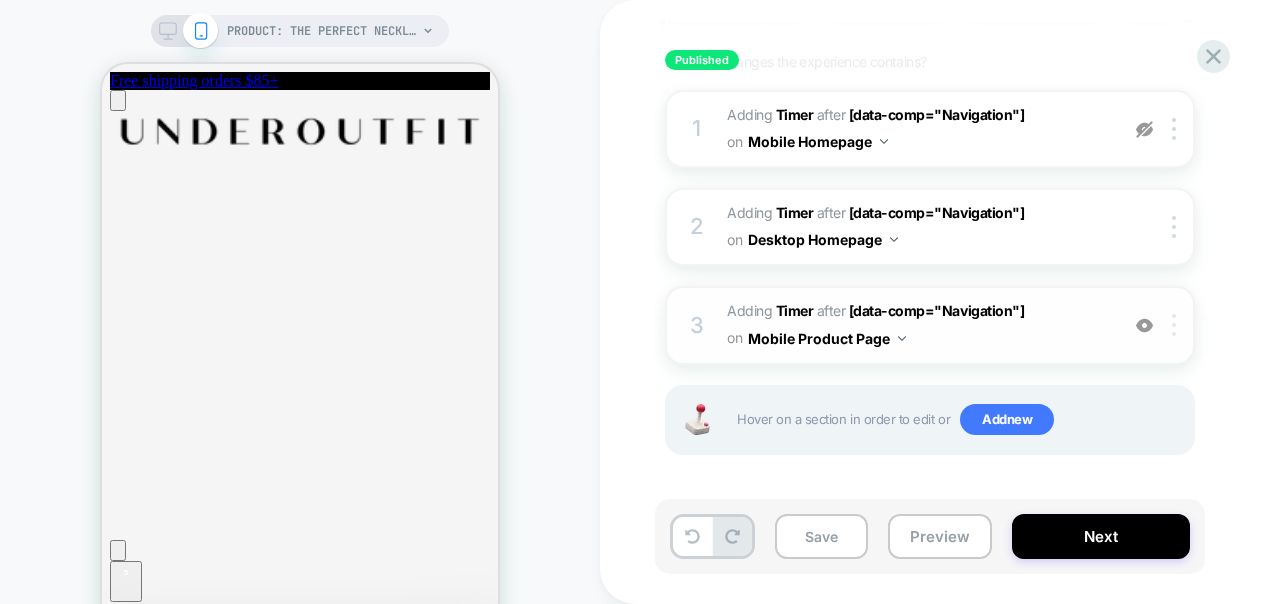 click at bounding box center (1174, 325) 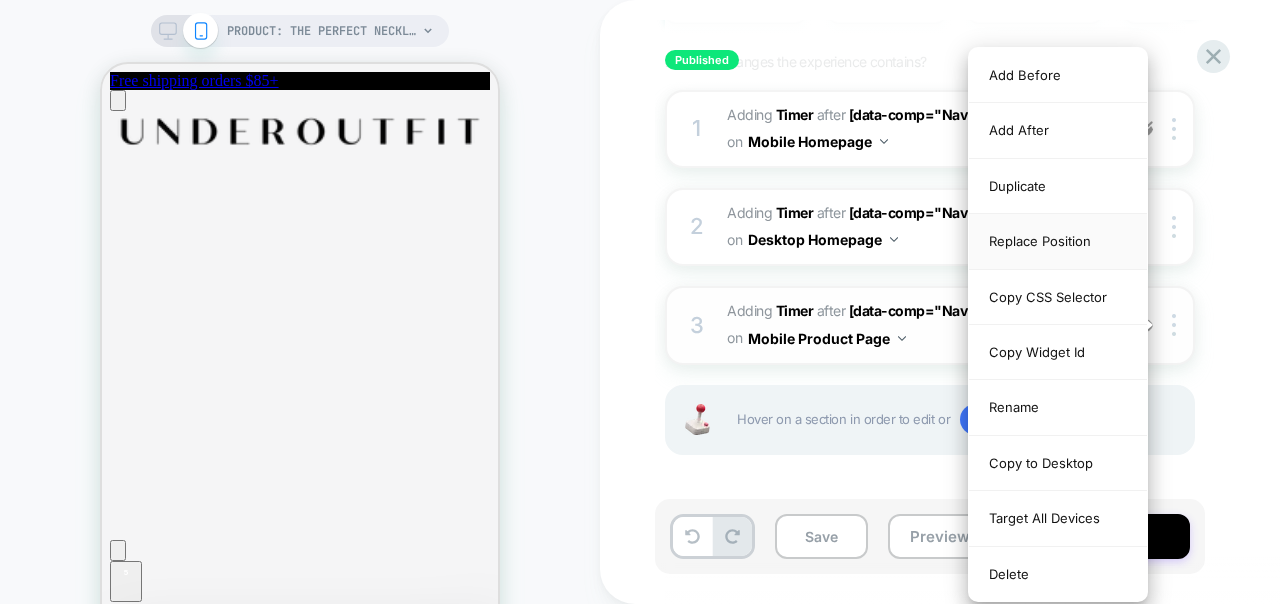 click on "Replace Position" at bounding box center (1058, 241) 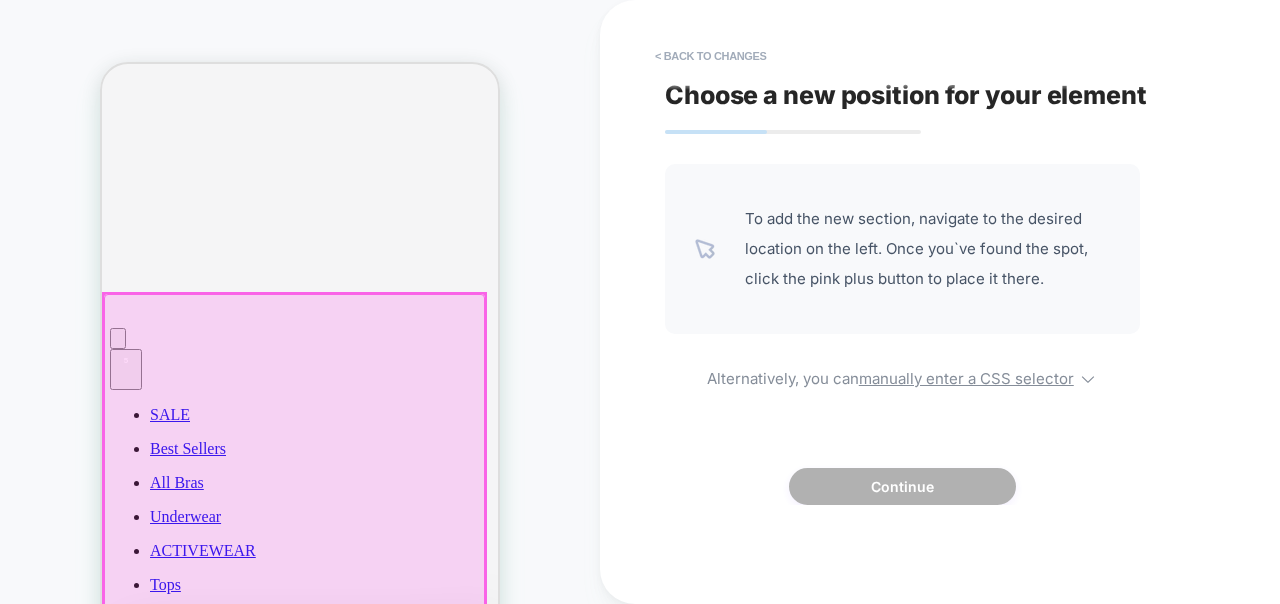 scroll, scrollTop: 209, scrollLeft: 0, axis: vertical 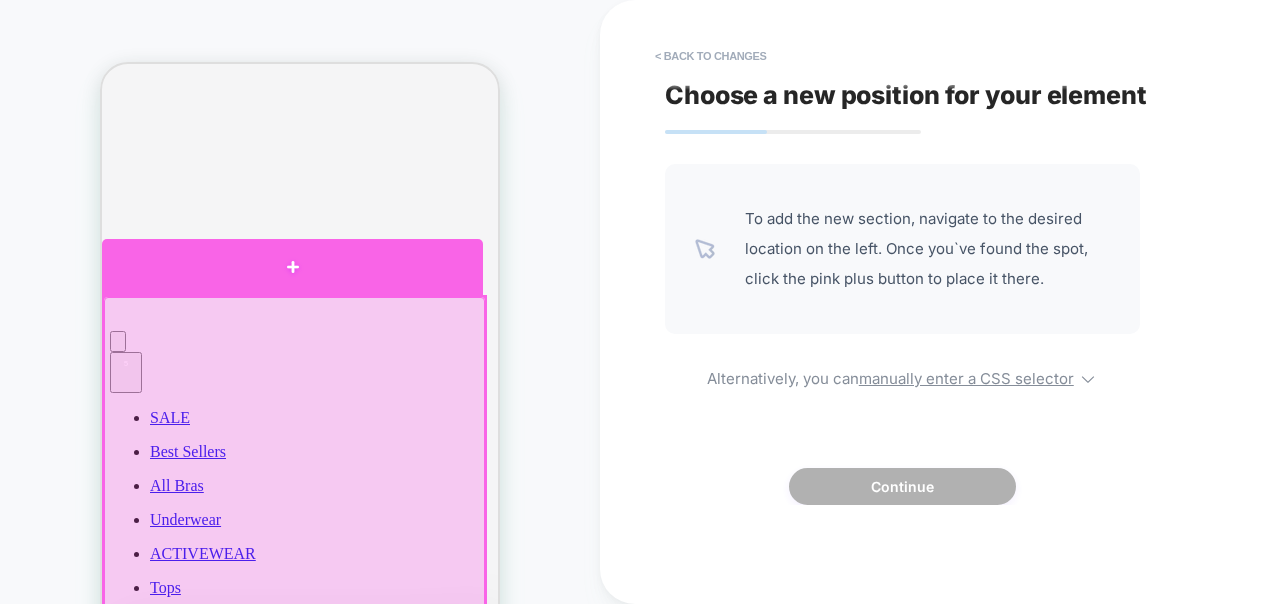 click at bounding box center [292, 267] 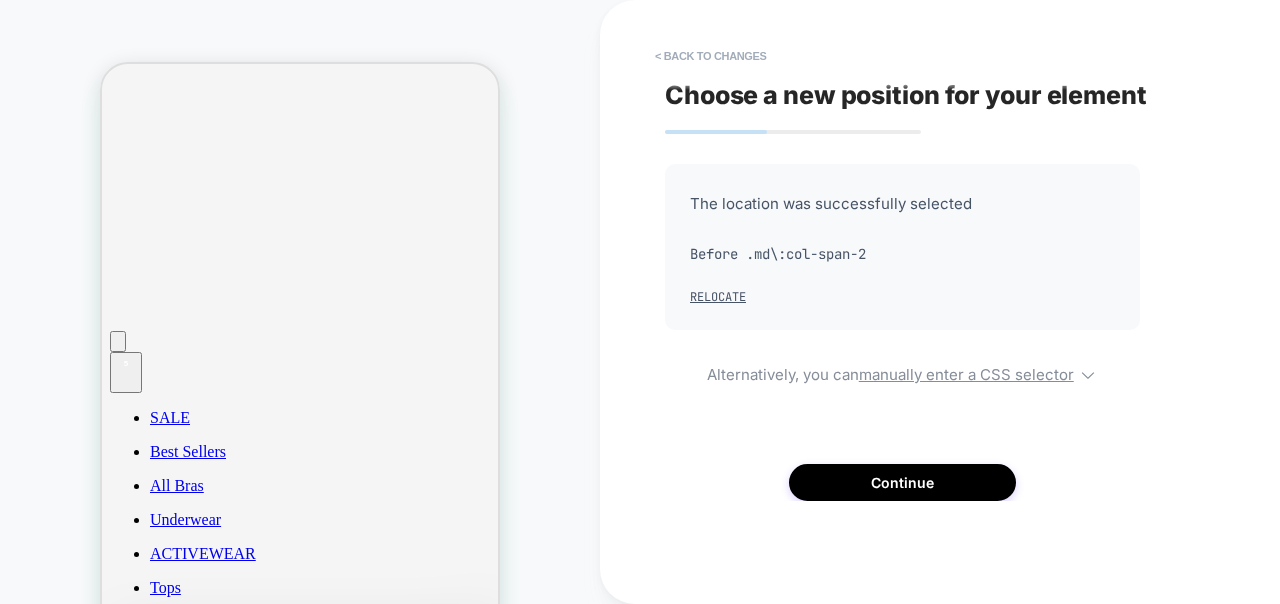 scroll, scrollTop: 0, scrollLeft: 0, axis: both 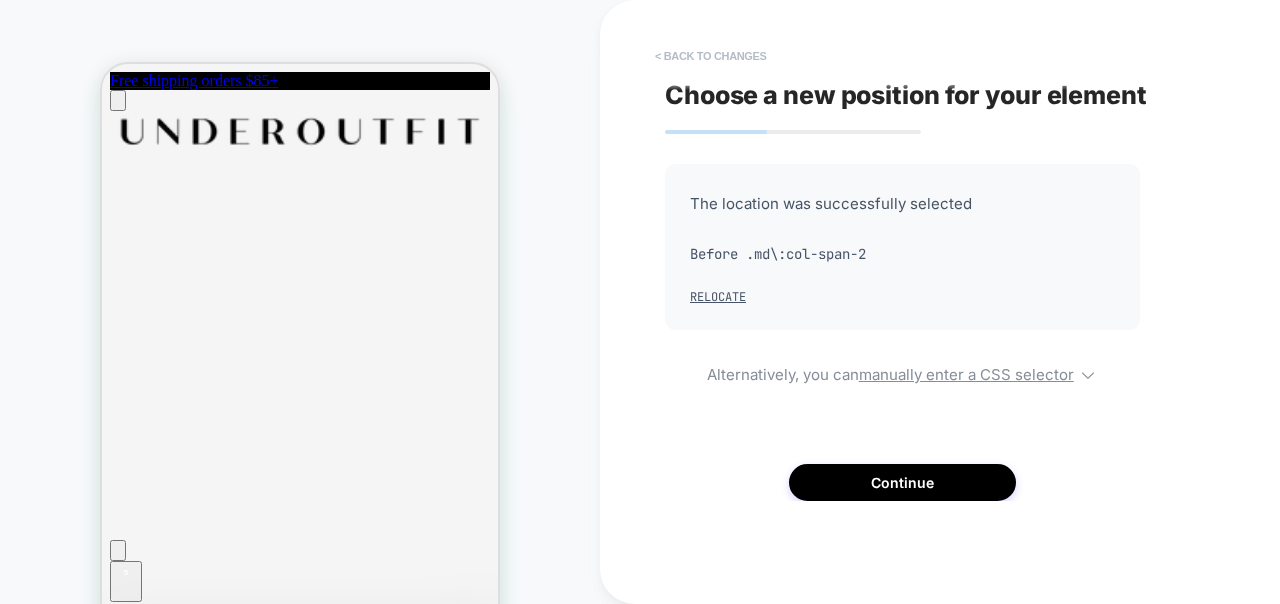 click on "< Back to changes" at bounding box center [711, 56] 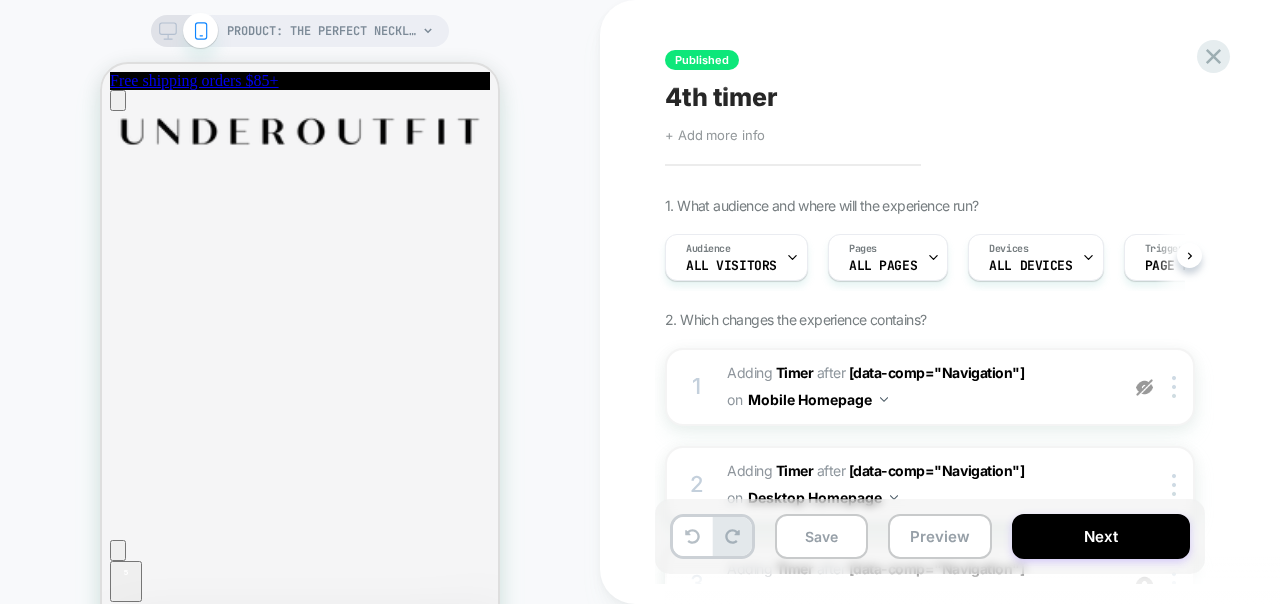 scroll, scrollTop: 0, scrollLeft: 1, axis: horizontal 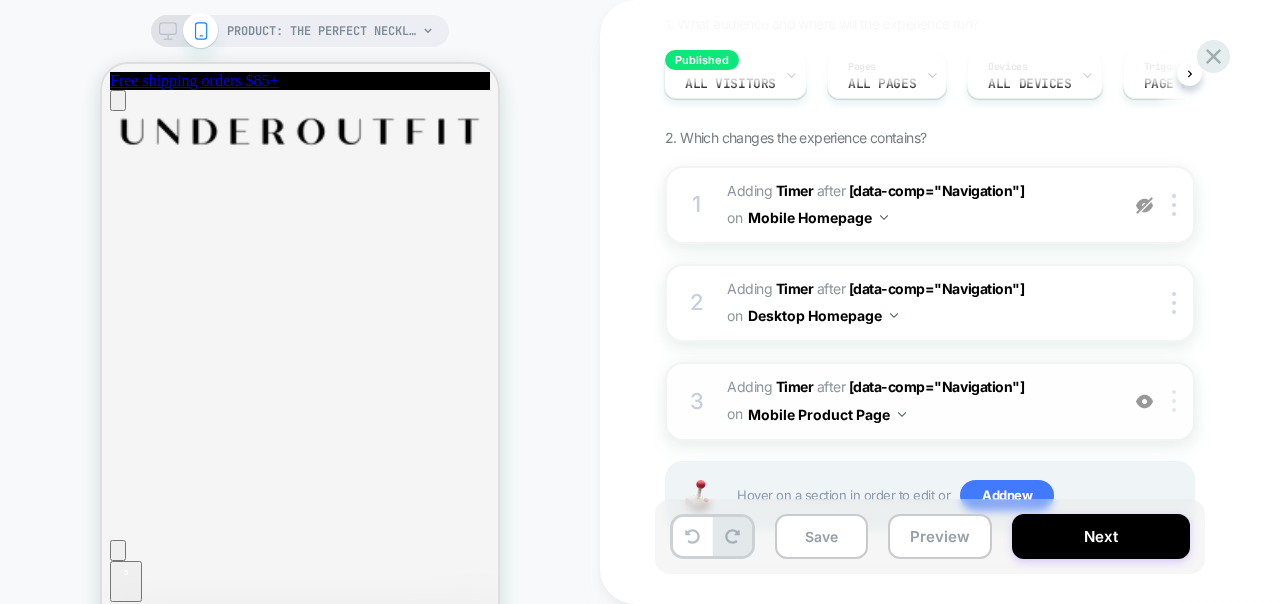 click at bounding box center (1174, 401) 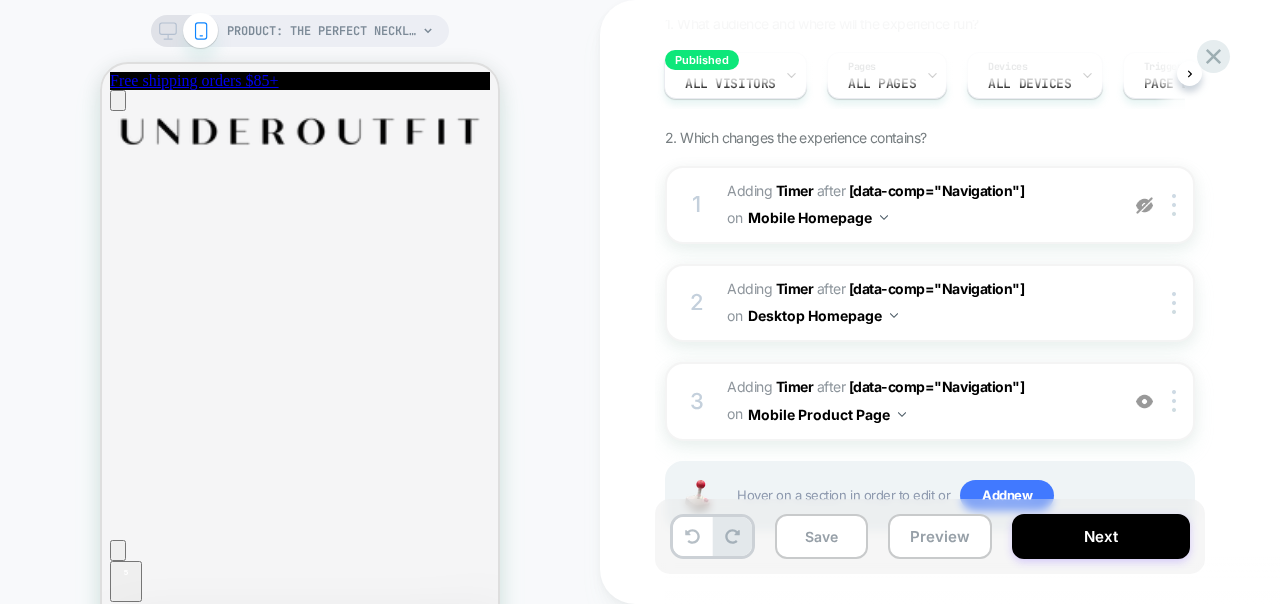 click on "1. What audience and where will the experience run? Audience All Visitors Pages ALL PAGES Devices ALL DEVICES Trigger Page Load 2. Which changes the experience contains? 1 #_loomi_addon_1751729216107 Adding   Timer   AFTER [data-comp="Navigation"] [data-comp="Navigation"]   on Mobile Homepage Copy CSS Selector Copy Widget Id Rename Copy to   Desktop Target   All Devices Delete 2 #_loomi_addon_1751729437166 Adding   Timer   AFTER [data-comp="Navigation"] [data-comp="Navigation"]   on Desktop Homepage Copy CSS Selector Copy Widget Id Rename Copy to   Mobile Target   All Devices Delete 3 #_loomi_addon_1751729766326 Adding   Timer   AFTER [data-comp="Navigation"] [data-comp="Navigation"]   on Mobile Product Page Add Before Add After Duplicate Replace Position Copy CSS Selector Copy Widget Id Rename Copy to   Desktop Target   All Devices Delete Hover on a section in order to edit or  Add  new" at bounding box center (1030, 298) 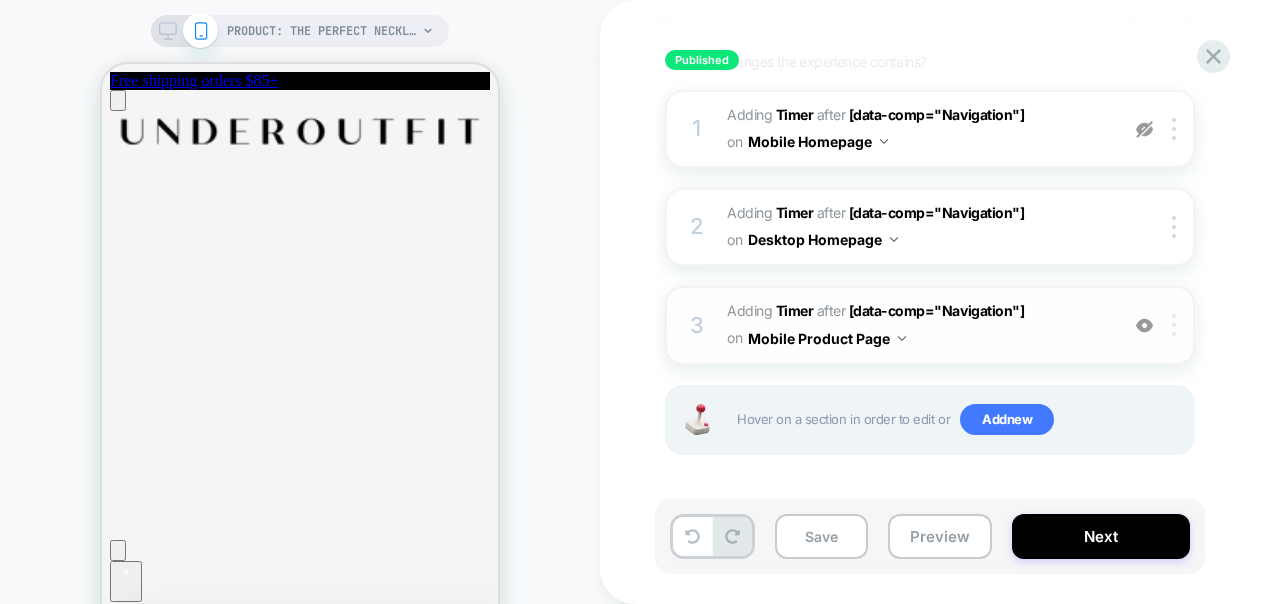 click at bounding box center (1177, 325) 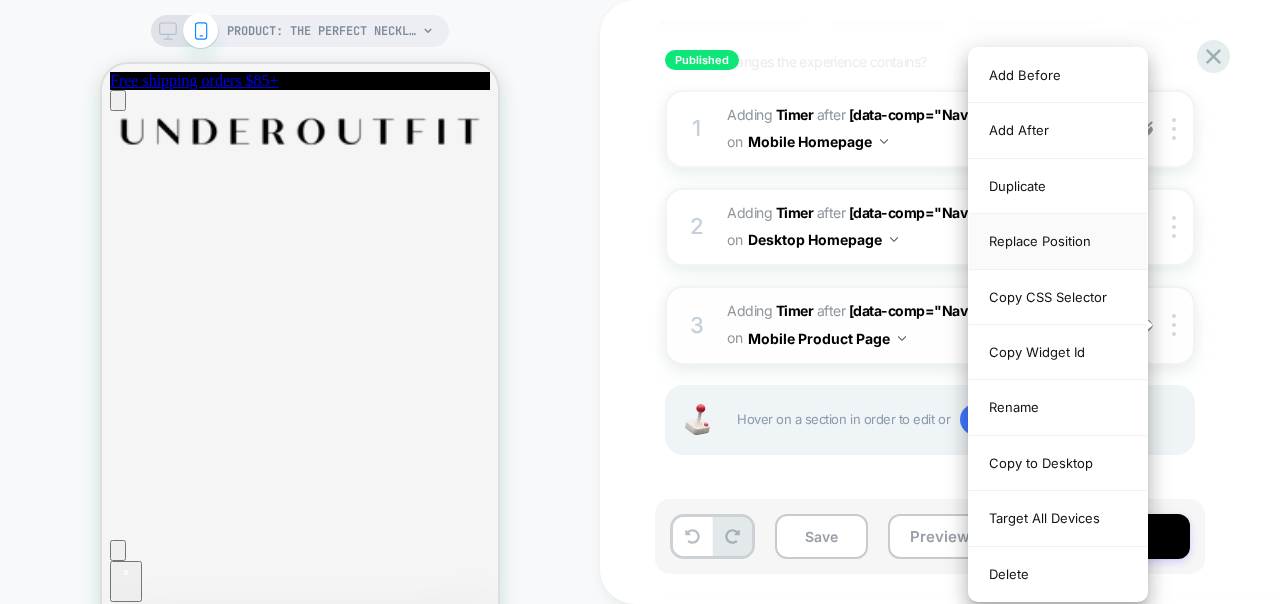 click on "Replace Position" at bounding box center [1058, 241] 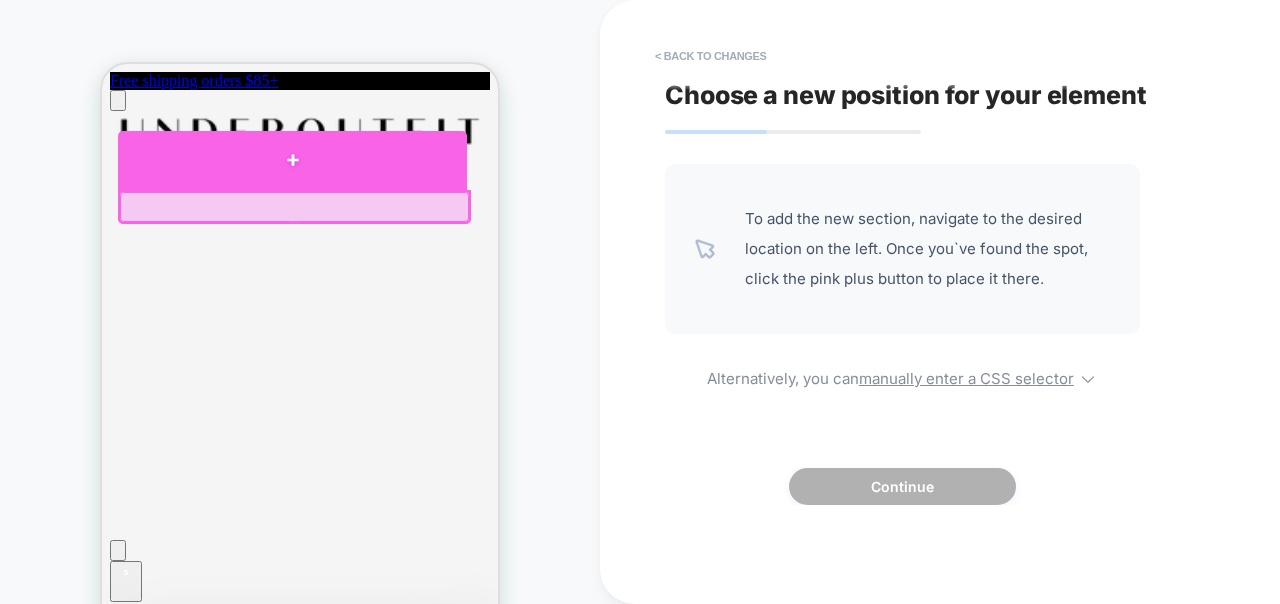 click at bounding box center [292, 160] 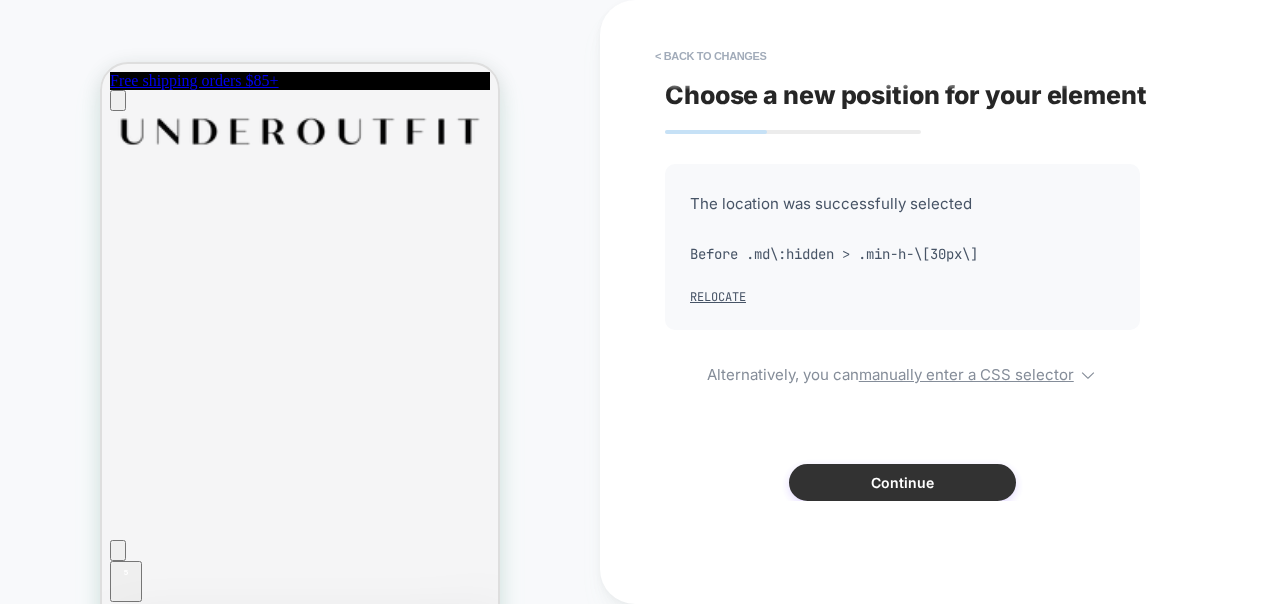 click on "Continue" at bounding box center [902, 482] 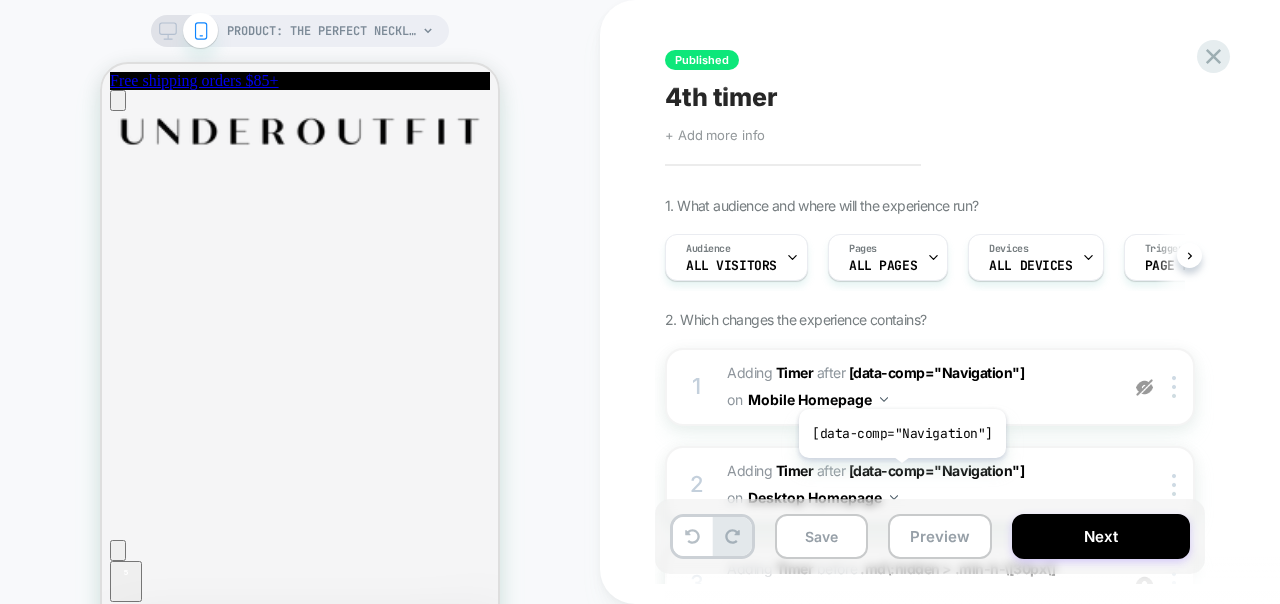 scroll, scrollTop: 0, scrollLeft: 1, axis: horizontal 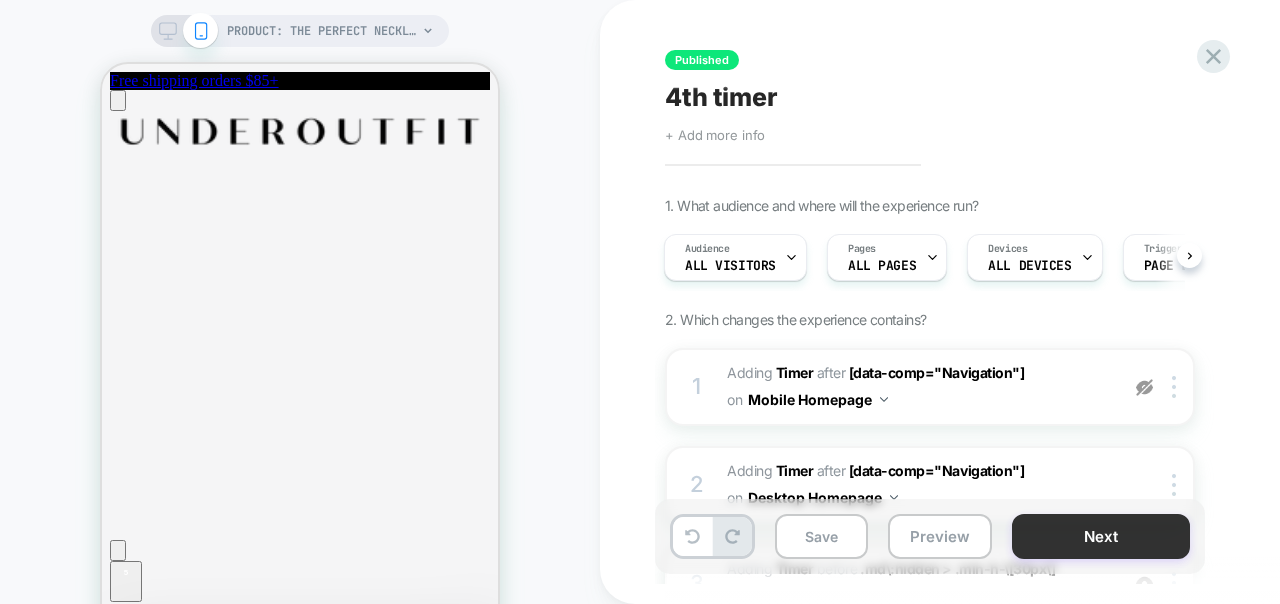 click on "Next" at bounding box center [1101, 536] 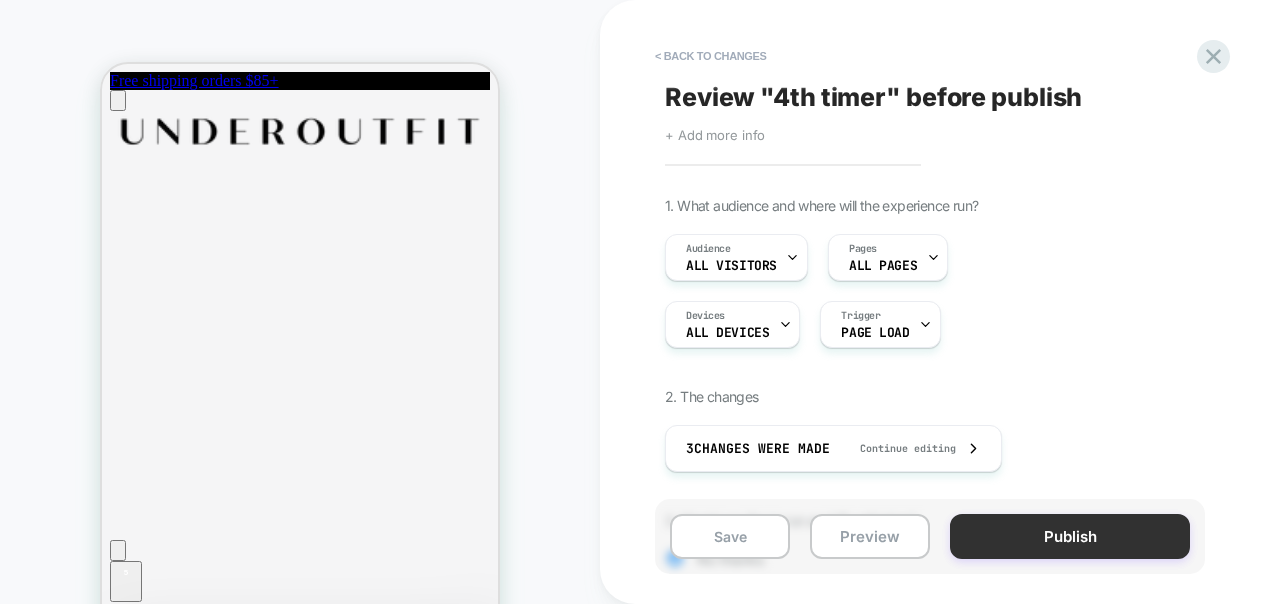 click on "Publish" at bounding box center (1070, 536) 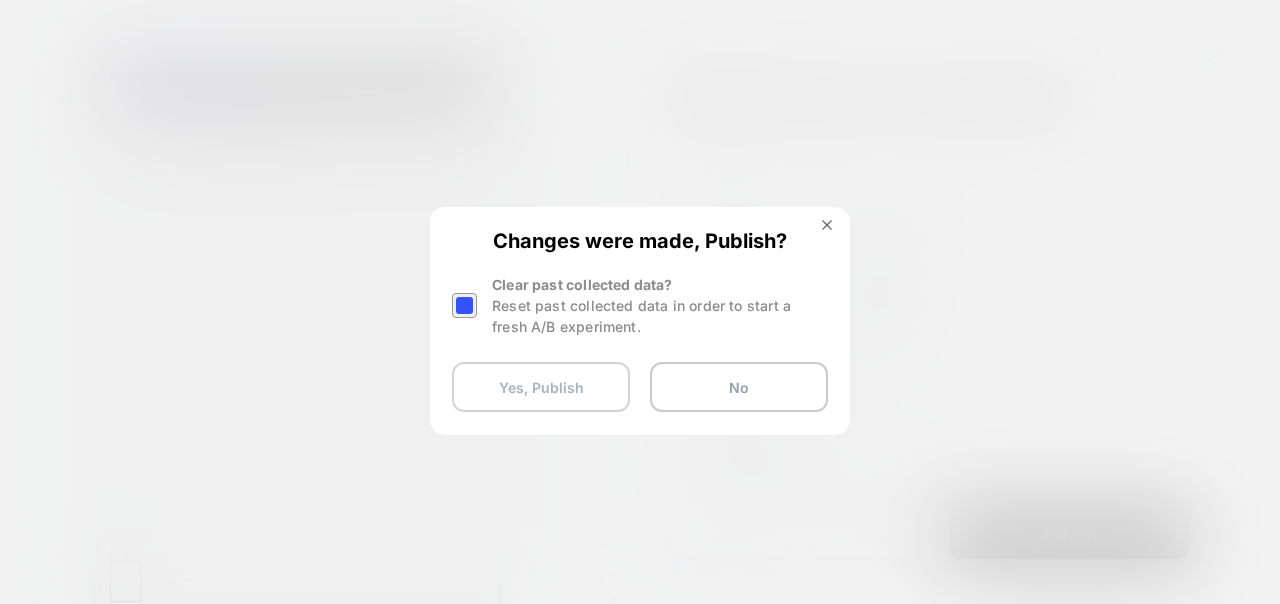 click on "Yes, Publish" at bounding box center (541, 387) 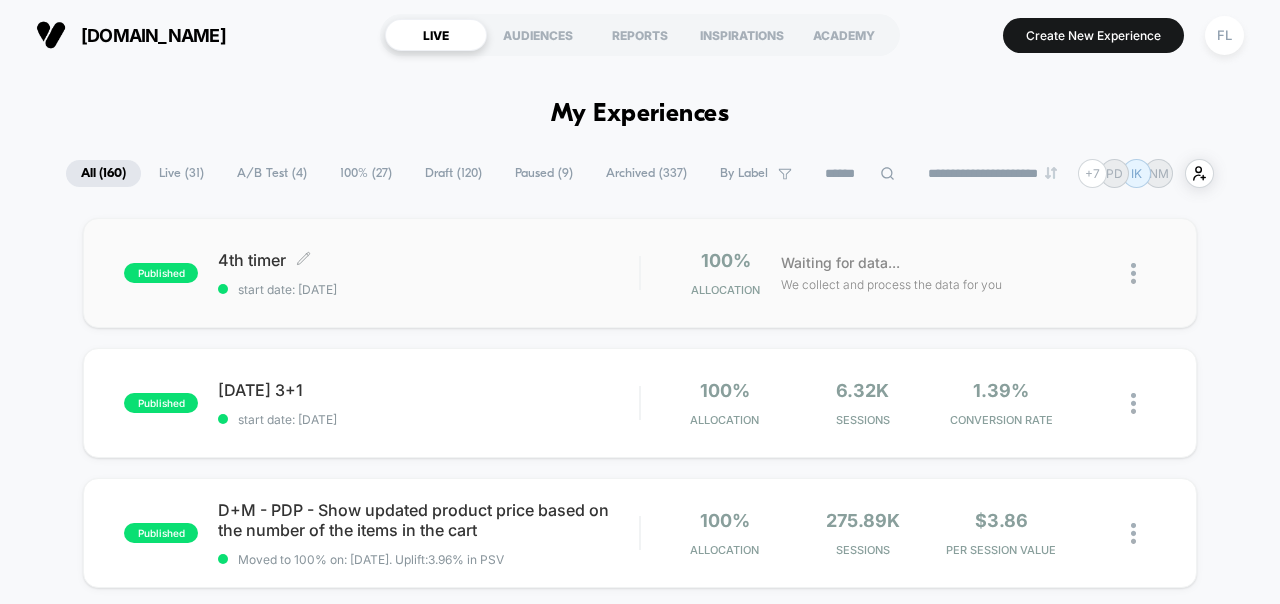 click on "4th timer Click to edit experience details" at bounding box center (428, 260) 